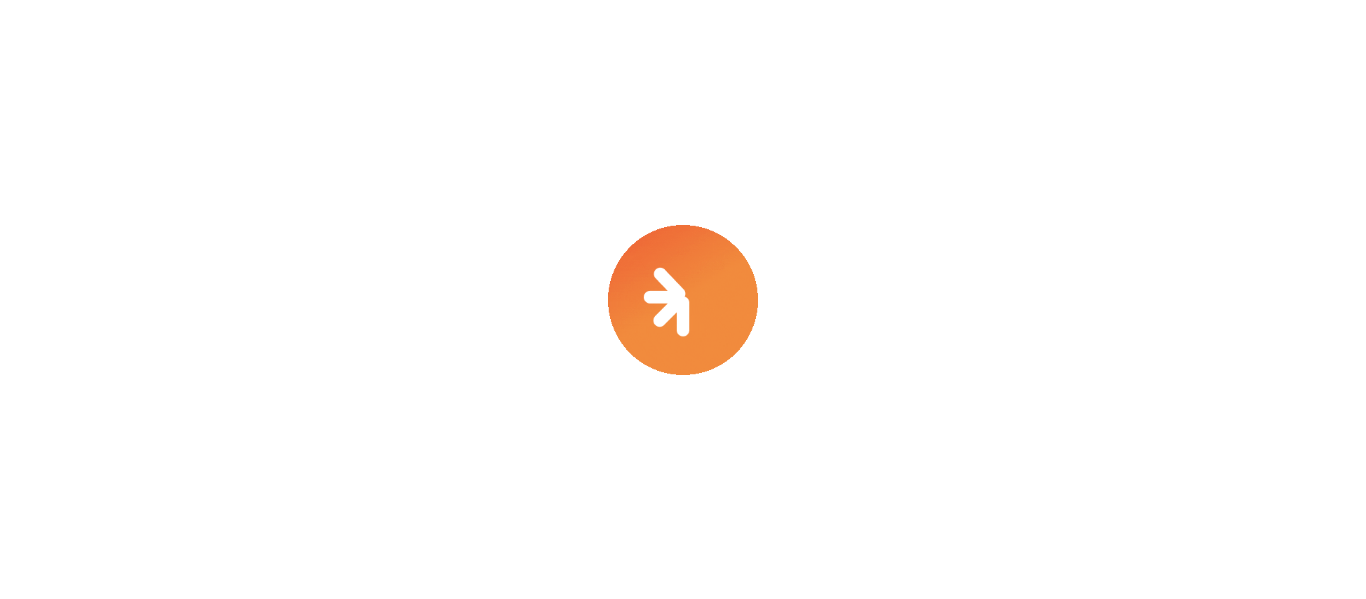 scroll, scrollTop: 0, scrollLeft: 0, axis: both 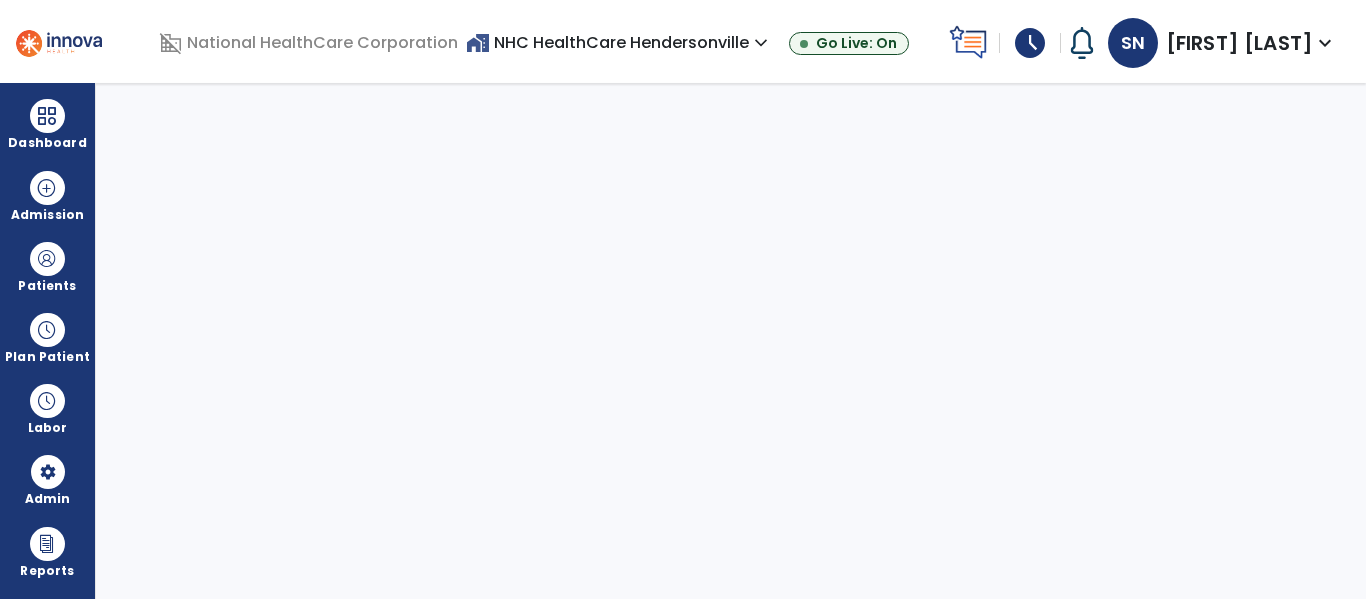 select on "***" 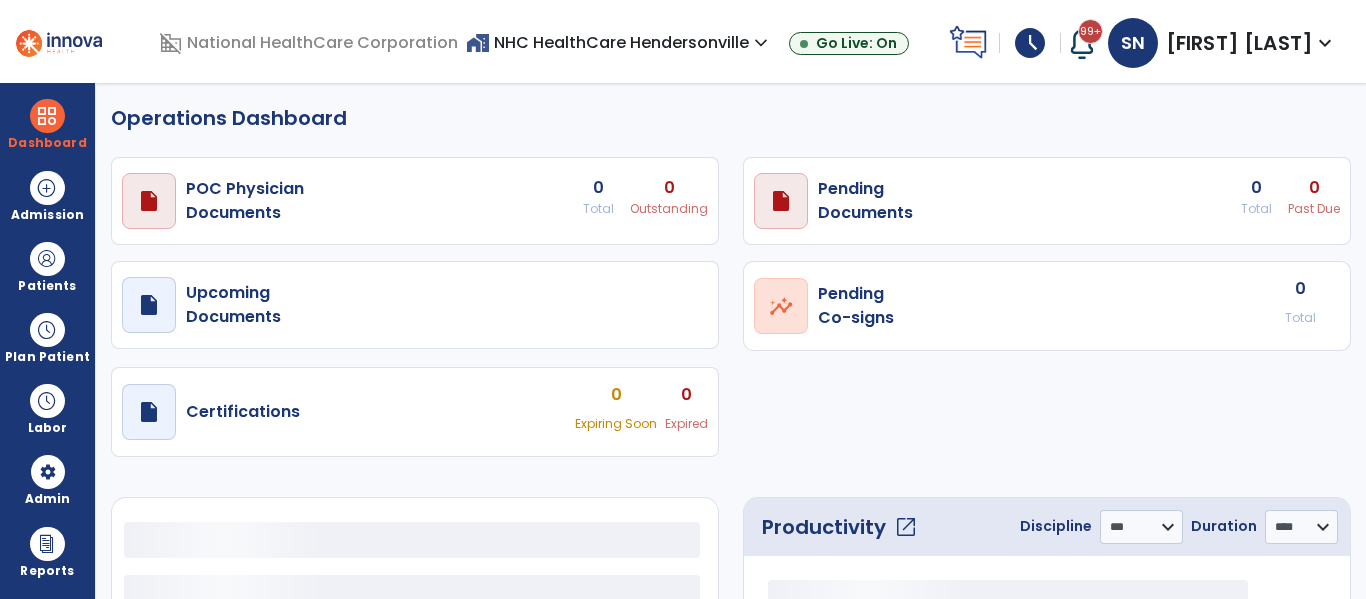 select on "***" 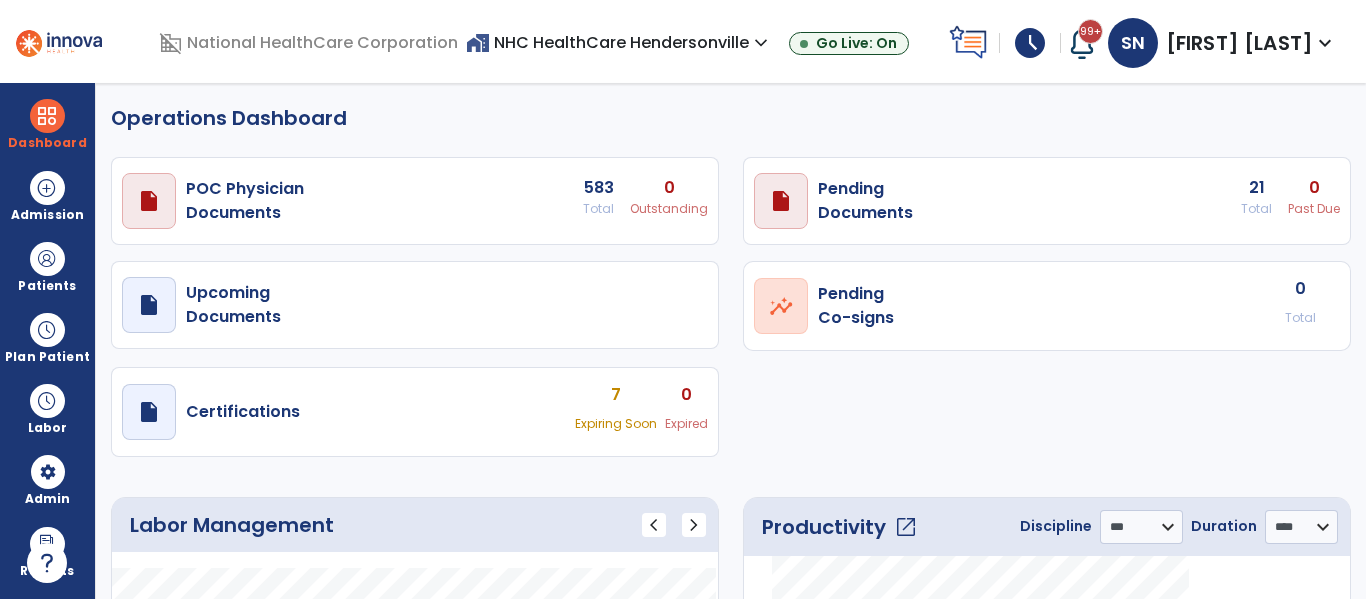 click on "schedule" at bounding box center [1030, 43] 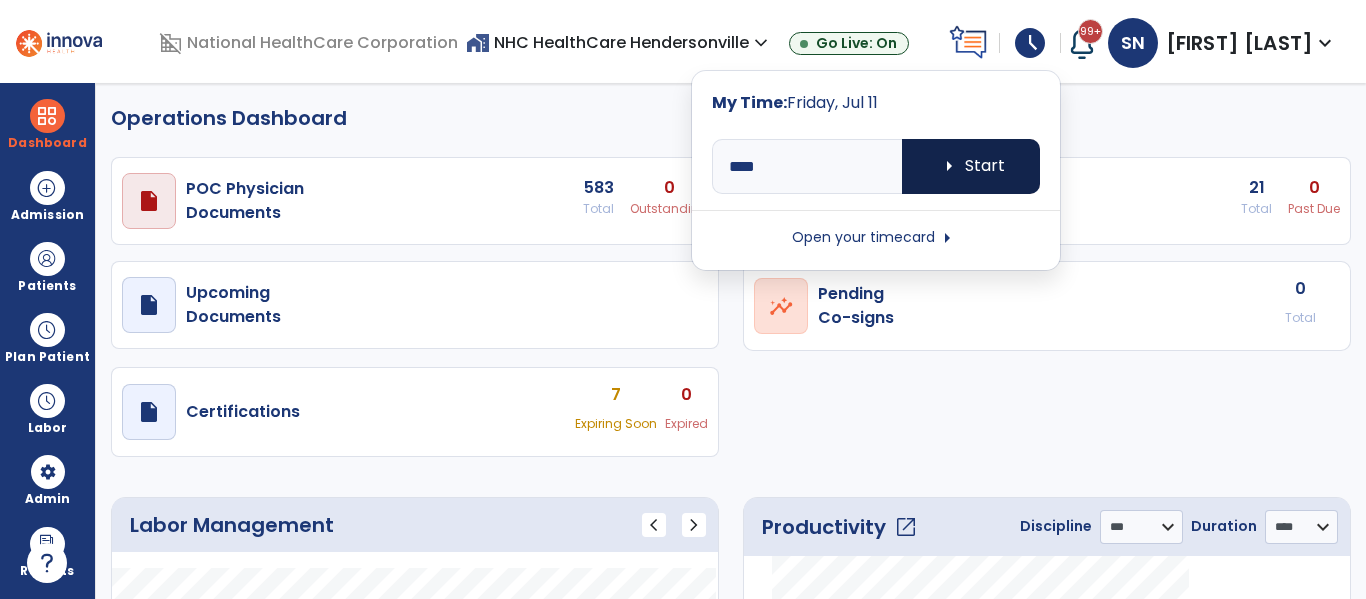 click on "arrow_right  Start" at bounding box center [971, 166] 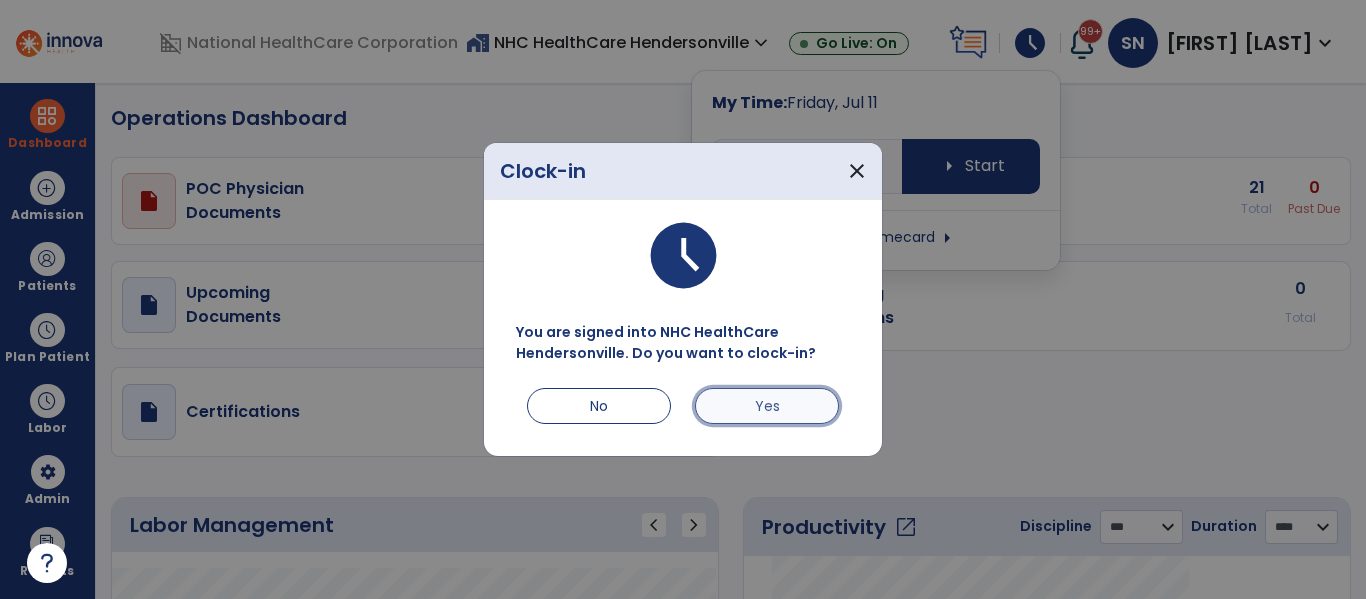 click on "Yes" at bounding box center [767, 406] 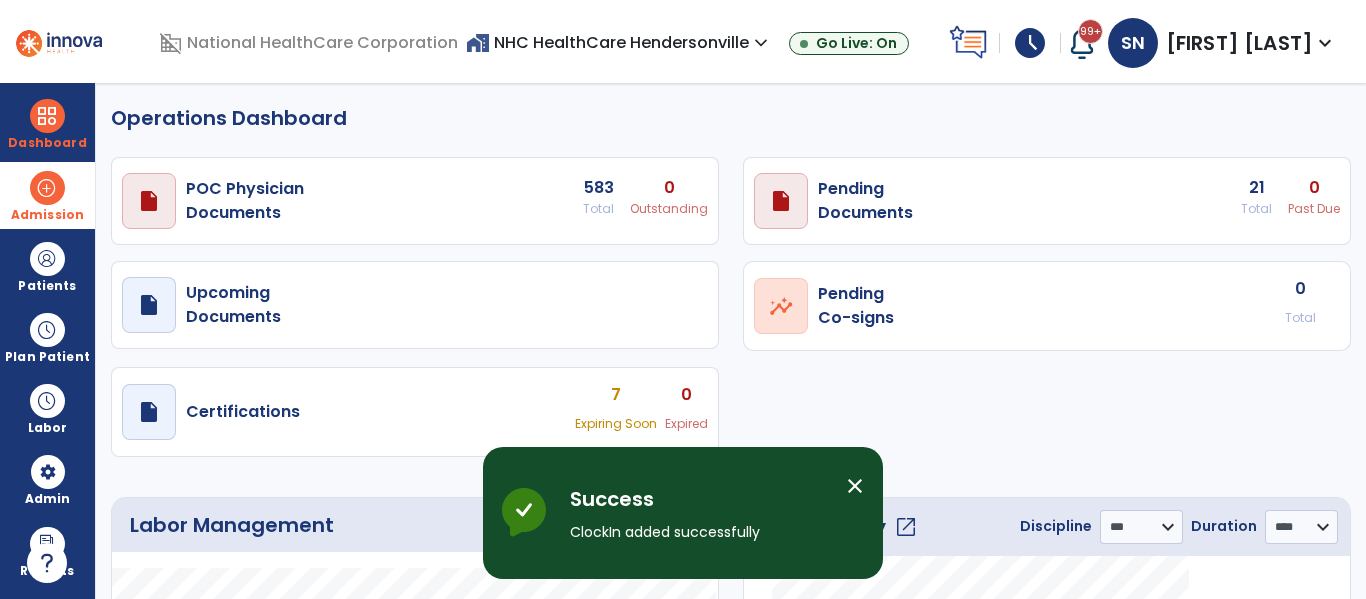 click at bounding box center (47, 188) 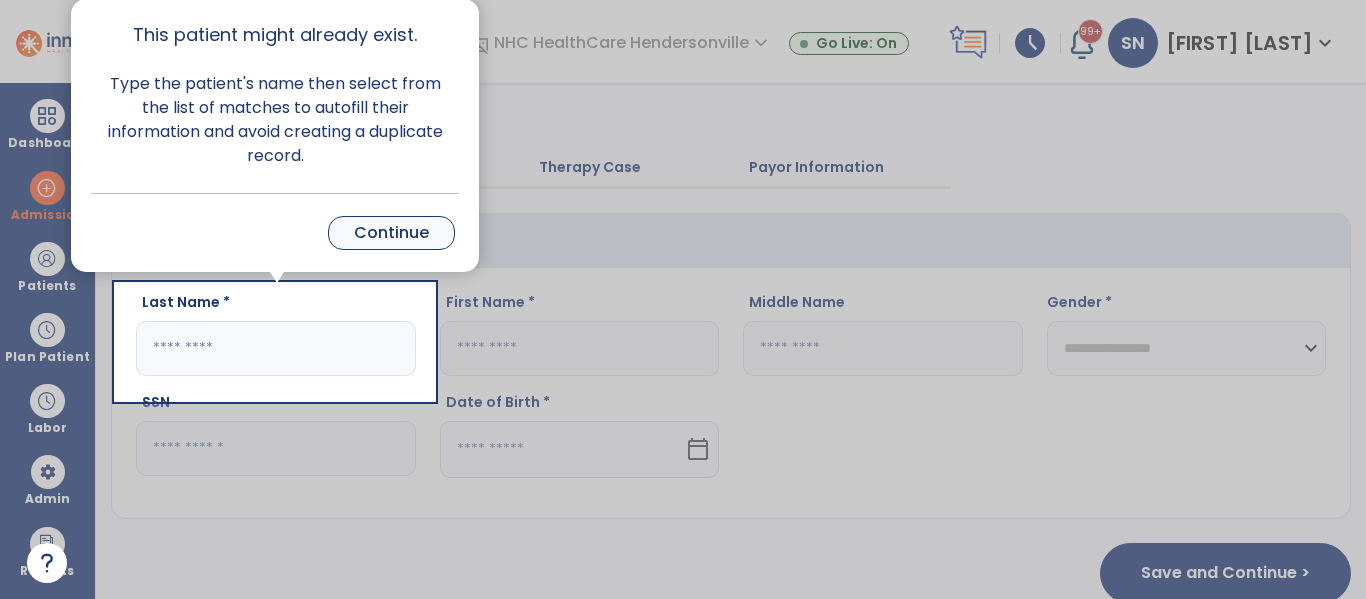 click on "Continue" at bounding box center (391, 233) 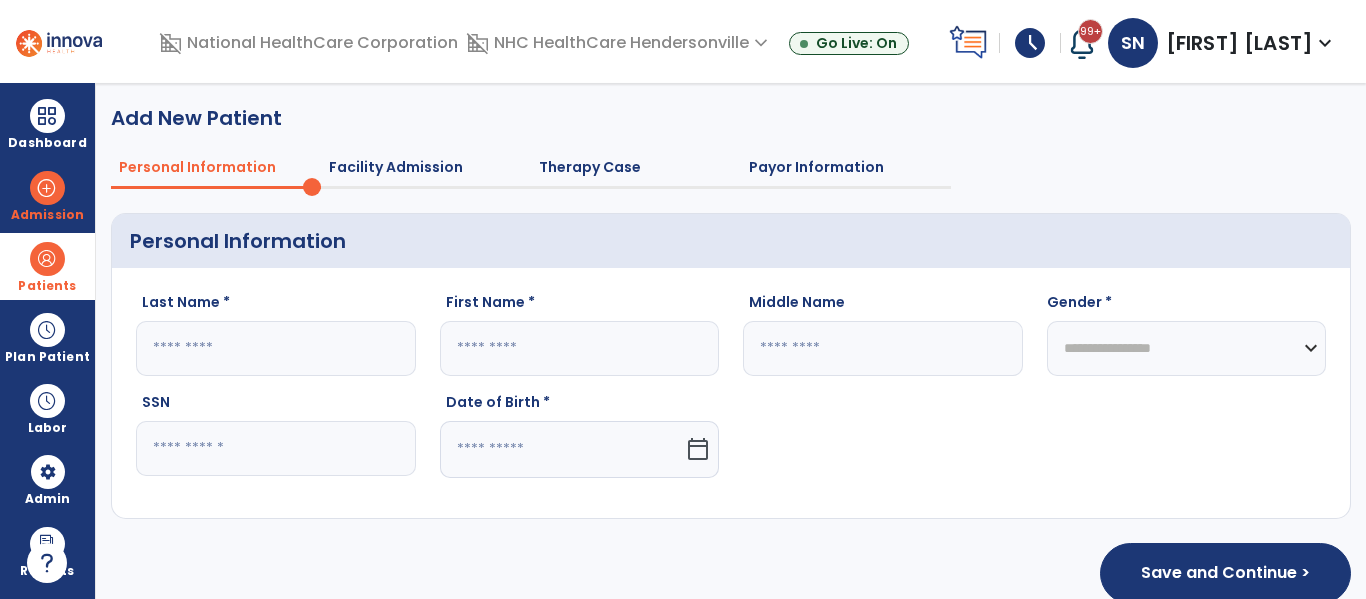 click at bounding box center [47, 259] 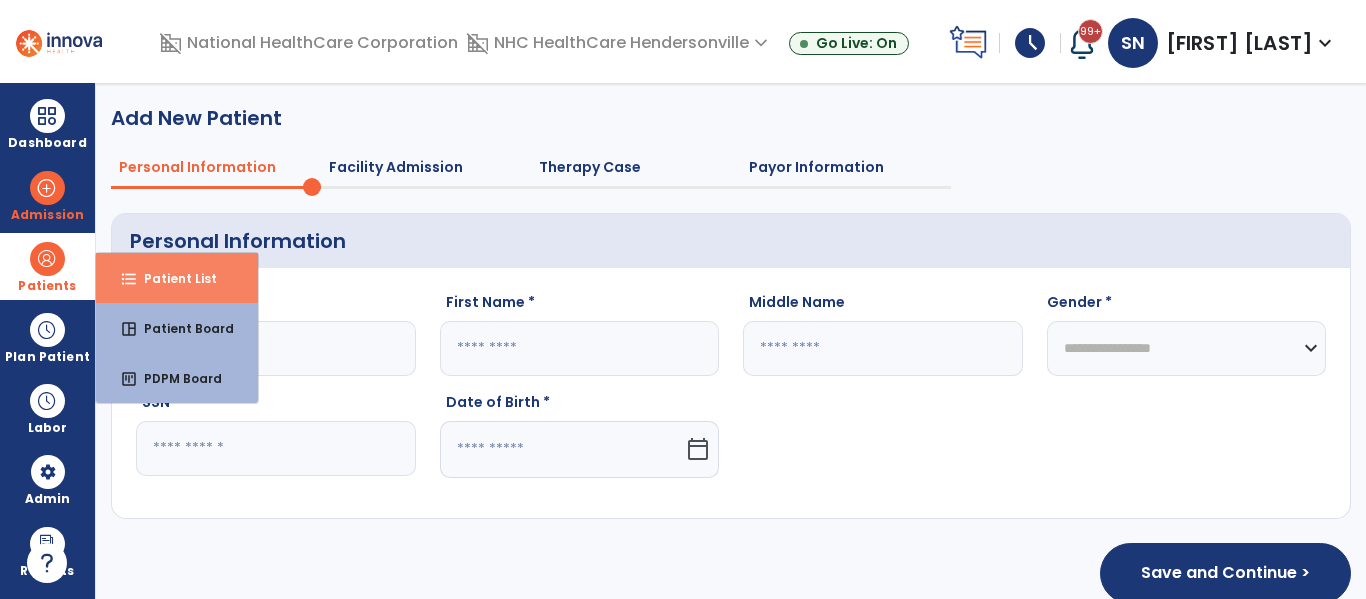click on "format_list_bulleted" at bounding box center [129, 279] 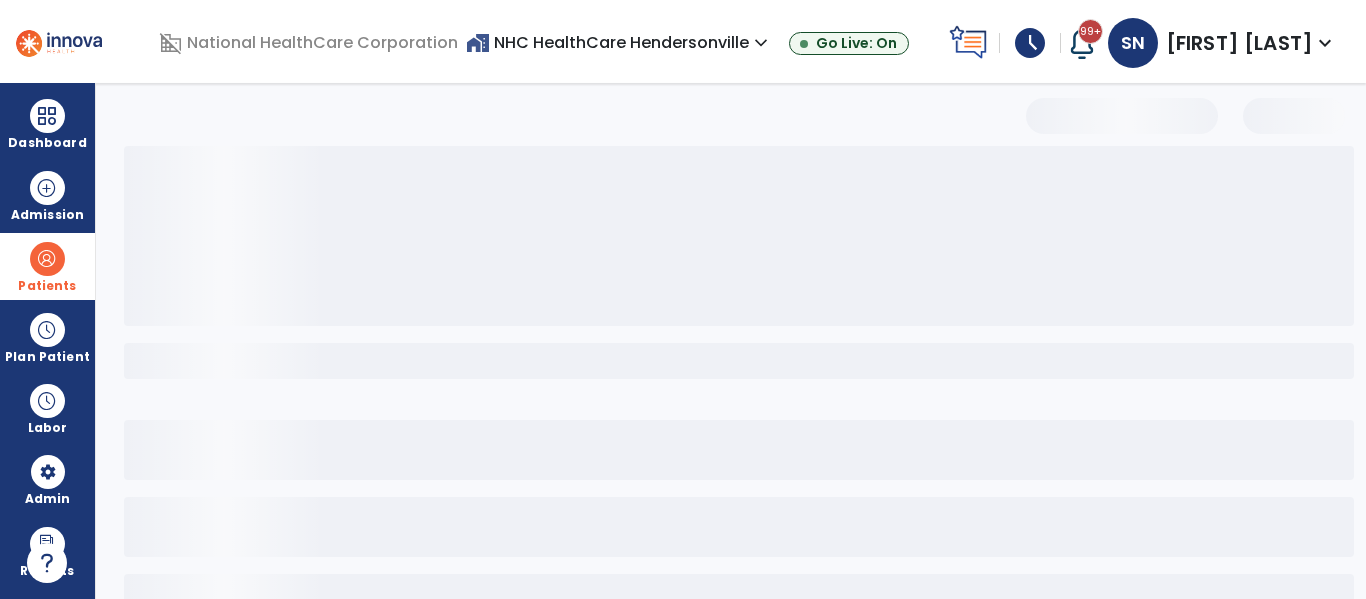 select on "***" 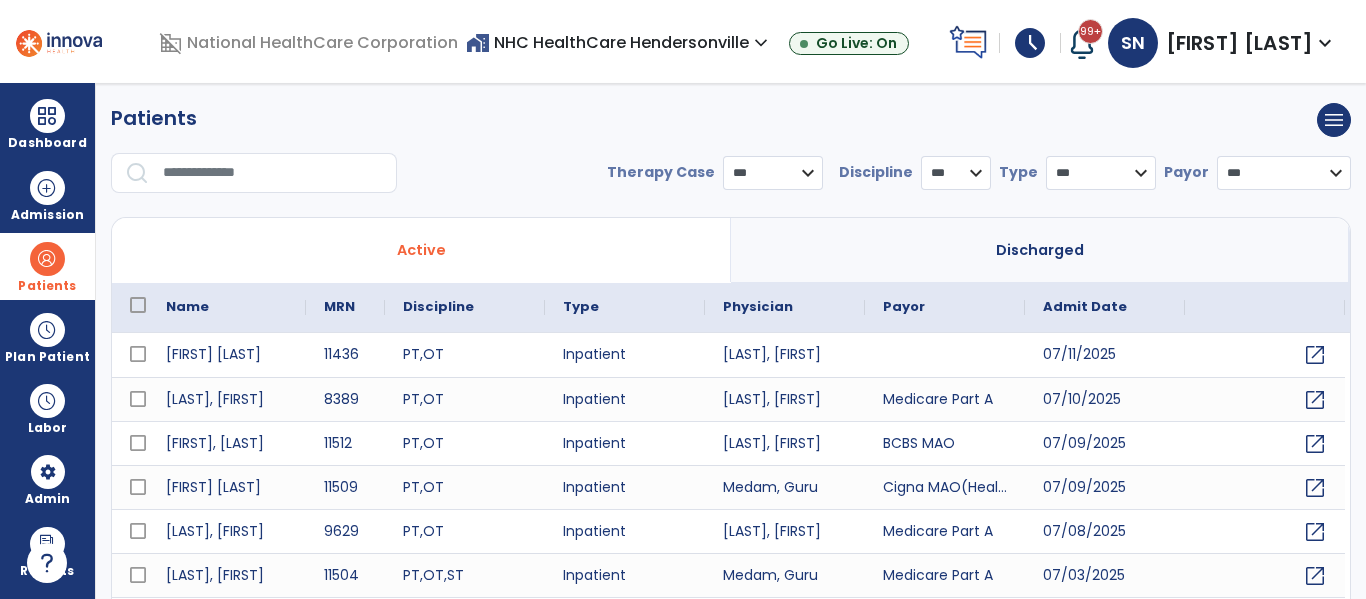 click at bounding box center [137, 172] 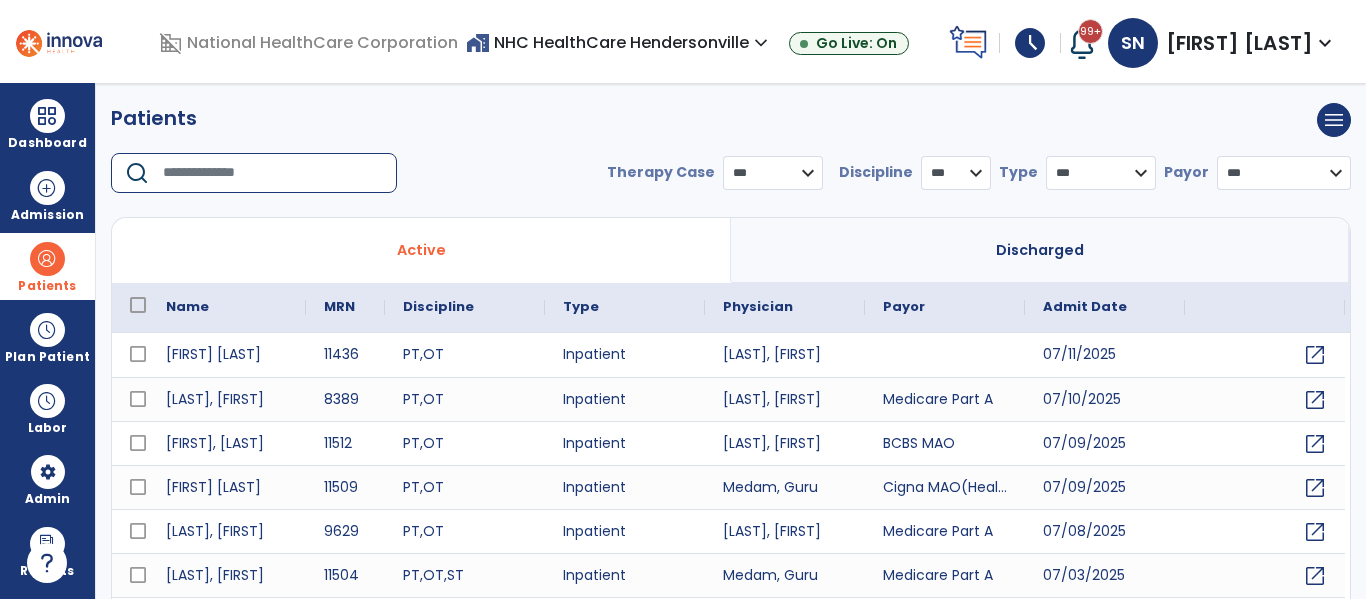 click at bounding box center (273, 173) 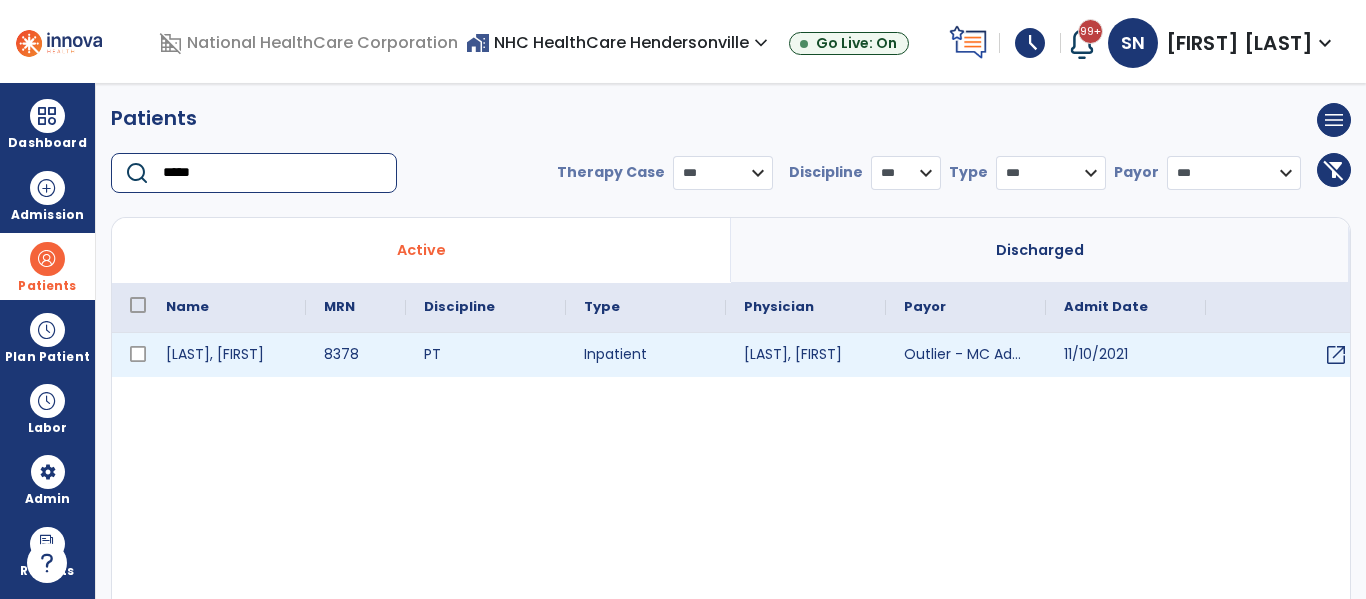 type on "*****" 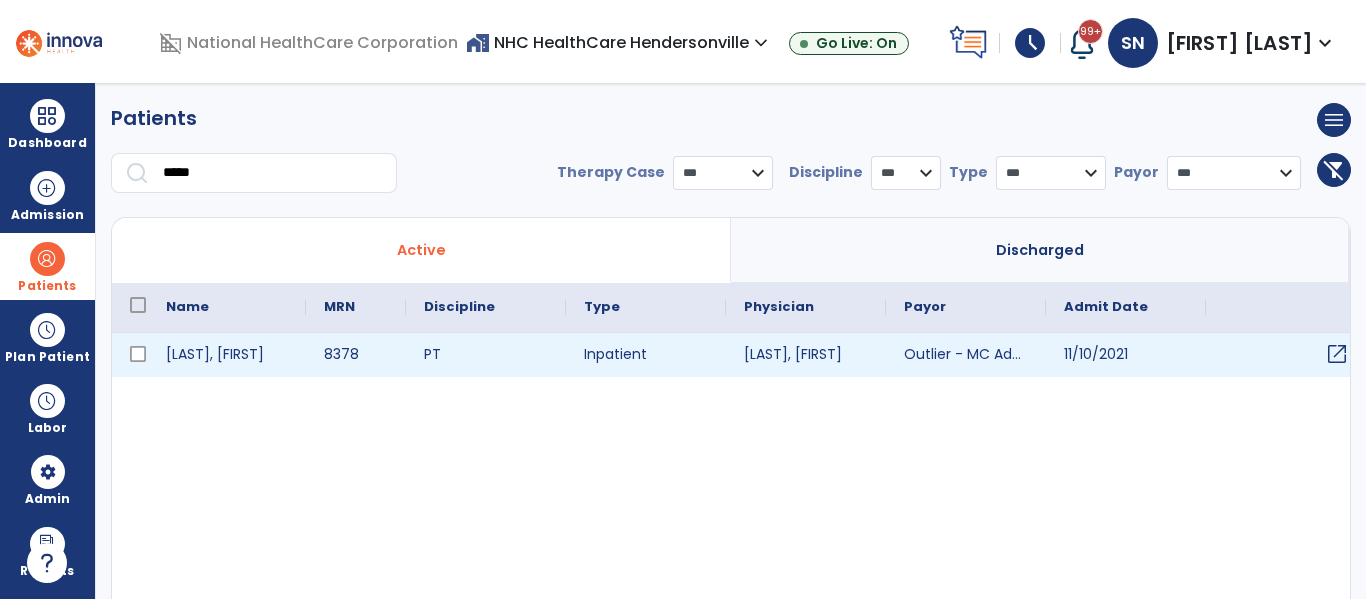 click on "open_in_new" at bounding box center (1337, 354) 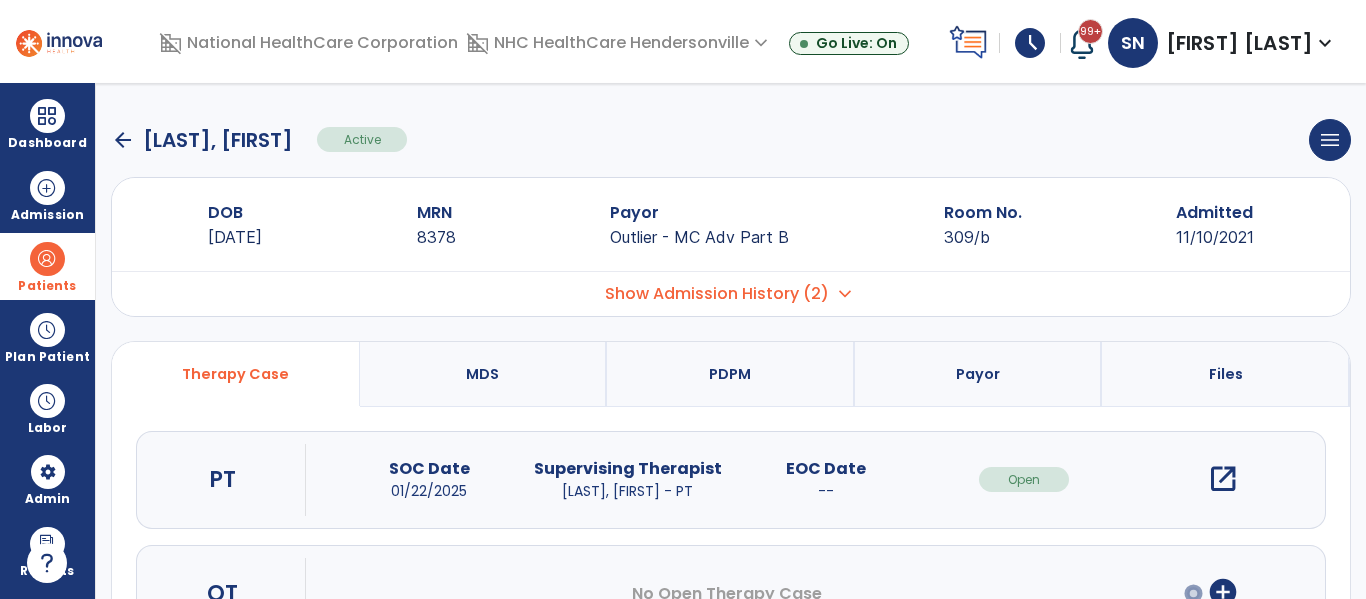 click on "open_in_new" at bounding box center (1223, 479) 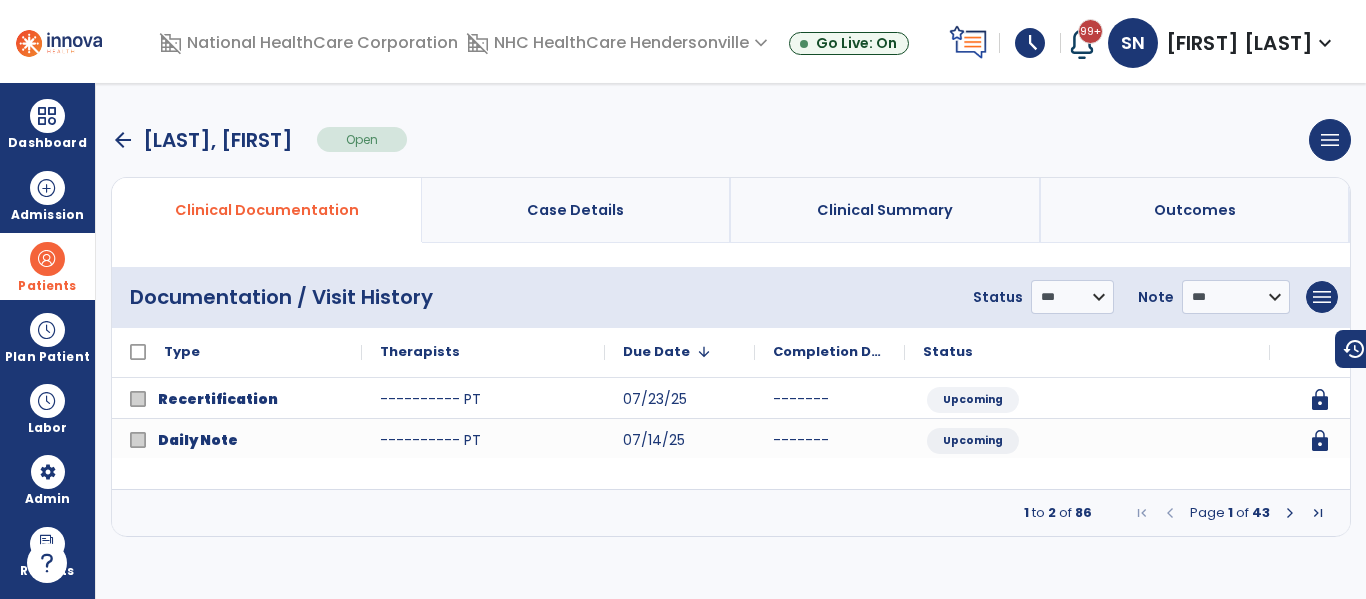 click at bounding box center [1290, 513] 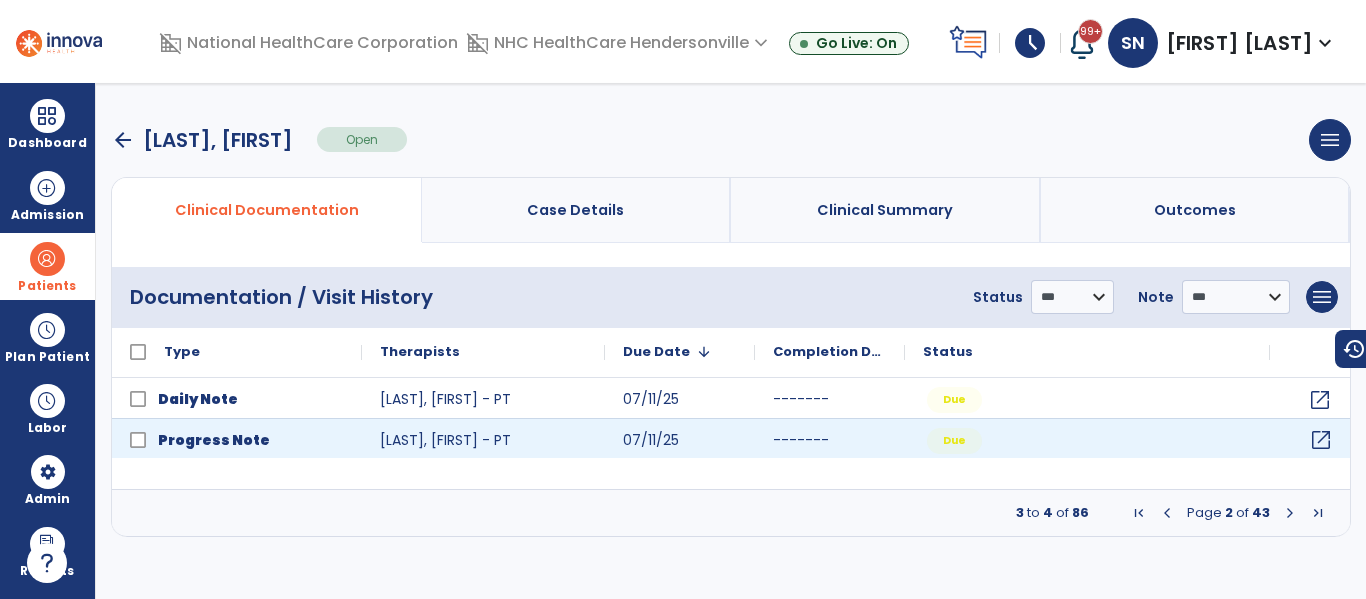 click on "open_in_new" 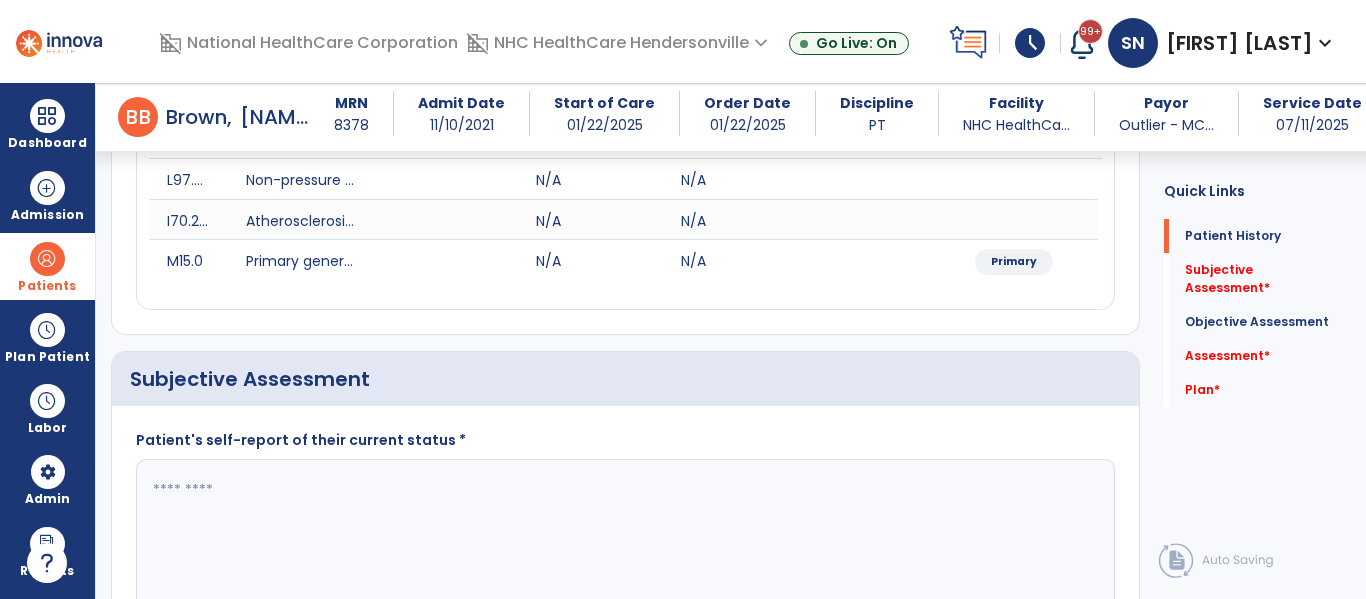 scroll, scrollTop: 285, scrollLeft: 0, axis: vertical 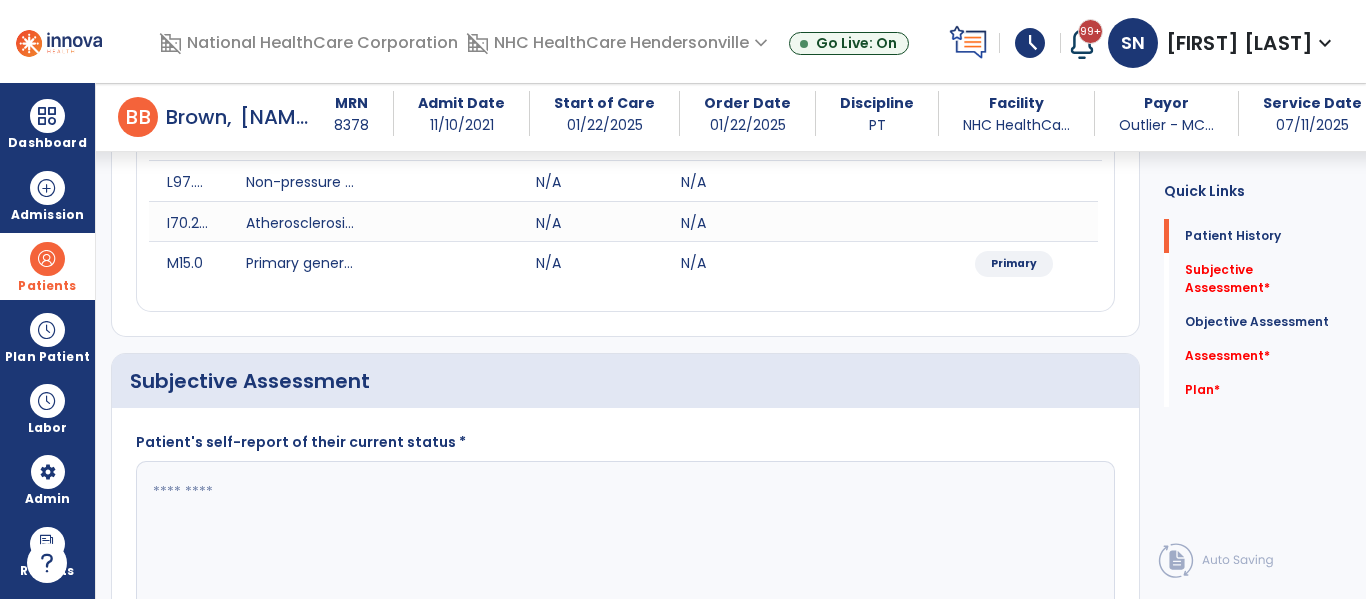 click 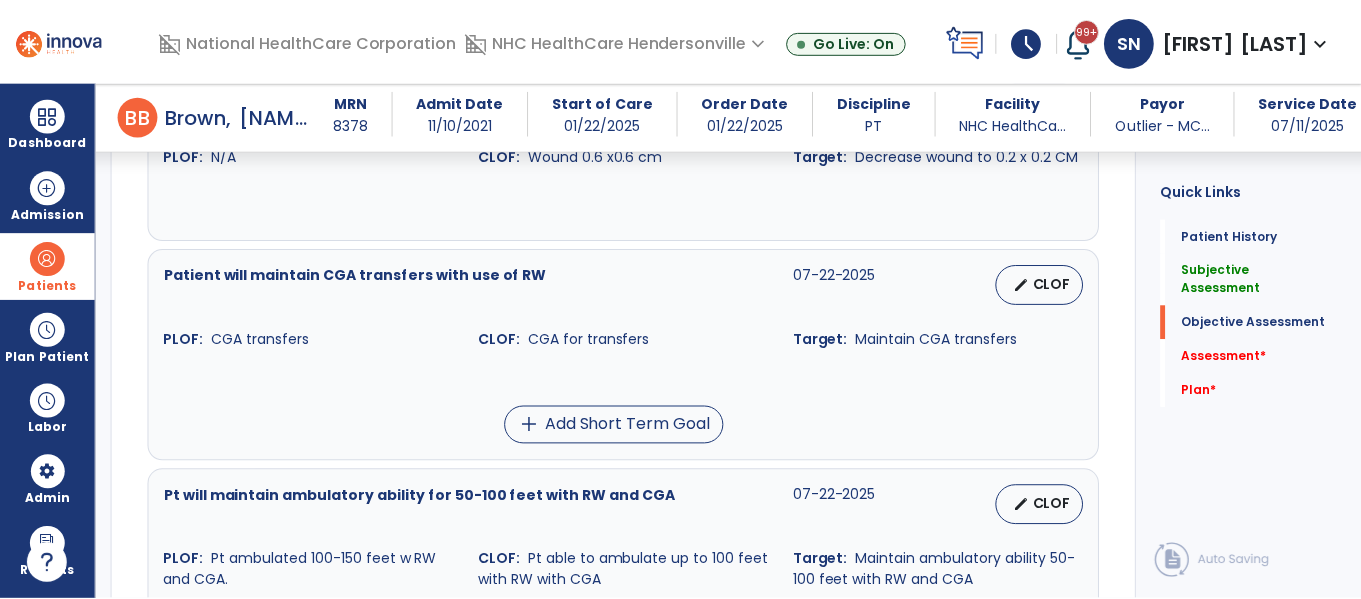 scroll, scrollTop: 1337, scrollLeft: 0, axis: vertical 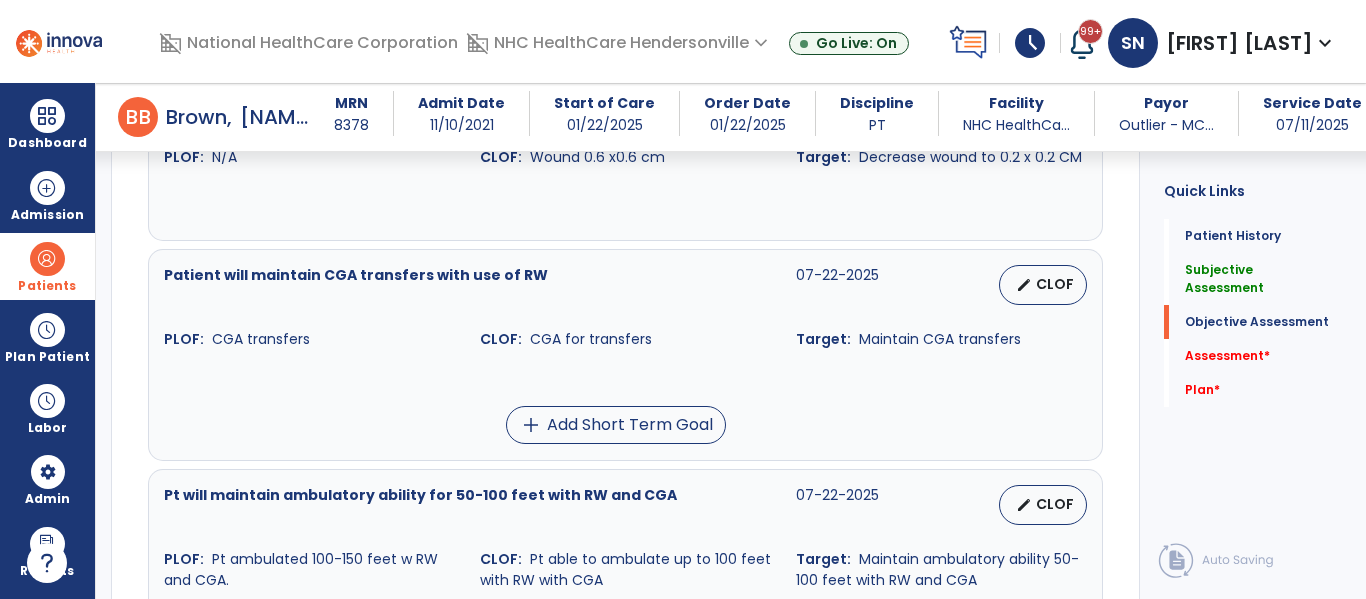type on "**********" 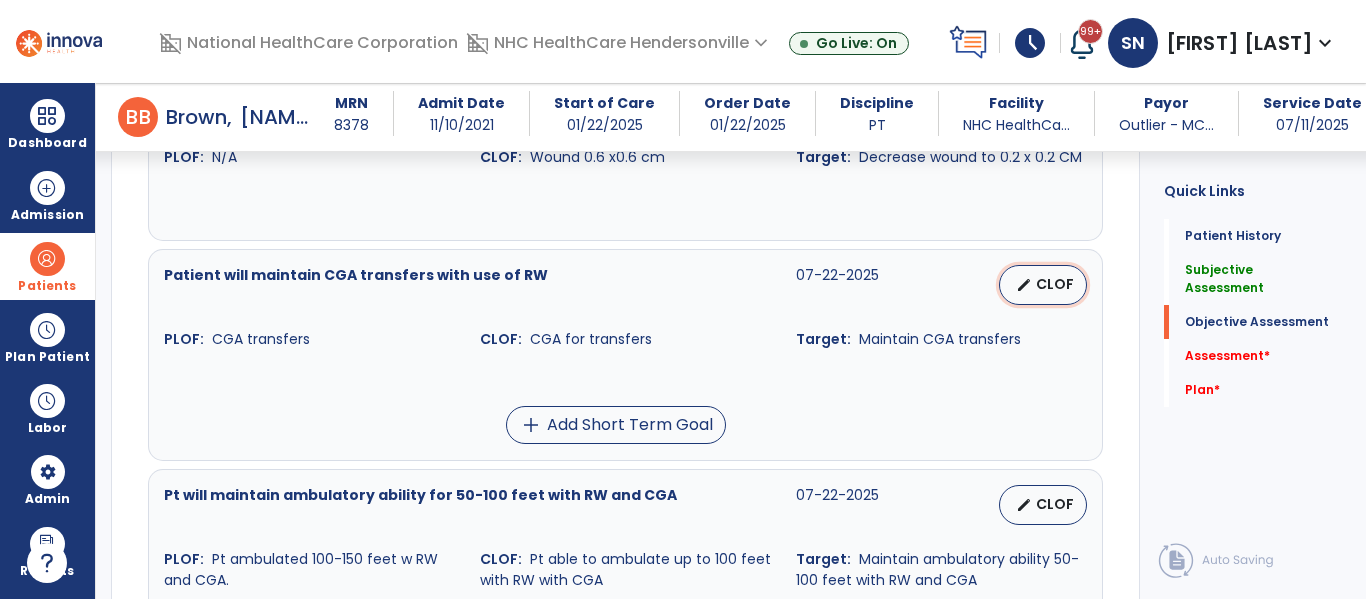 click on "CLOF" at bounding box center [1055, 284] 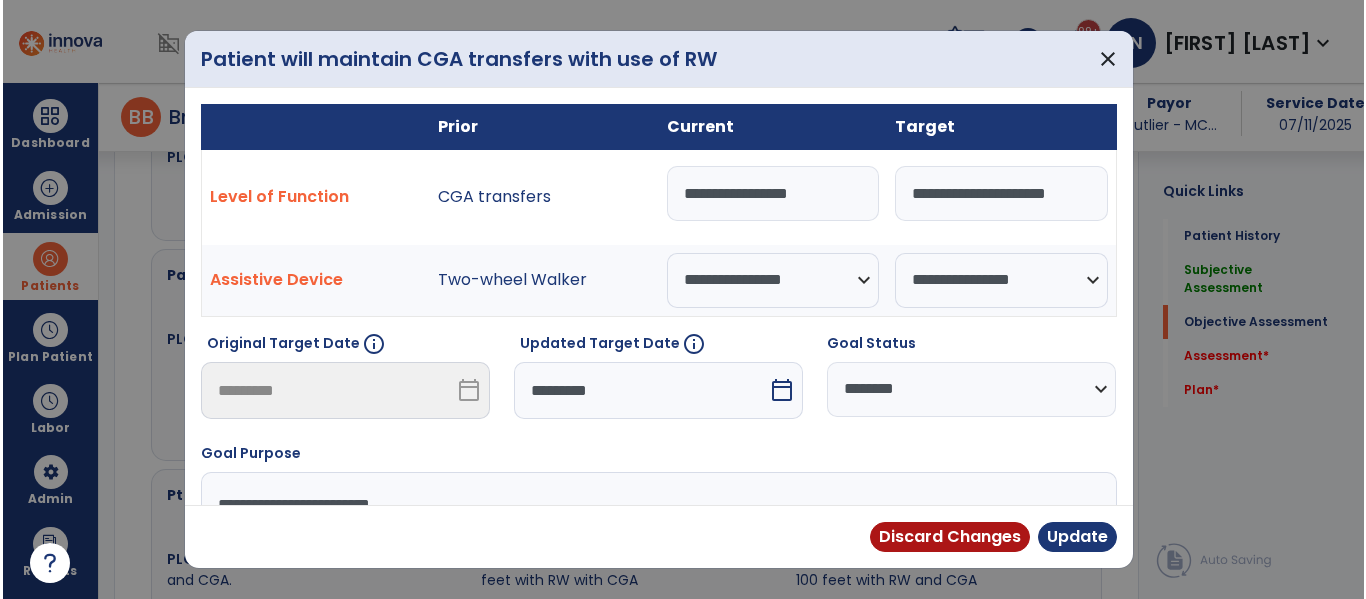 scroll, scrollTop: 1337, scrollLeft: 0, axis: vertical 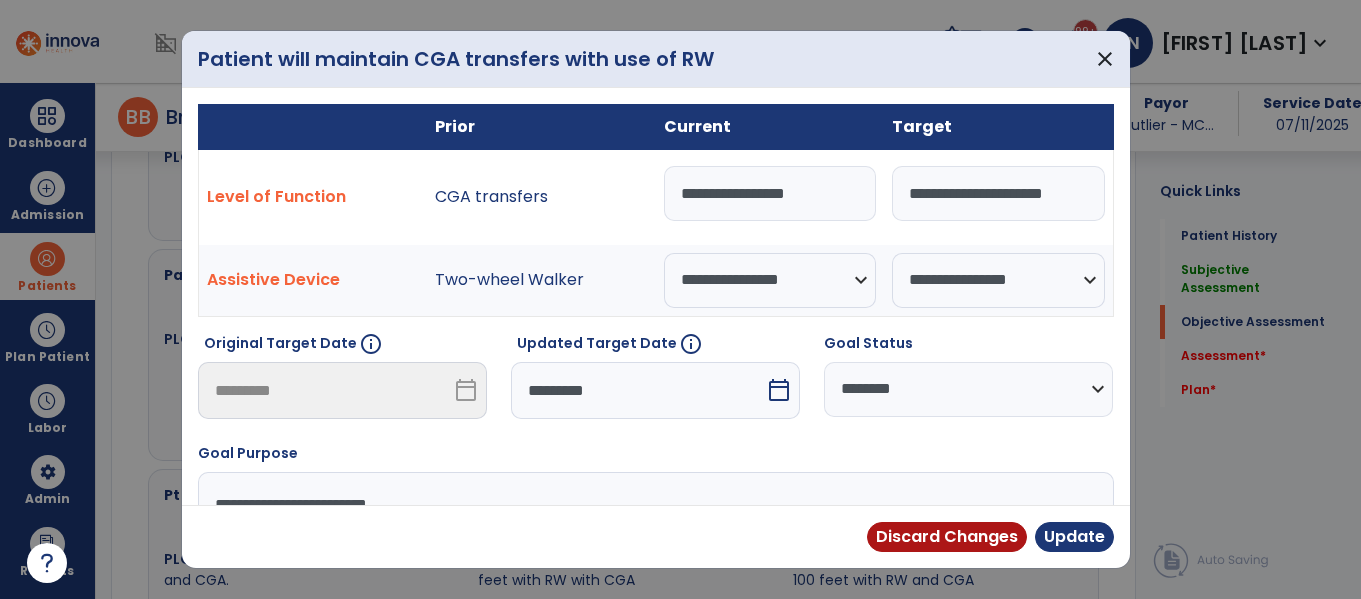 click on "**********" at bounding box center (770, 193) 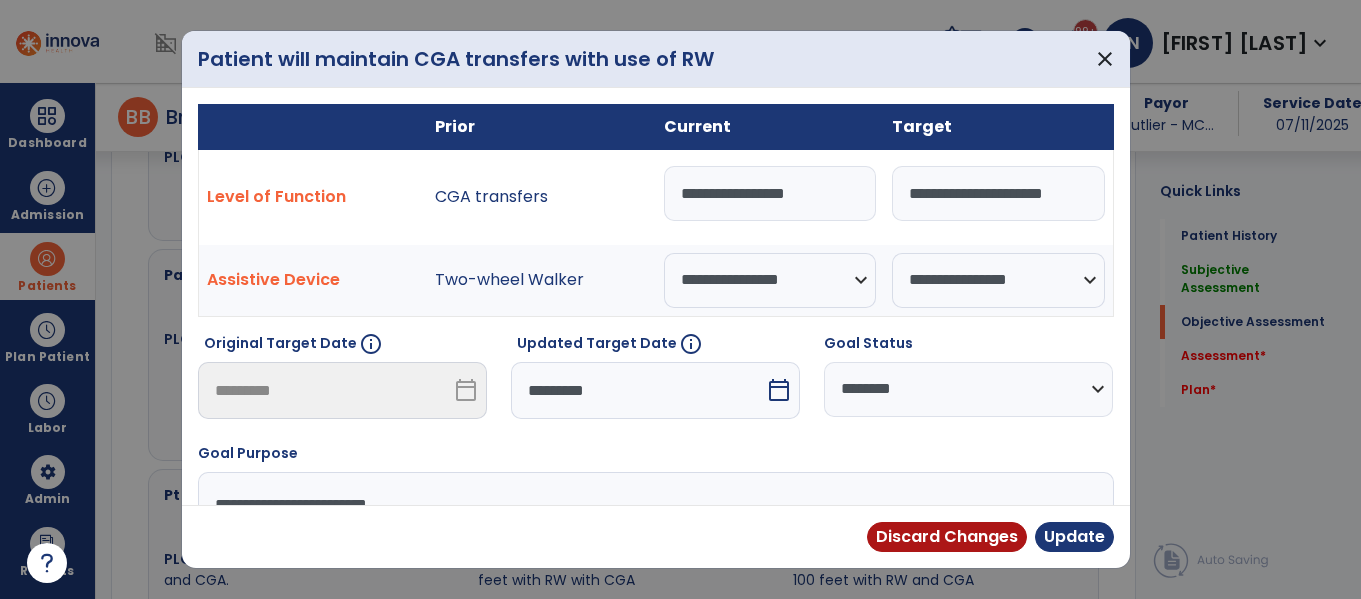 click on "**********" at bounding box center [770, 193] 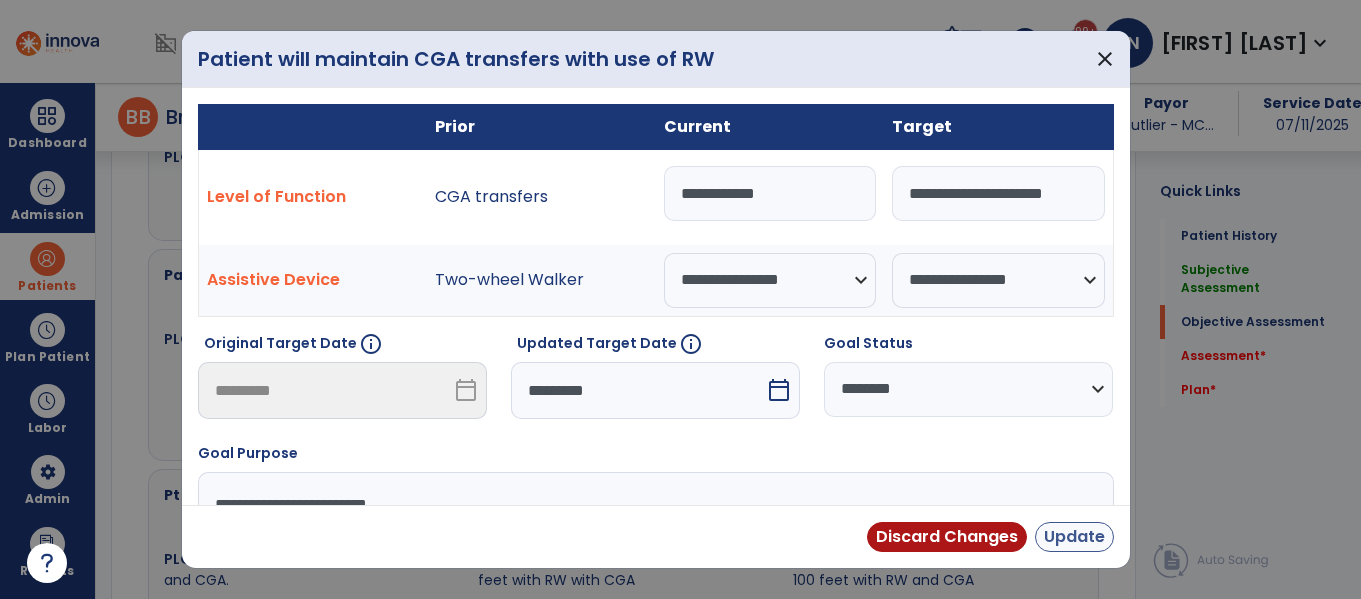type on "**********" 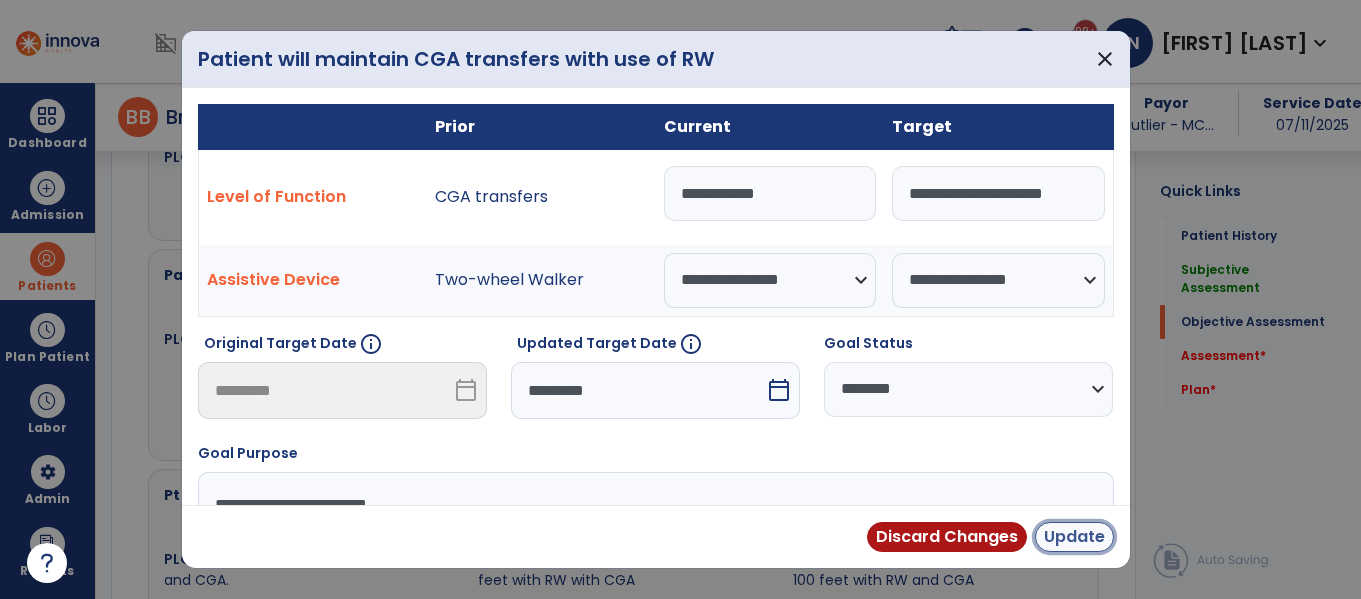 click on "Update" at bounding box center [1074, 537] 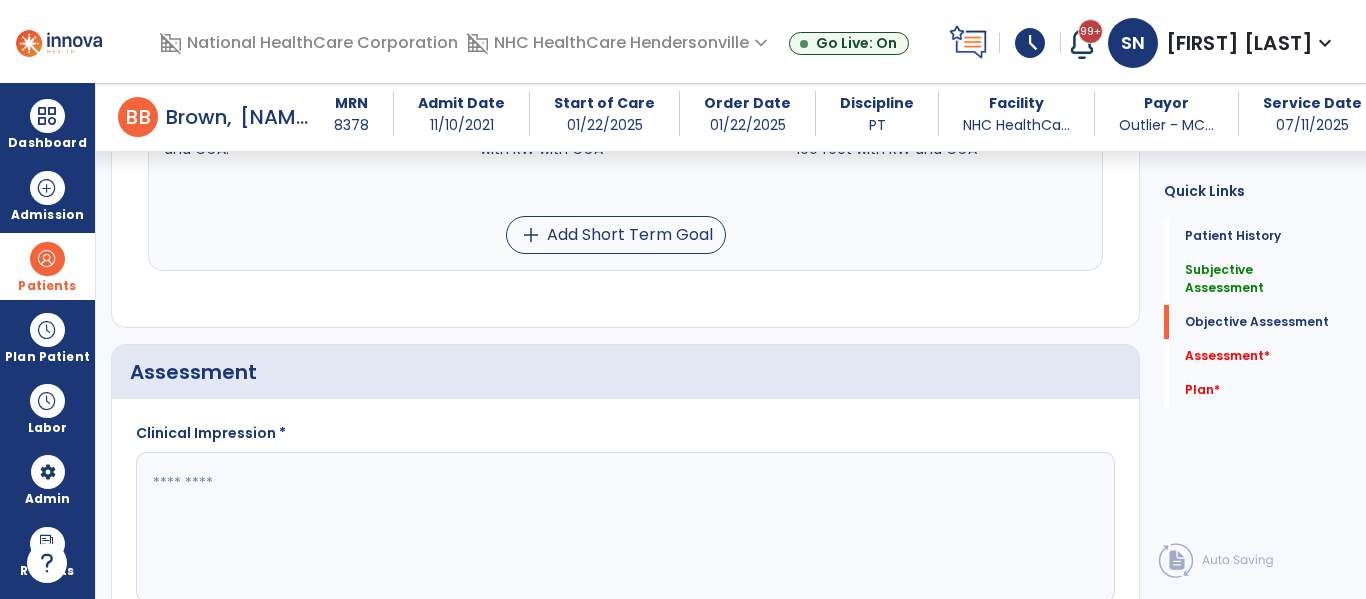 scroll, scrollTop: 1767, scrollLeft: 0, axis: vertical 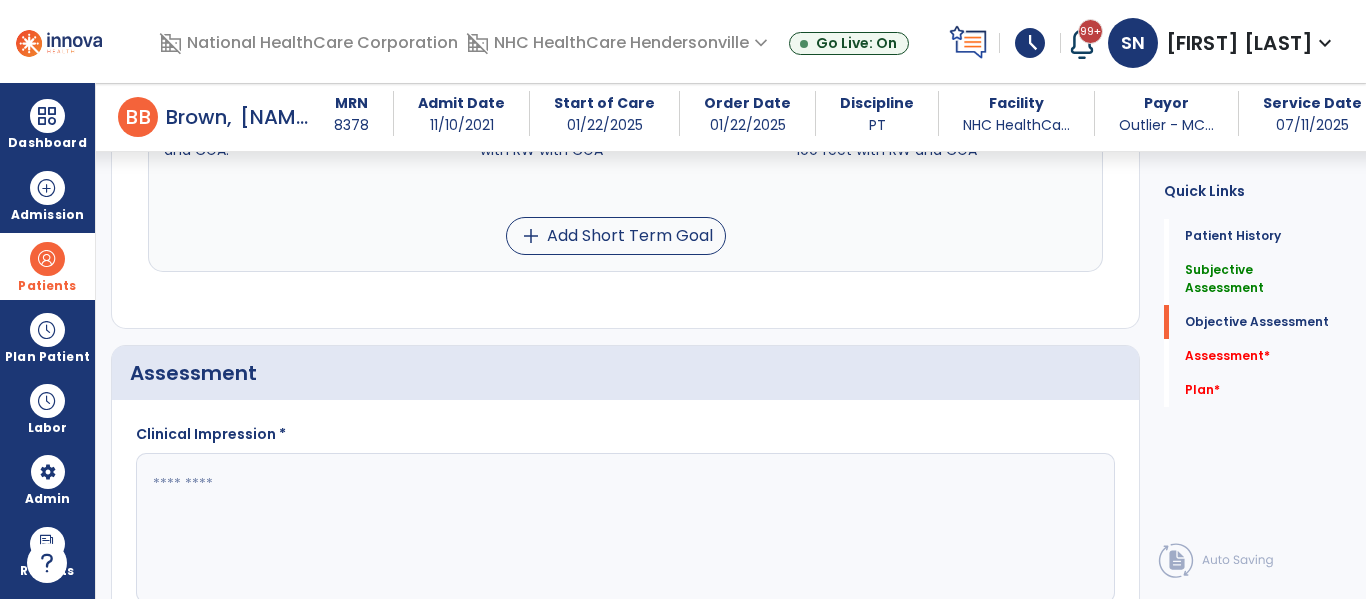 click 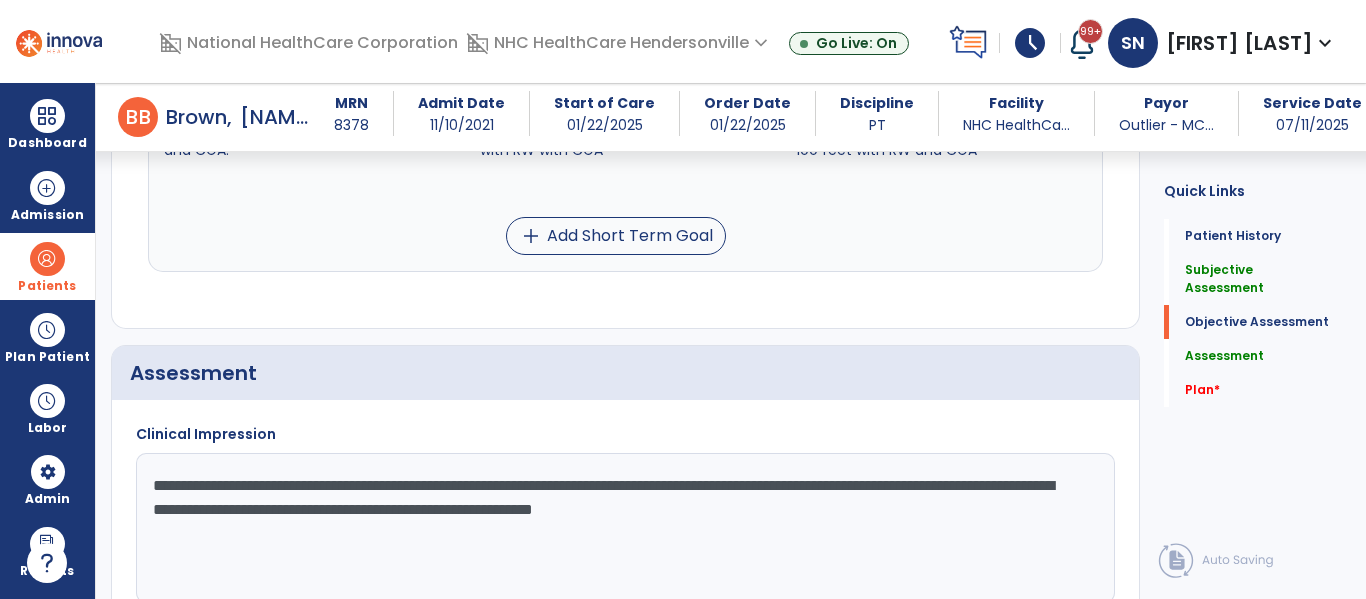 click on "**********" 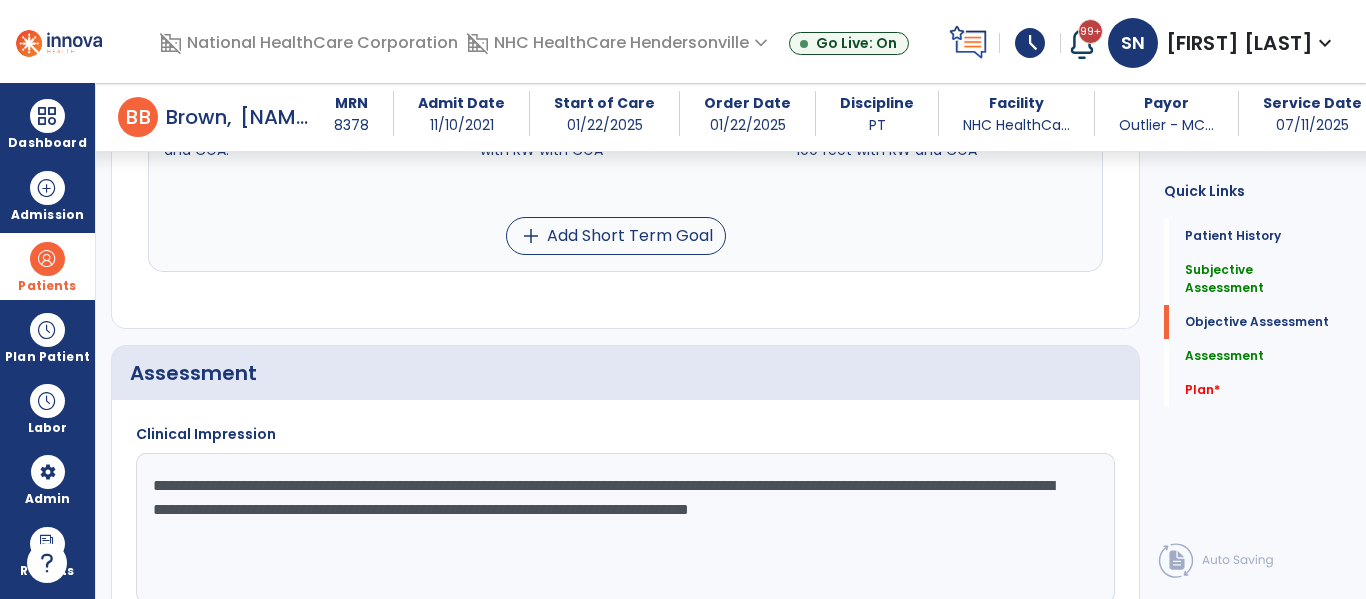 click on "**********" 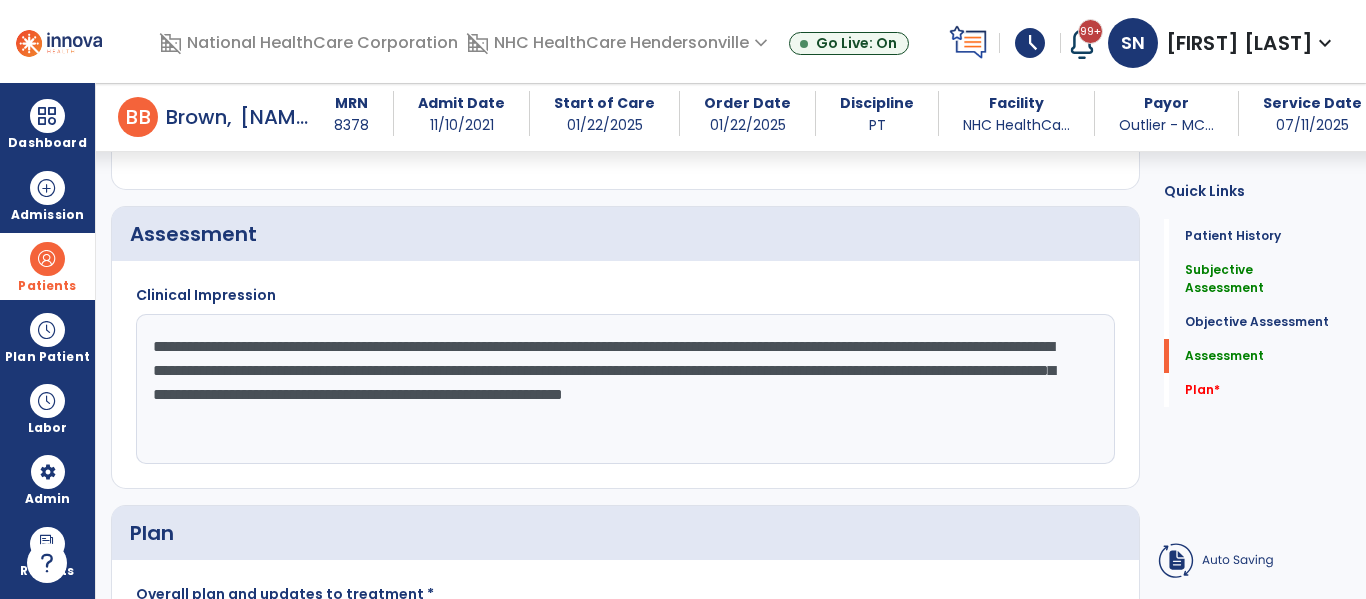 scroll, scrollTop: 1907, scrollLeft: 0, axis: vertical 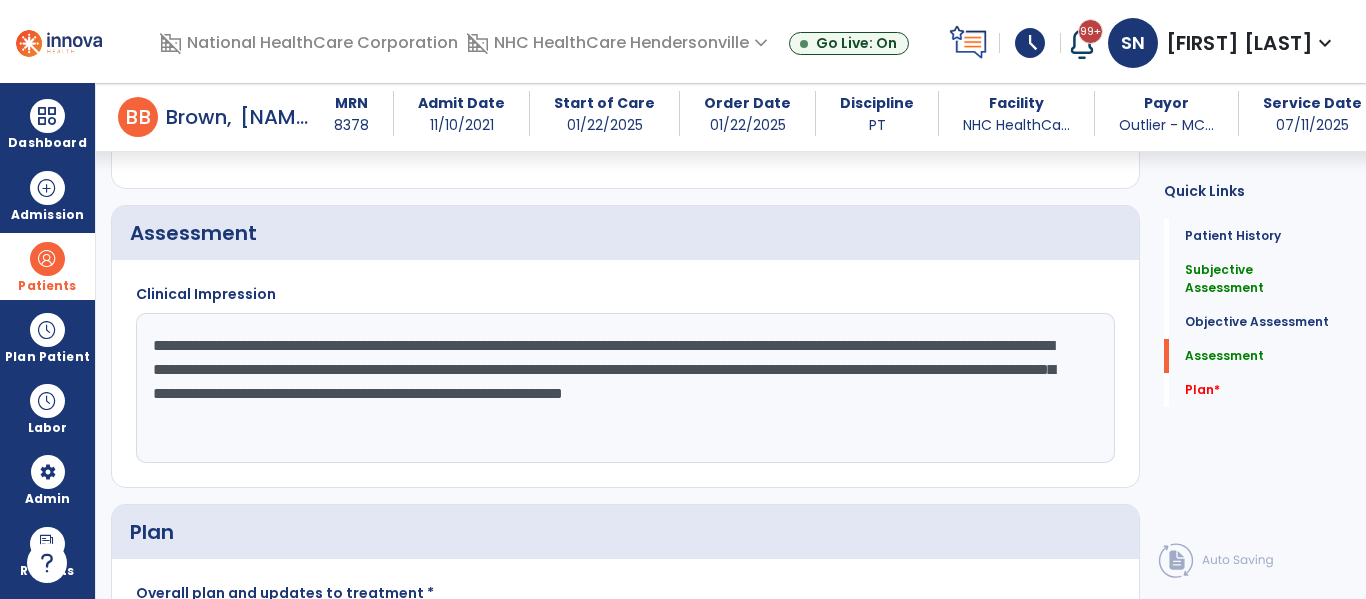 click on "**********" 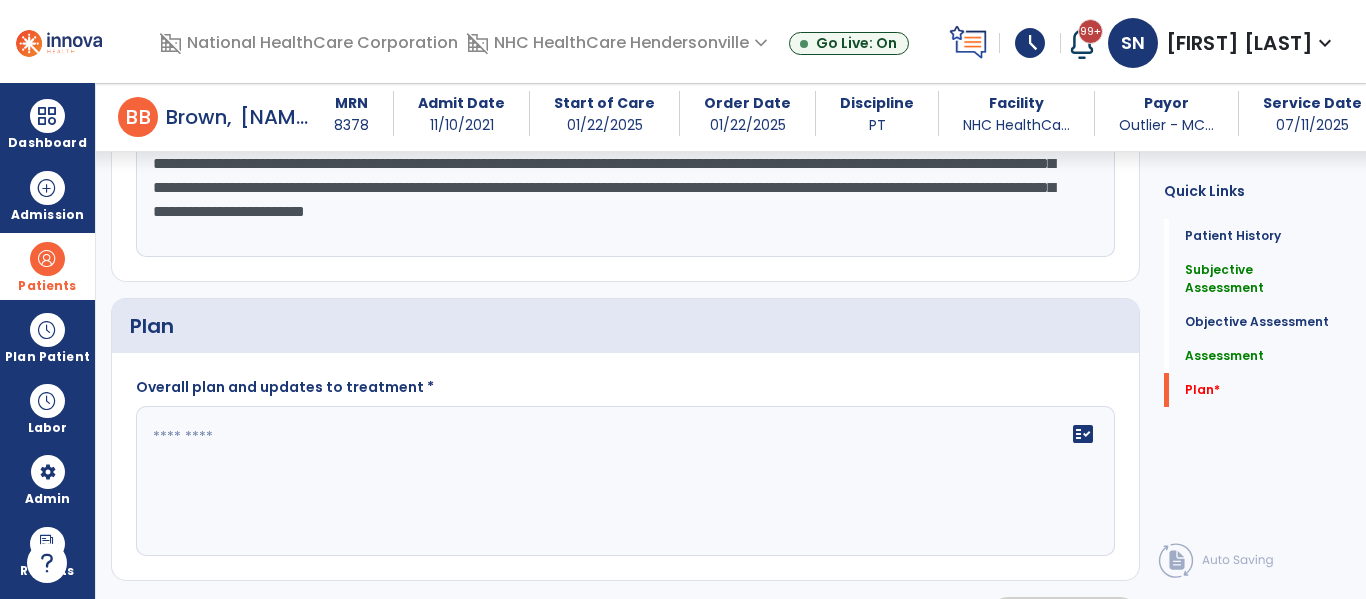 scroll, scrollTop: 2114, scrollLeft: 0, axis: vertical 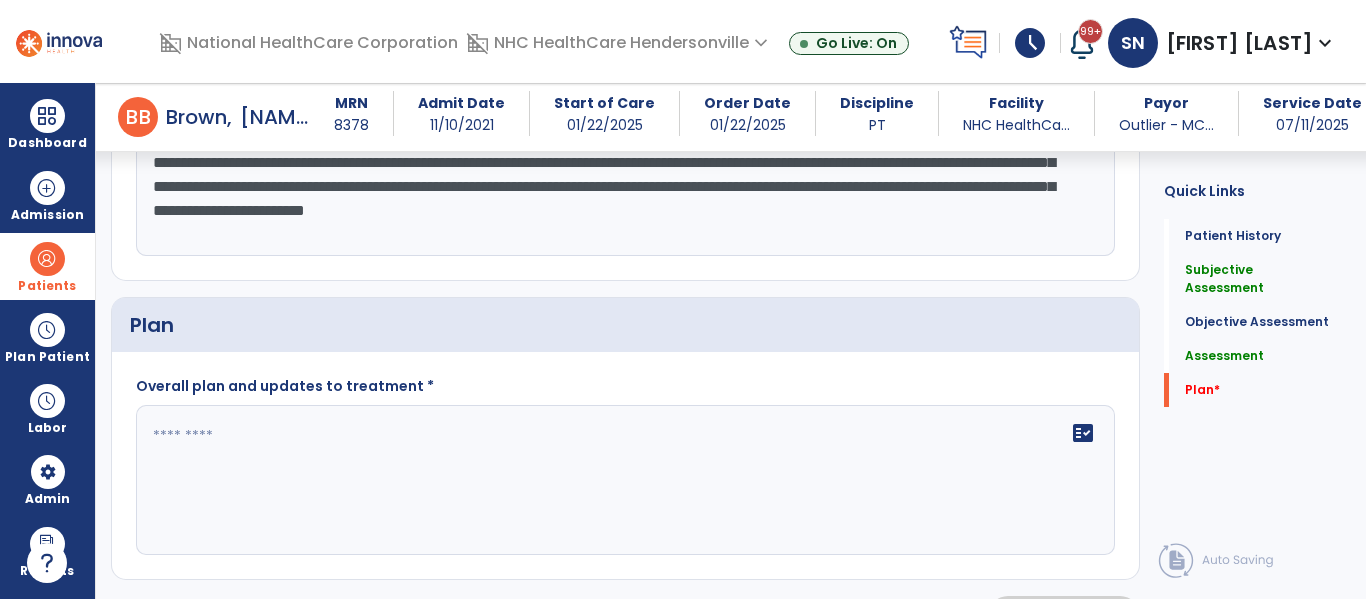 type on "**********" 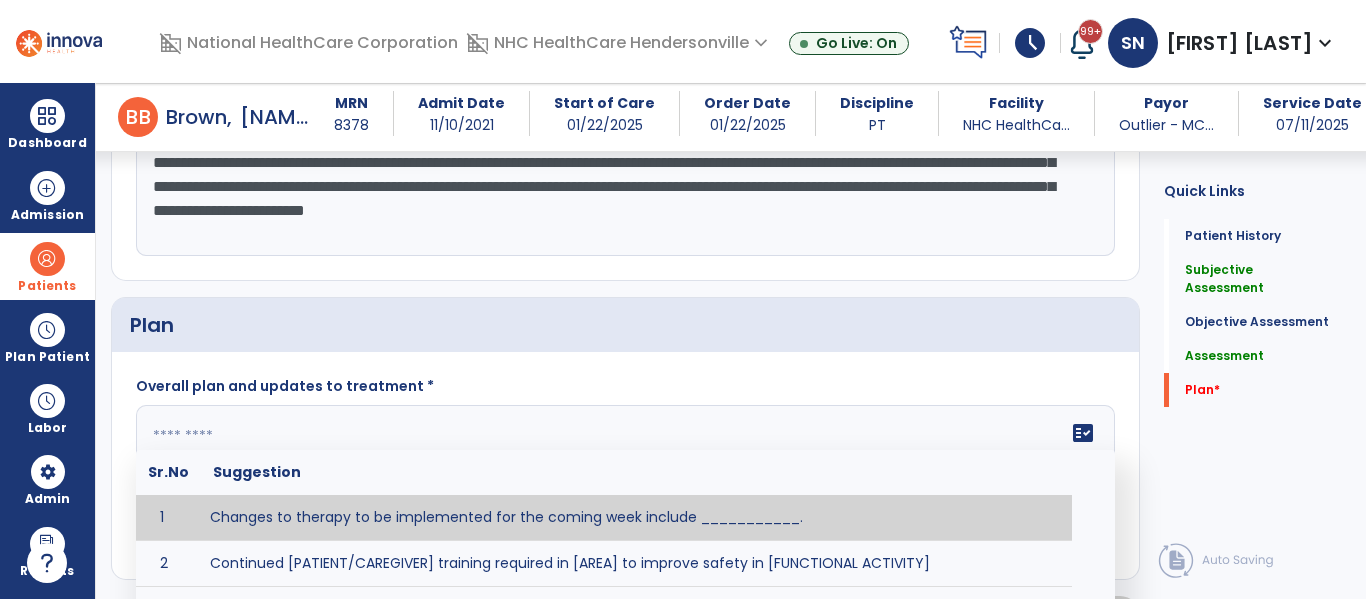 click 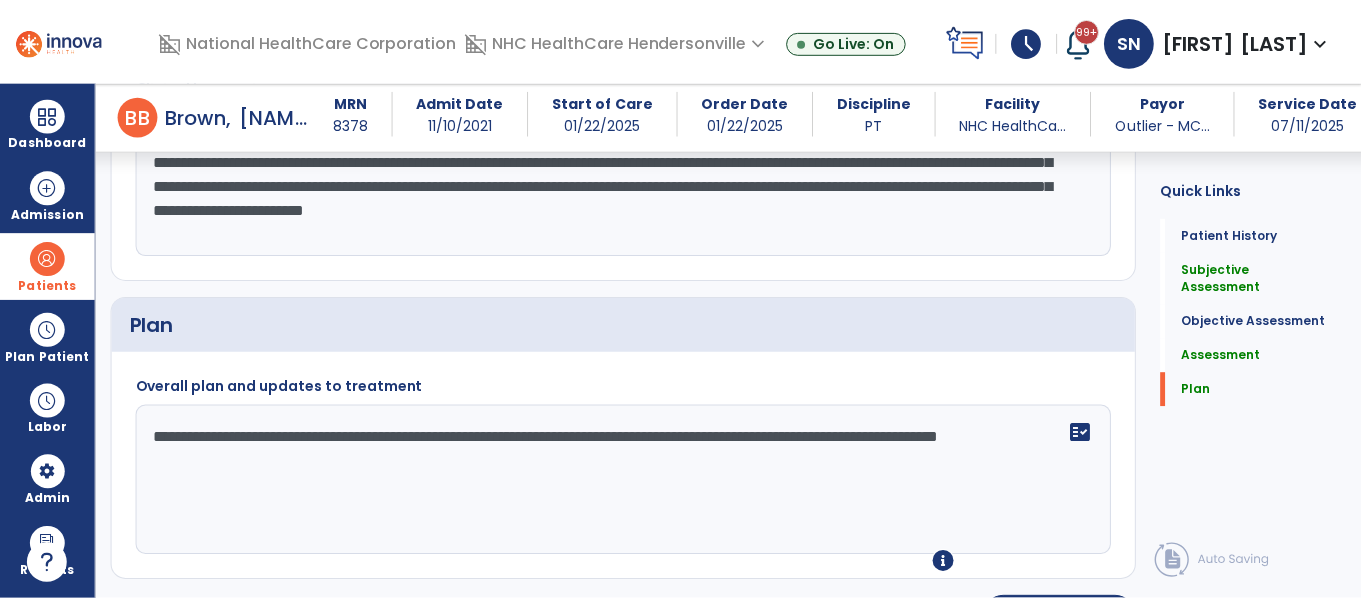 scroll, scrollTop: 2169, scrollLeft: 0, axis: vertical 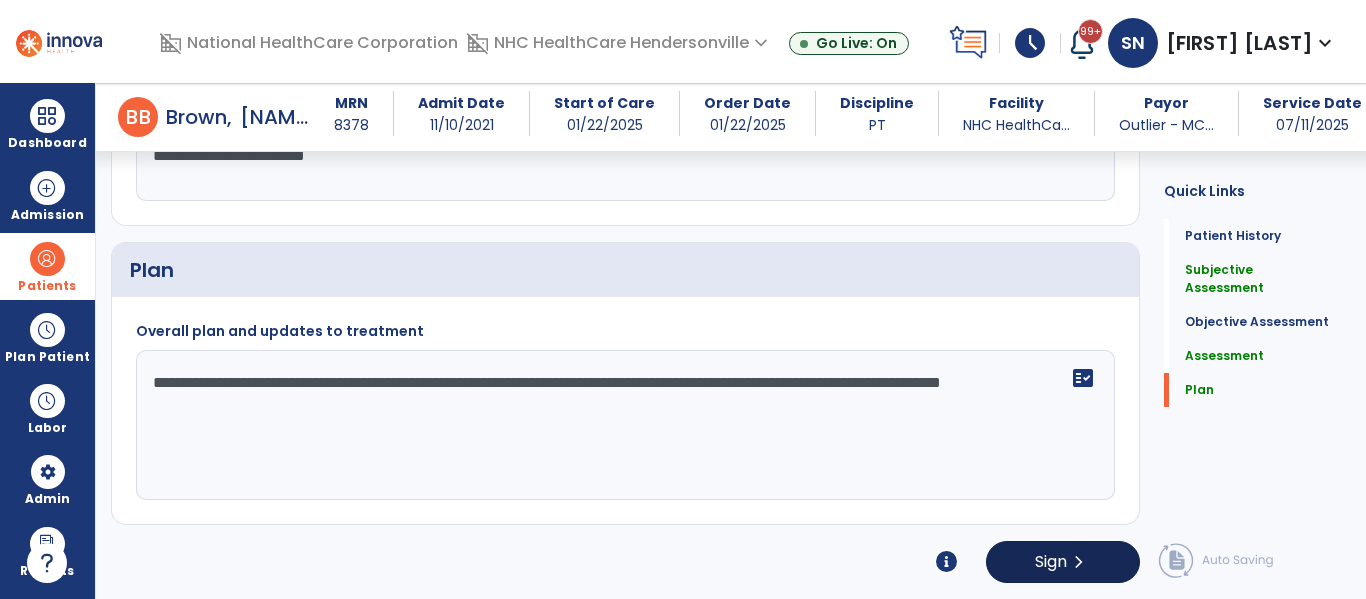 type on "**********" 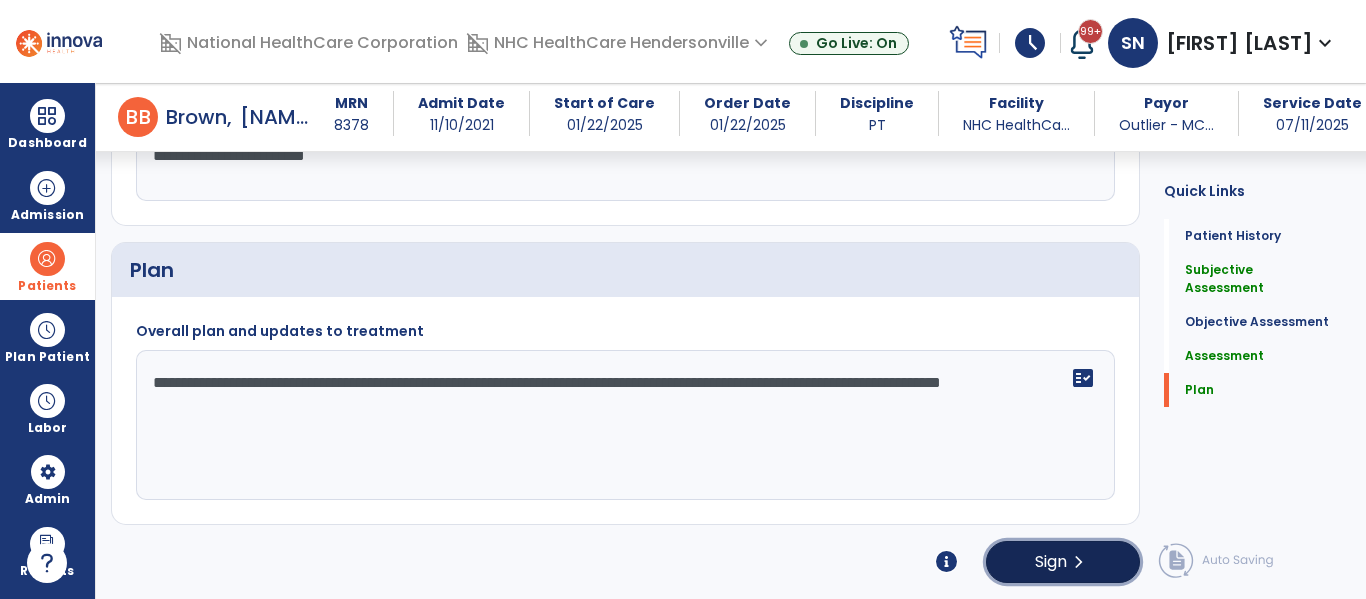 click on "Sign  chevron_right" 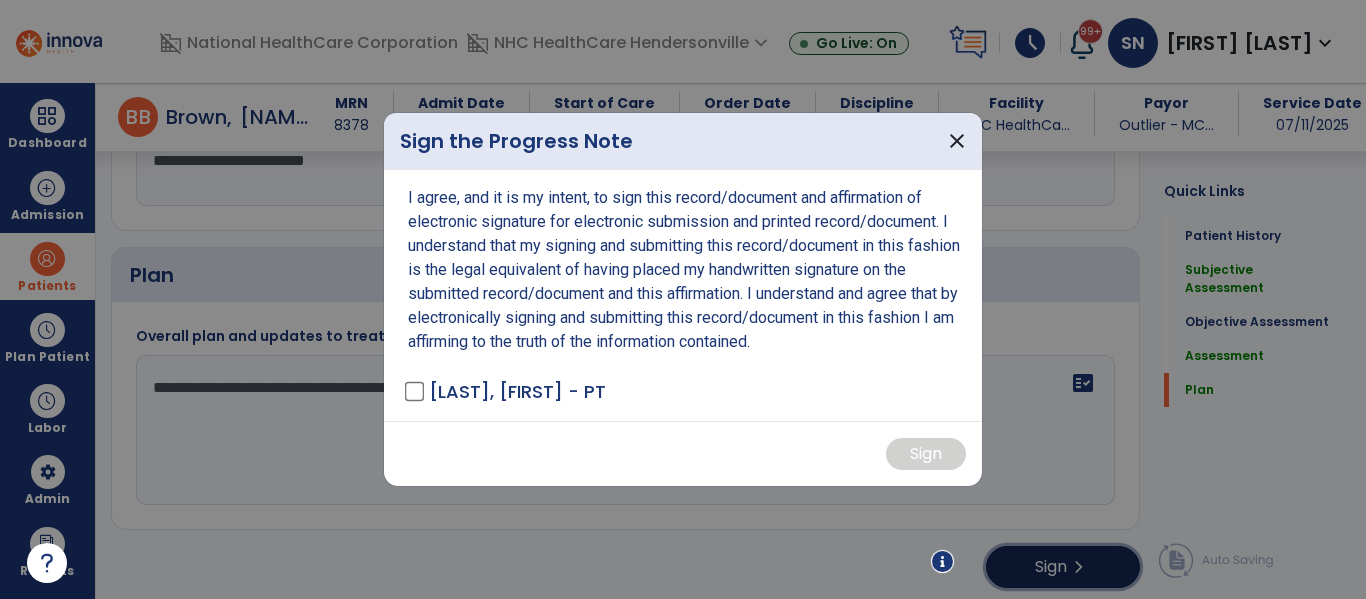 scroll, scrollTop: 2169, scrollLeft: 0, axis: vertical 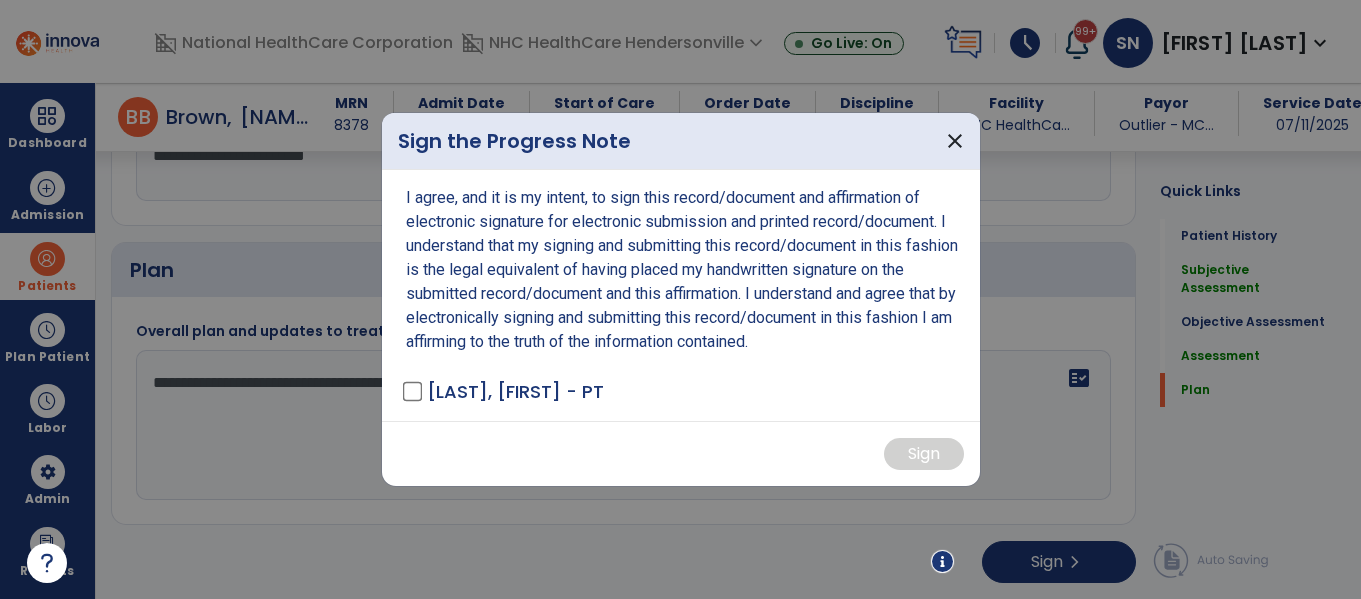 click on "I agree, and it is my intent, to sign this record/document and affirmation of electronic signature for electronic submission and printed record/document. I understand that my signing and submitting this record/document in this fashion is the legal equivalent of having placed my handwritten signature on the submitted record/document and this affirmation. I understand and agree that by electronically signing and submitting this record/document in this fashion I am affirming to the truth of the information contained. [LAST], [FIRST]  - PT" at bounding box center (681, 295) 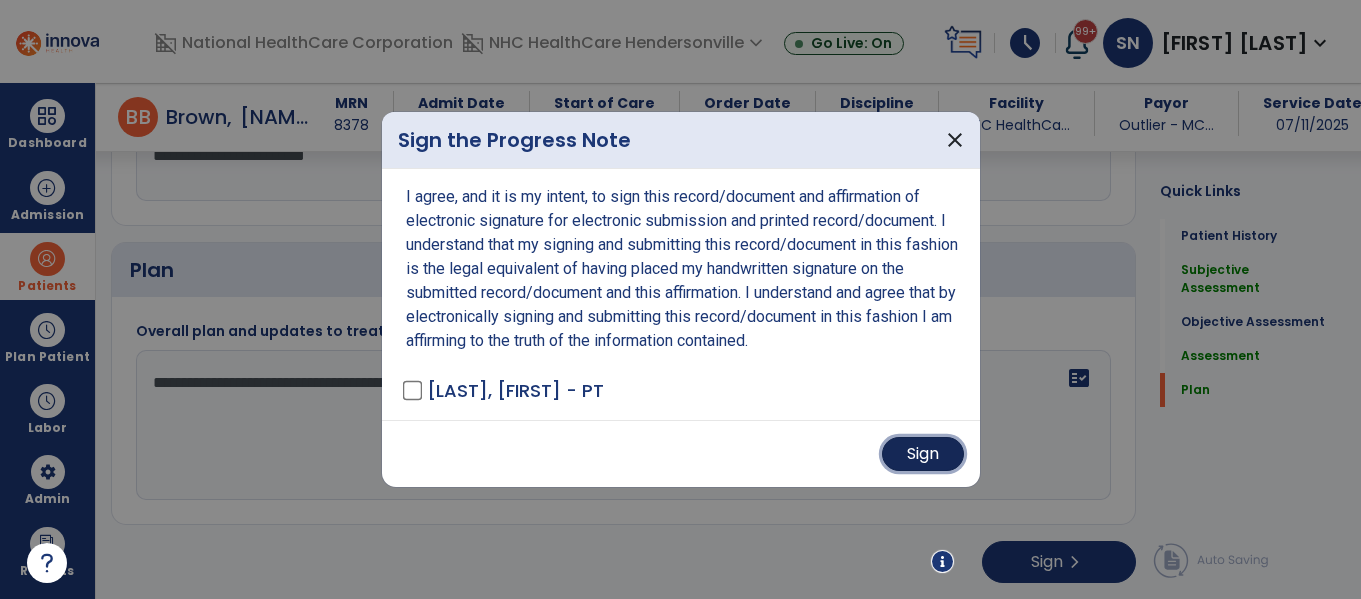 click on "Sign" at bounding box center [923, 454] 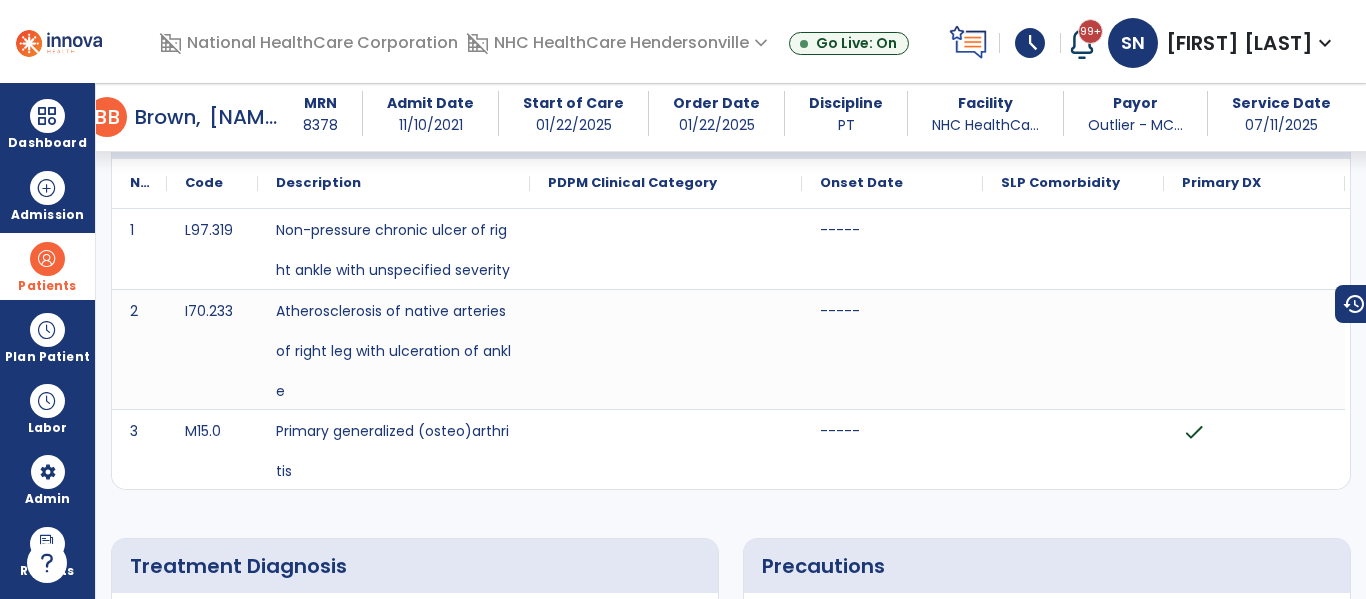 scroll, scrollTop: 0, scrollLeft: 0, axis: both 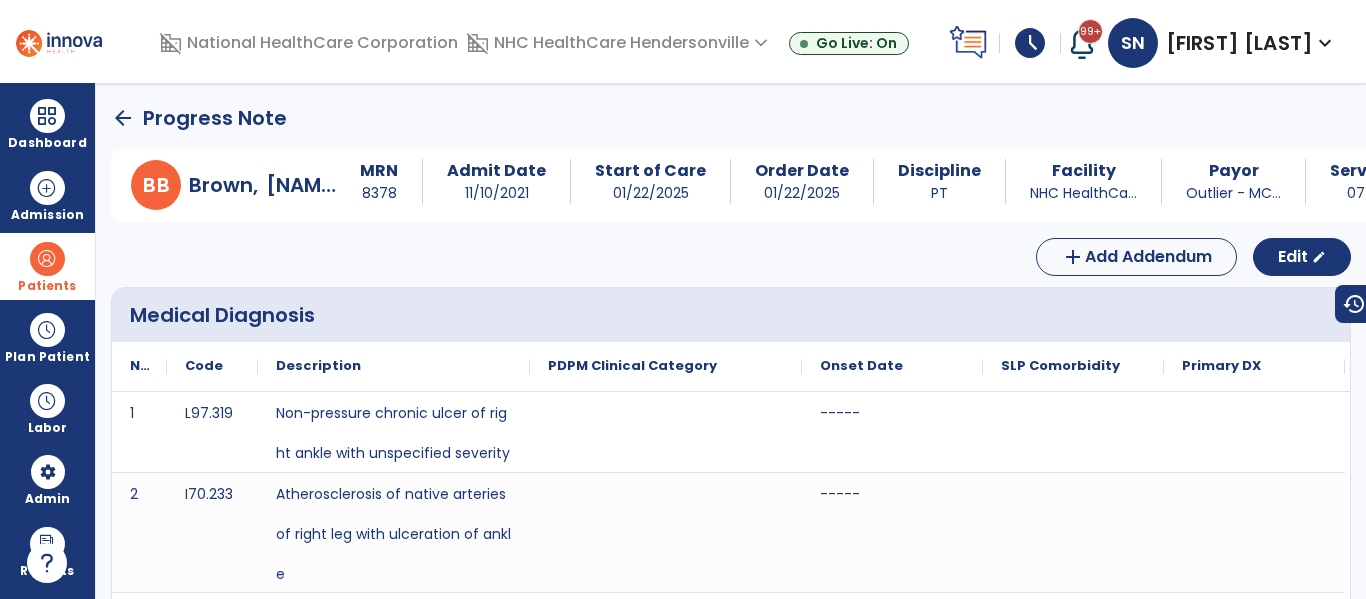 click on "arrow_back" 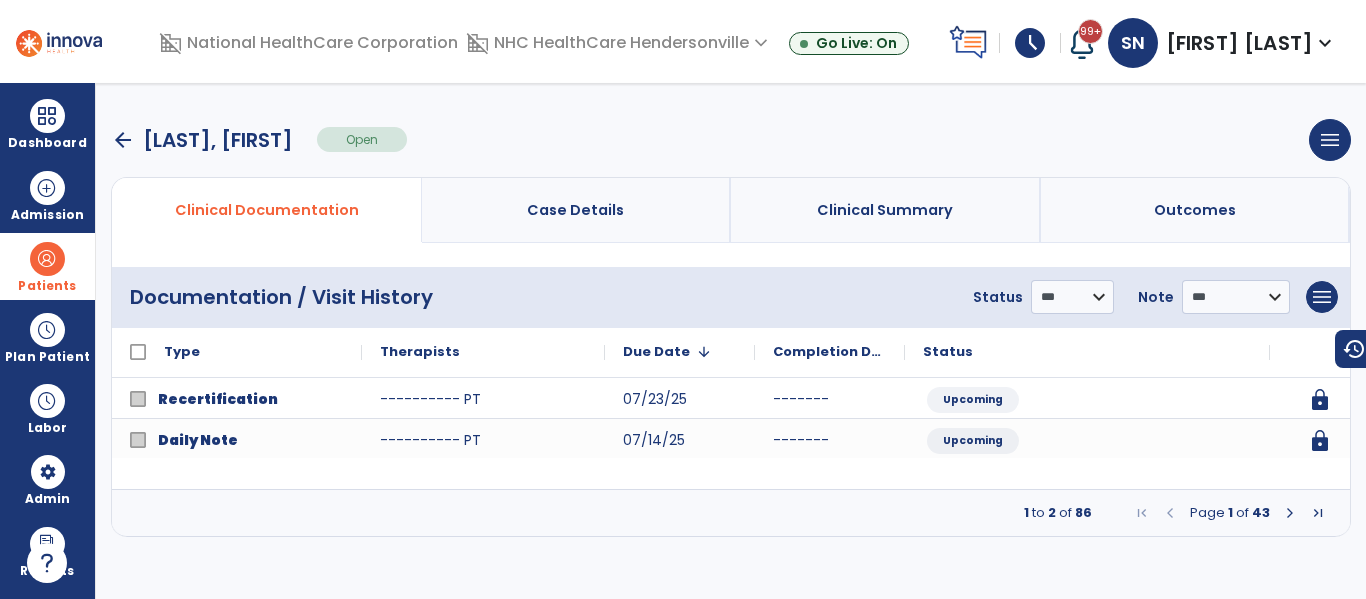 click on "arrow_back" at bounding box center [123, 140] 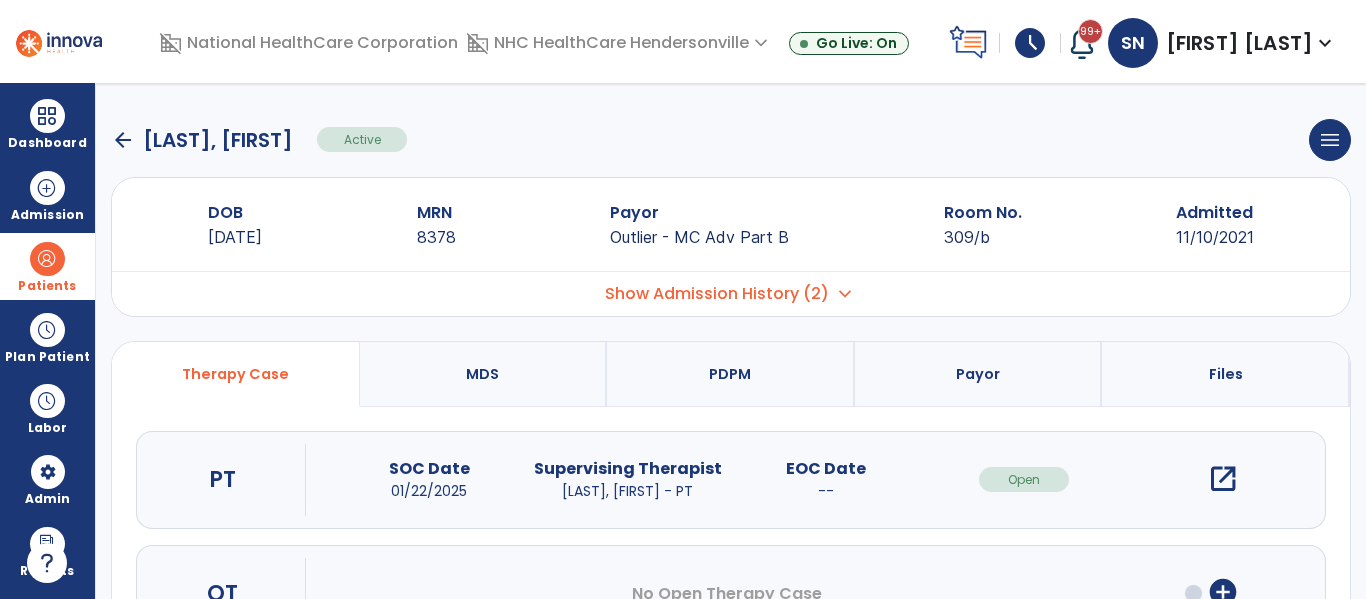 click on "arrow_back" 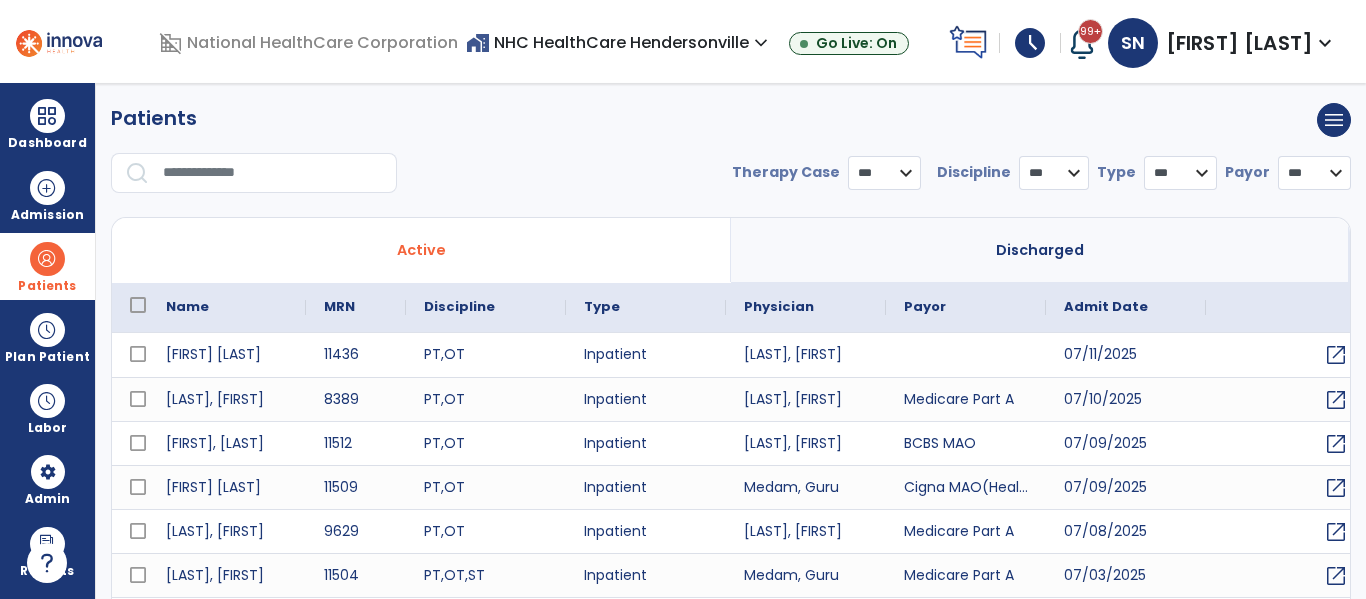 select on "***" 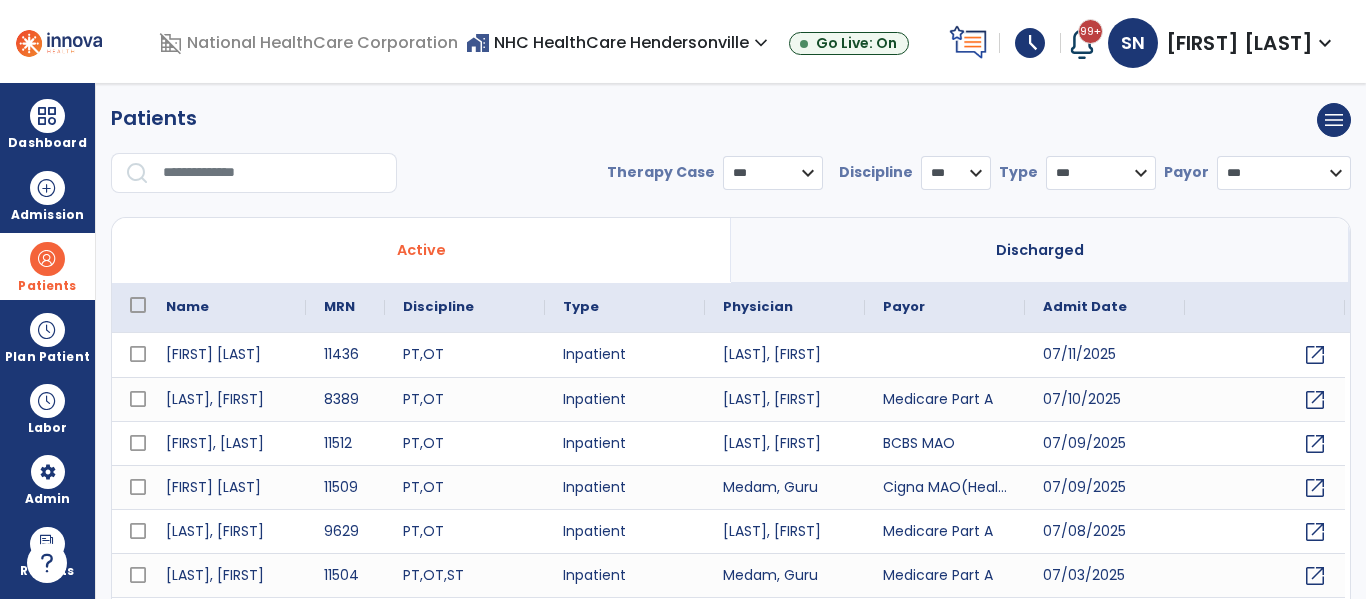 click at bounding box center [137, 172] 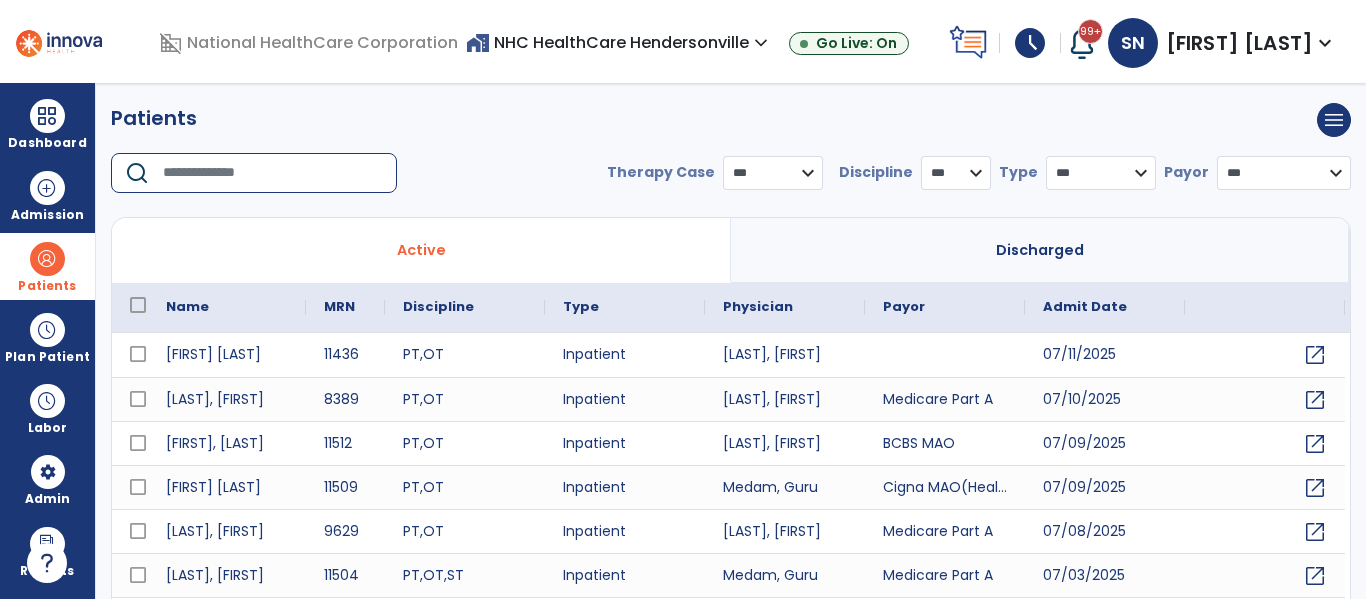 click at bounding box center [273, 173] 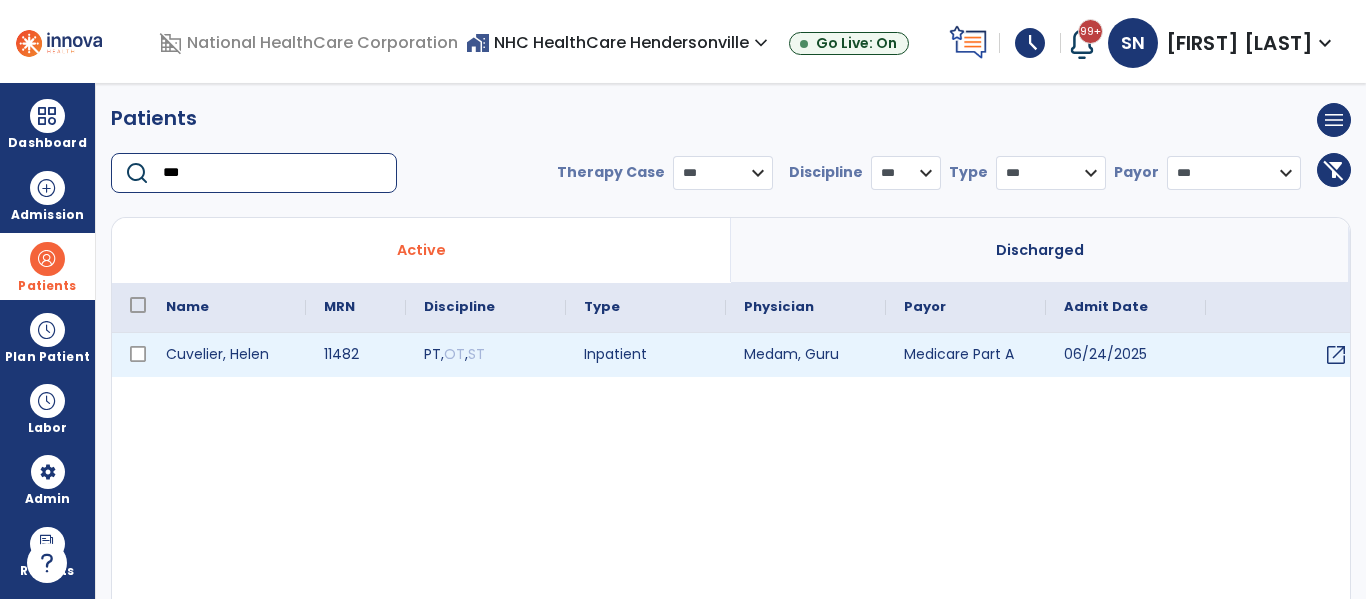 type on "***" 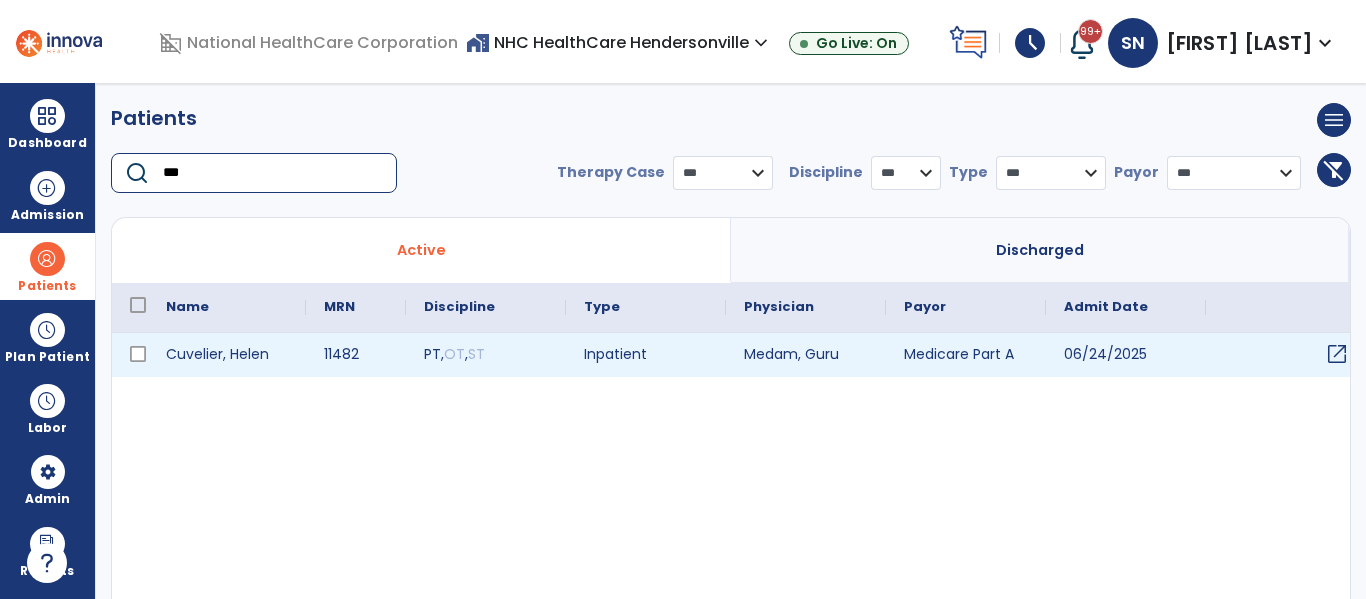 click on "open_in_new" at bounding box center (1337, 354) 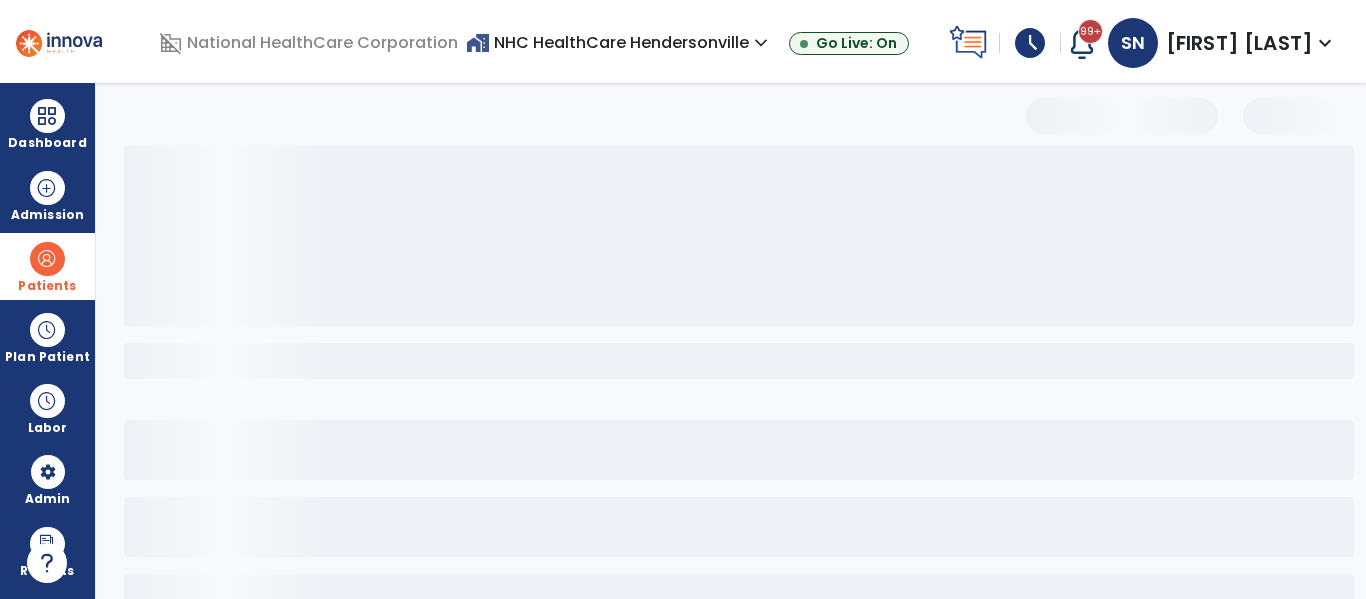 click at bounding box center [739, 361] 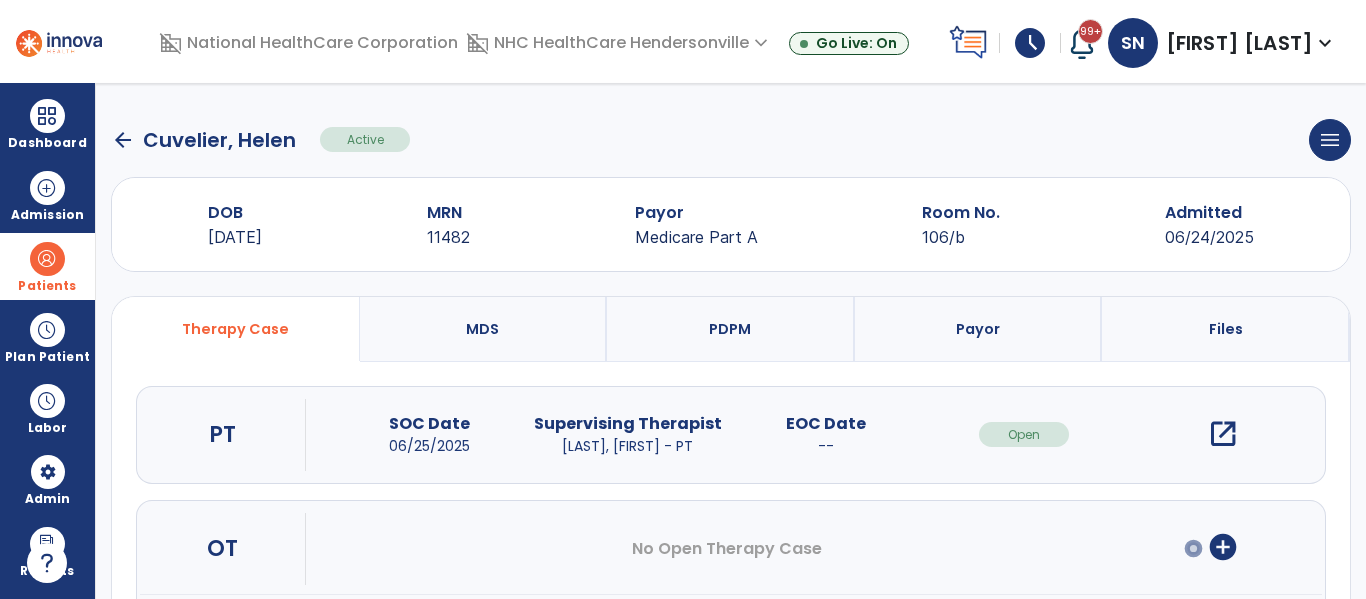 click on "open_in_new" at bounding box center [1223, 434] 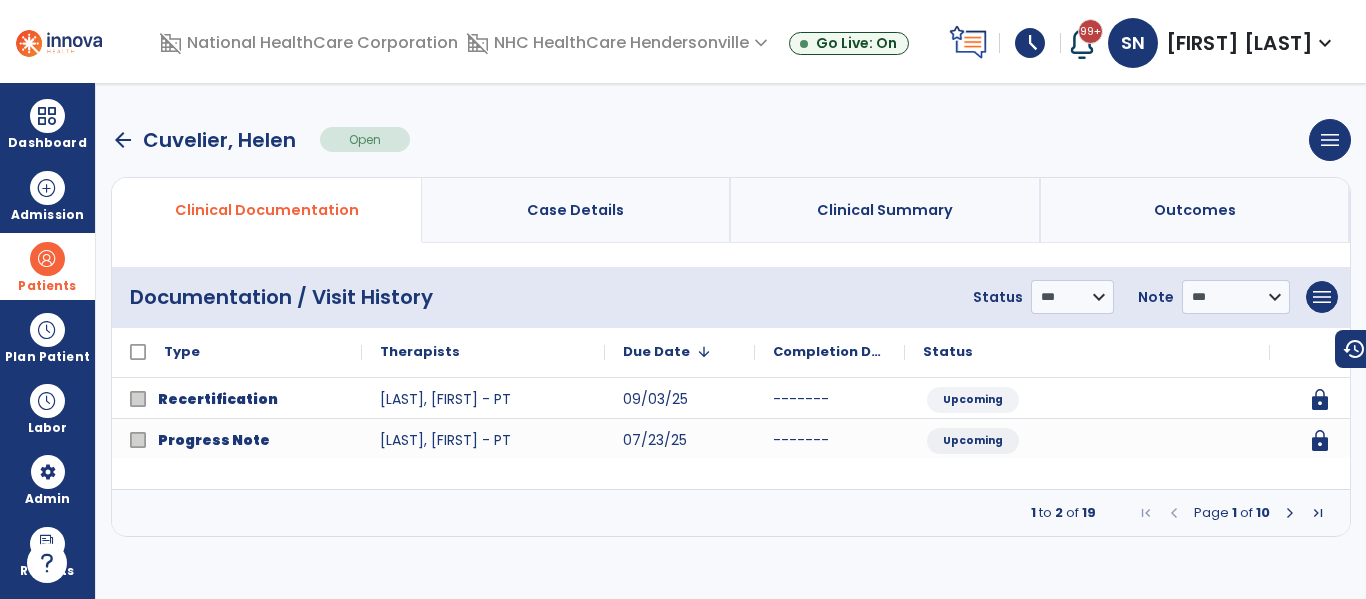 click at bounding box center [1290, 513] 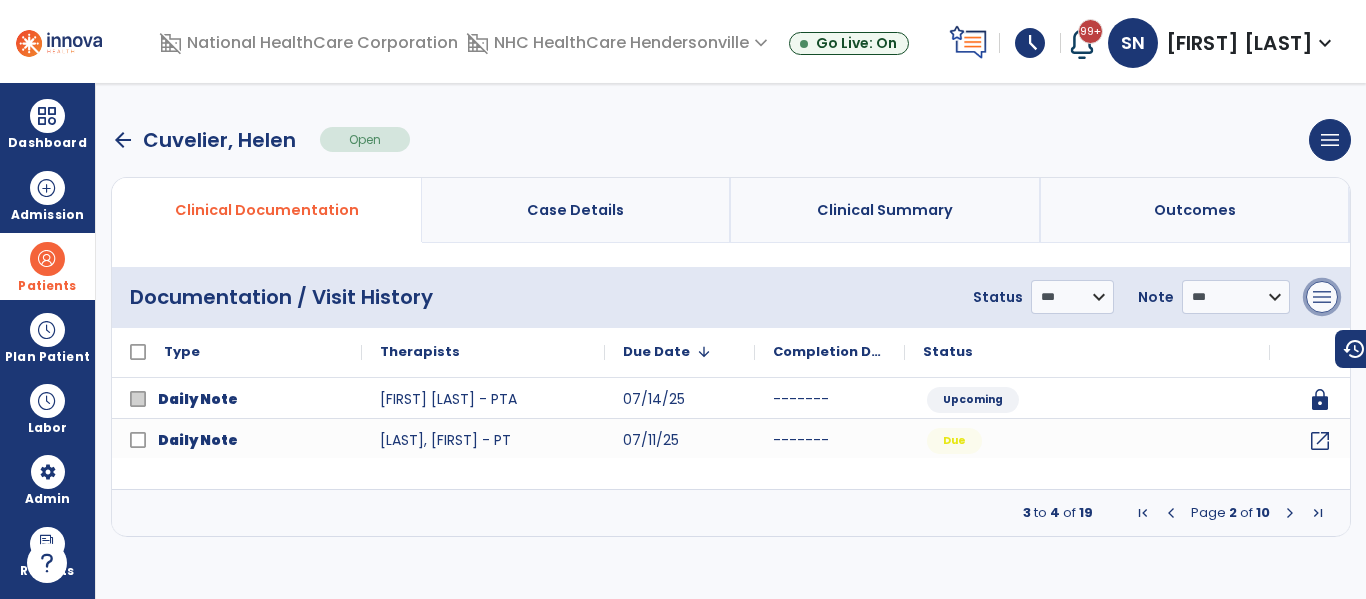 click on "menu" at bounding box center [1322, 297] 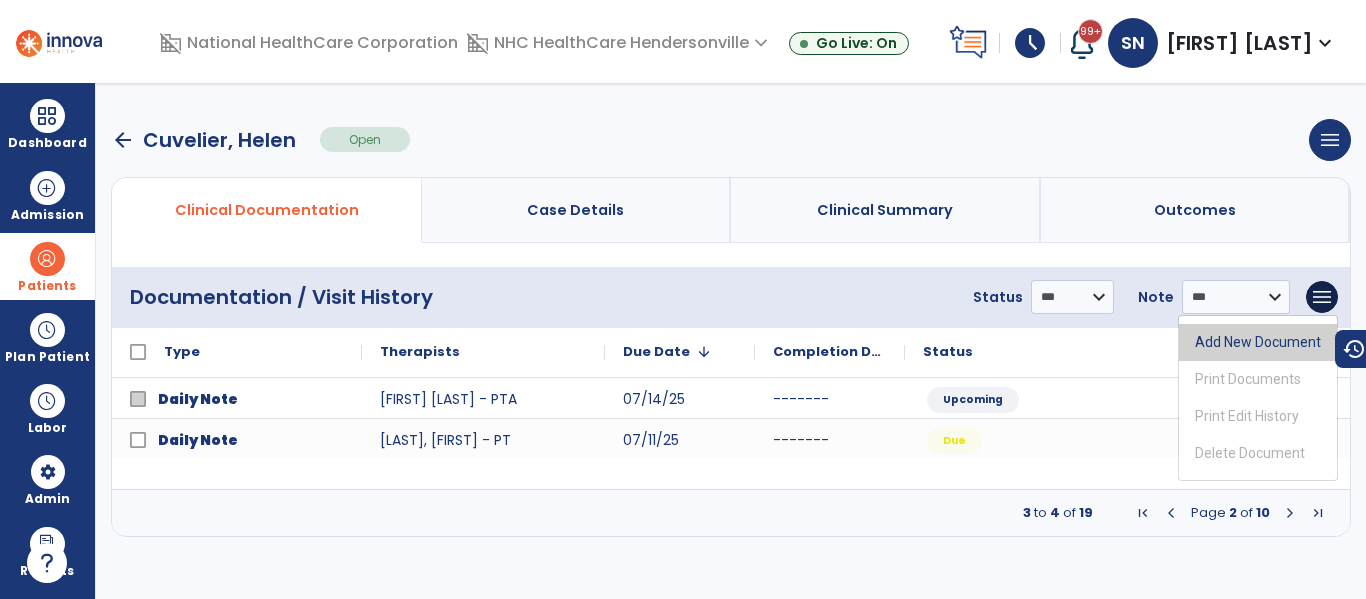 click on "Add New Document" at bounding box center (1258, 342) 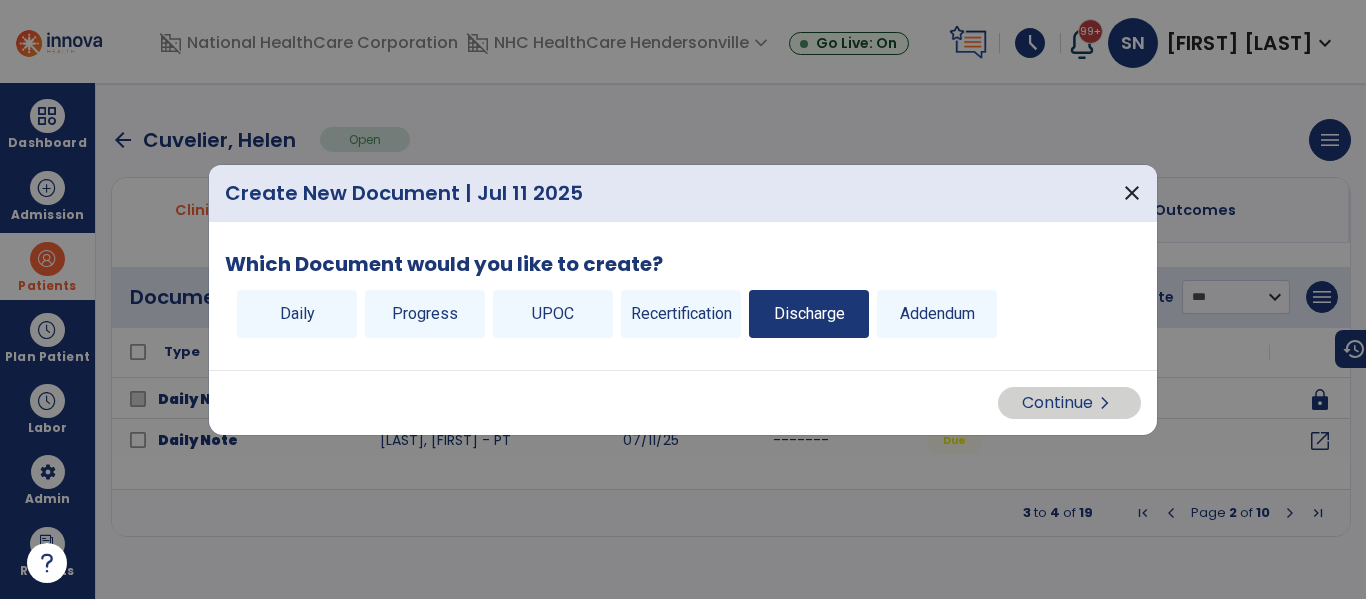 click on "Discharge" at bounding box center (809, 314) 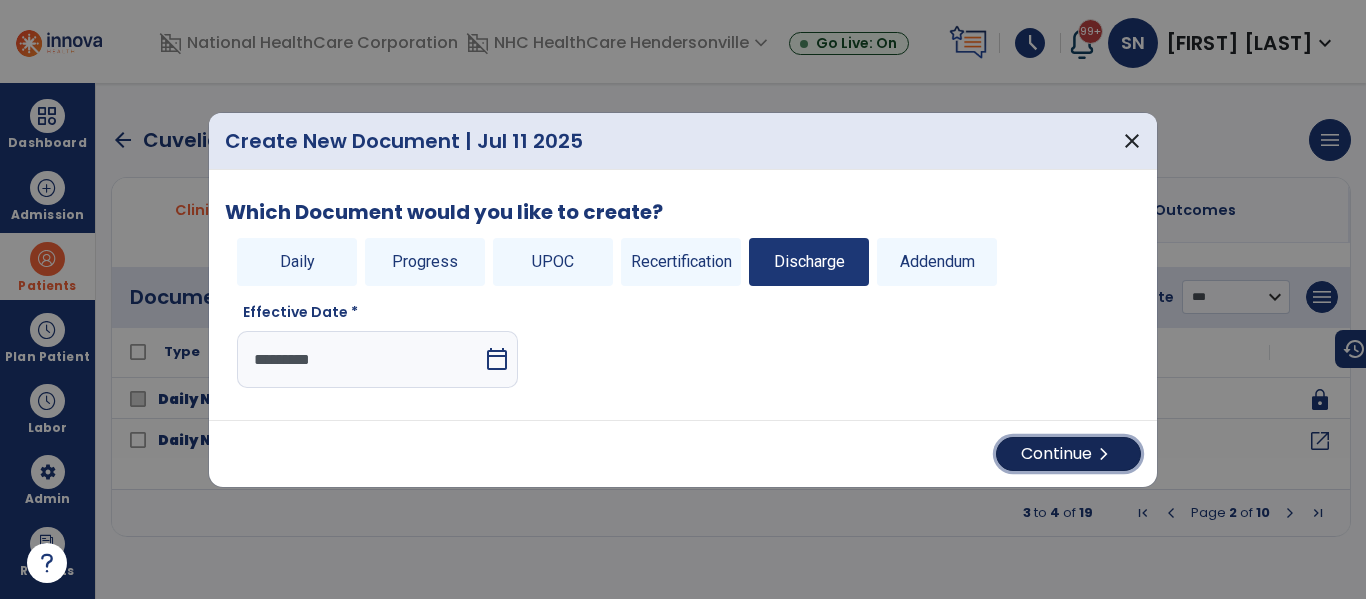 click on "Continue   chevron_right" at bounding box center [1068, 454] 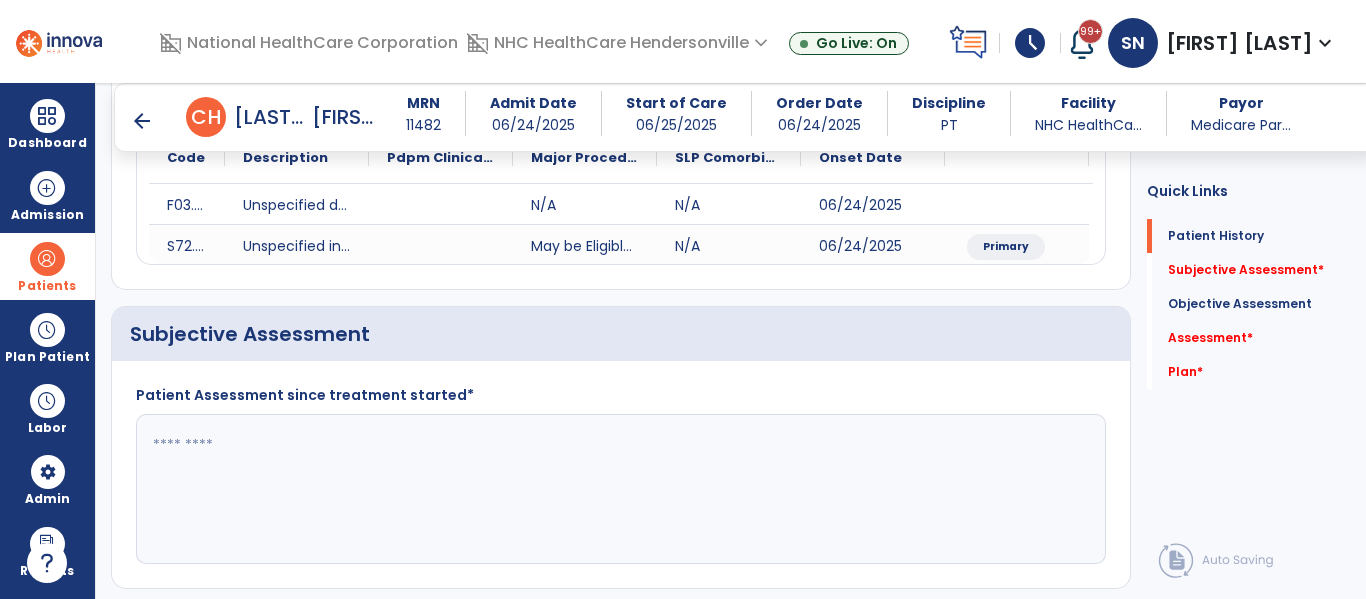 scroll, scrollTop: 248, scrollLeft: 0, axis: vertical 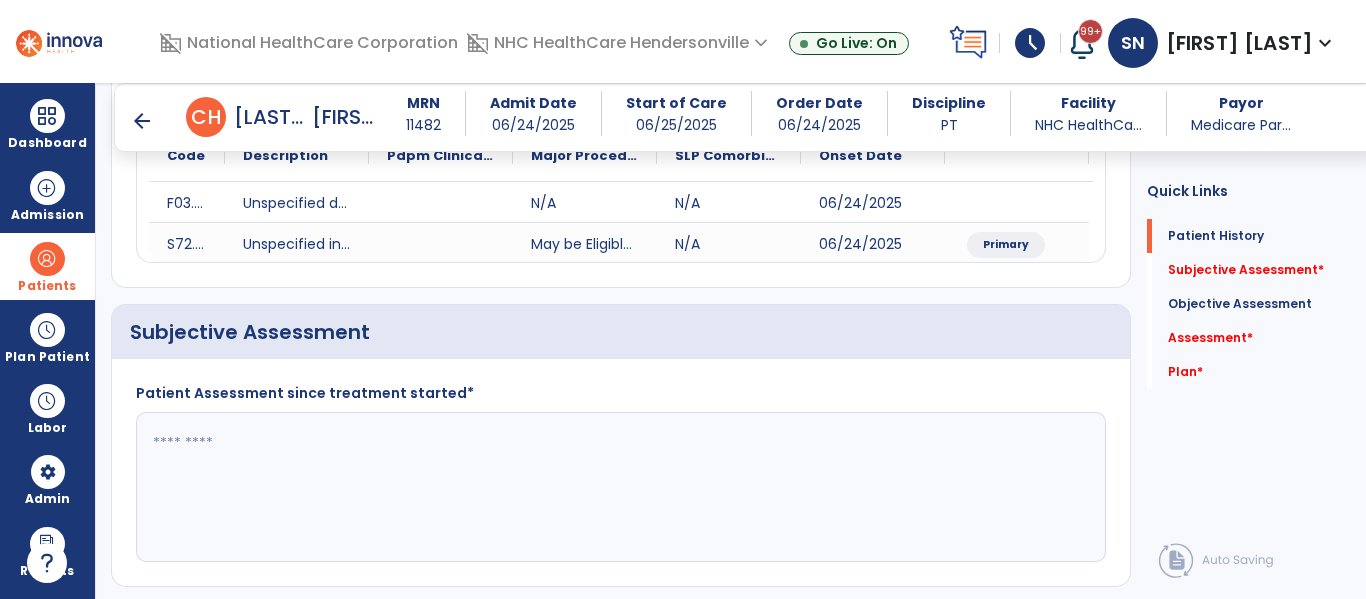 click 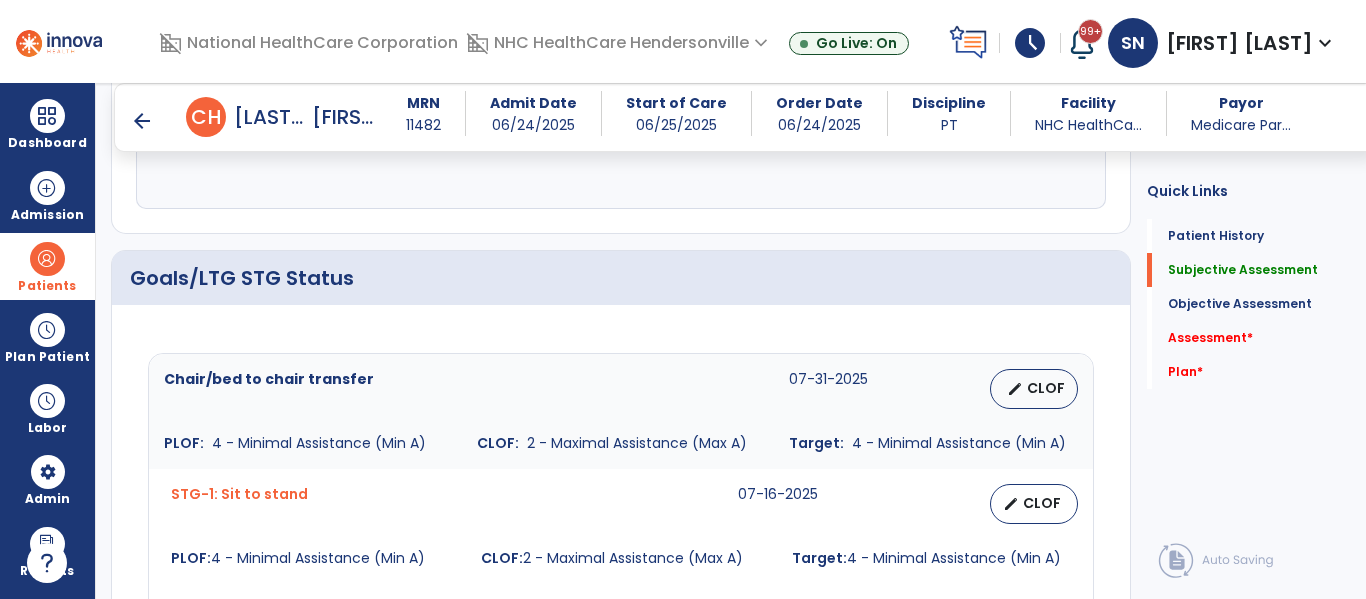 scroll, scrollTop: 604, scrollLeft: 0, axis: vertical 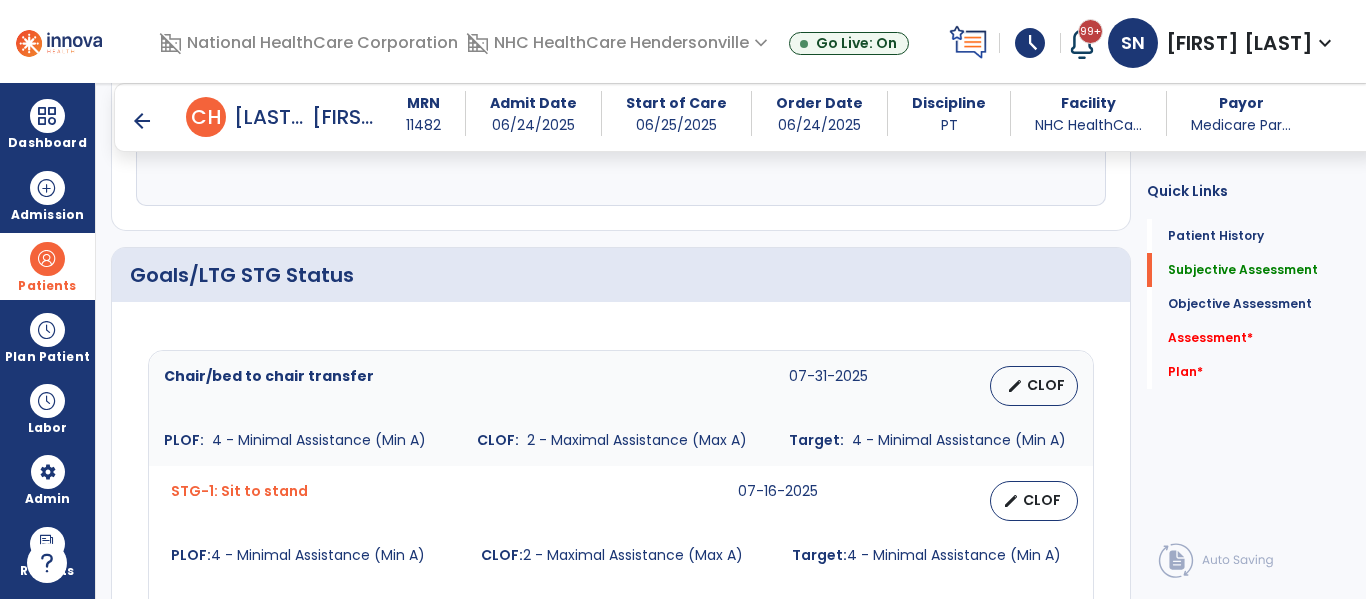 type on "**" 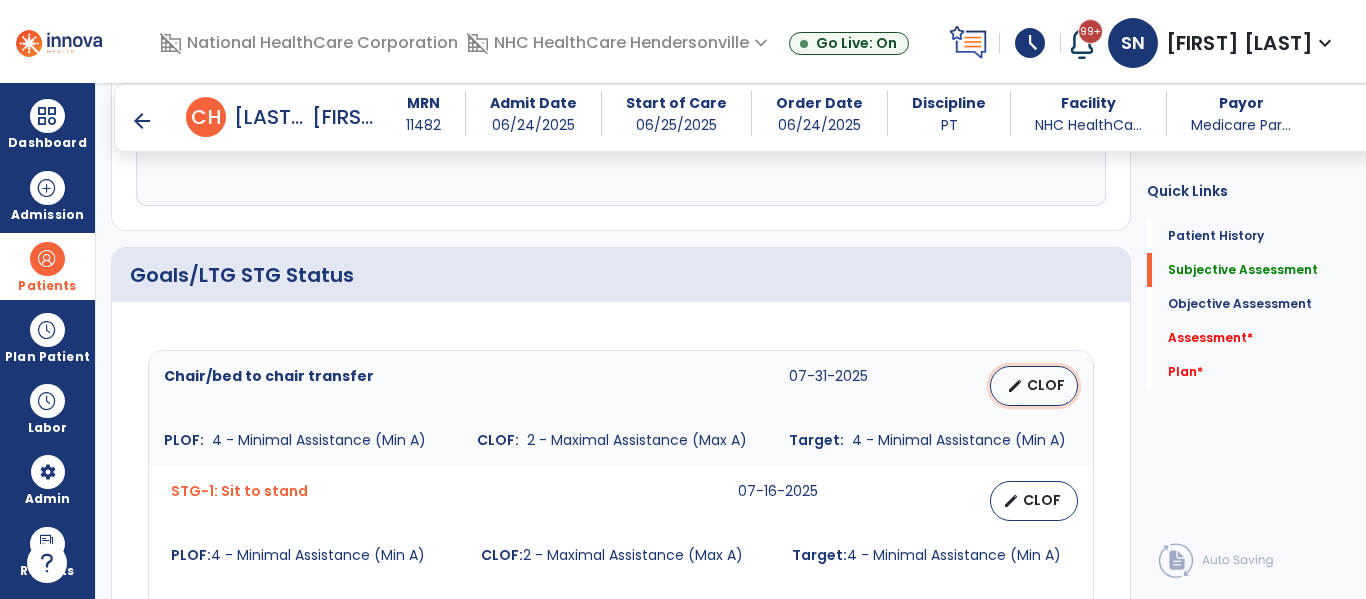 click on "CLOF" at bounding box center (1046, 385) 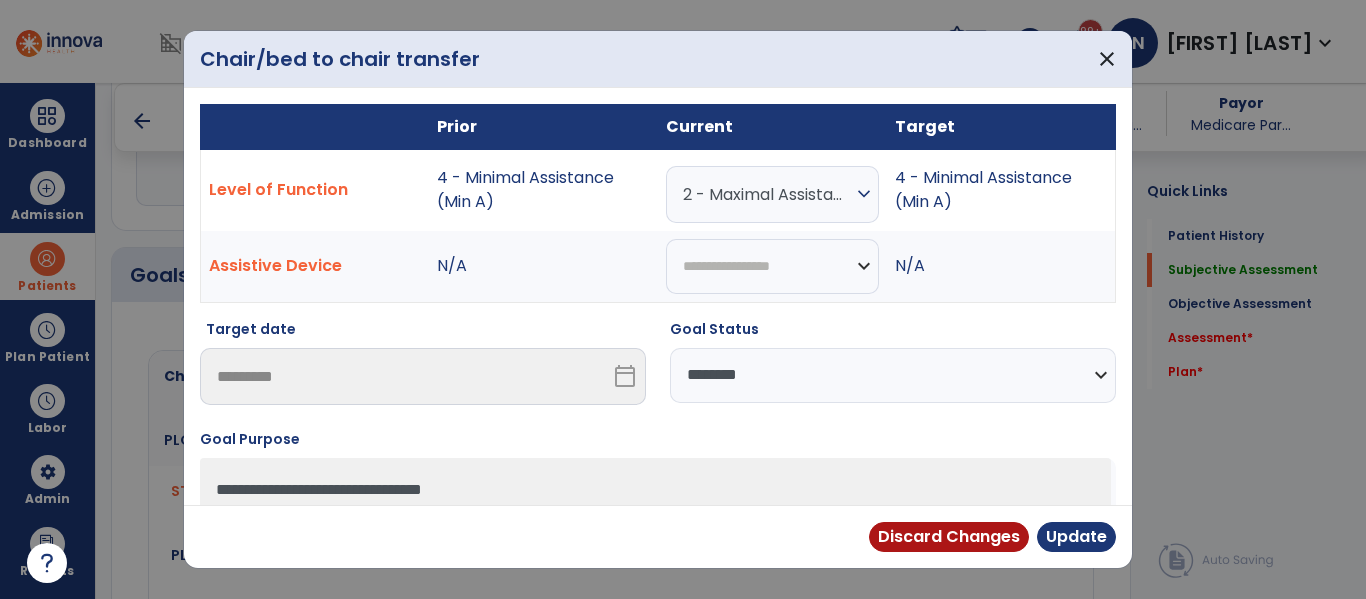 click on "**********" at bounding box center [893, 375] 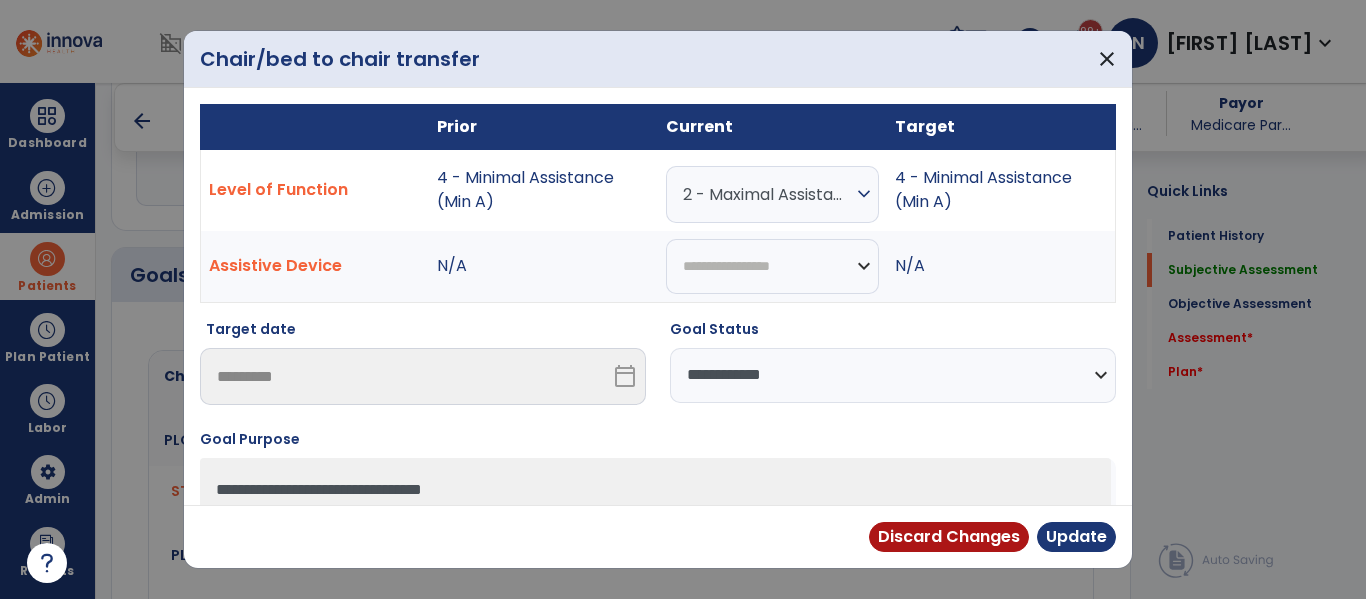 click on "**********" at bounding box center [893, 375] 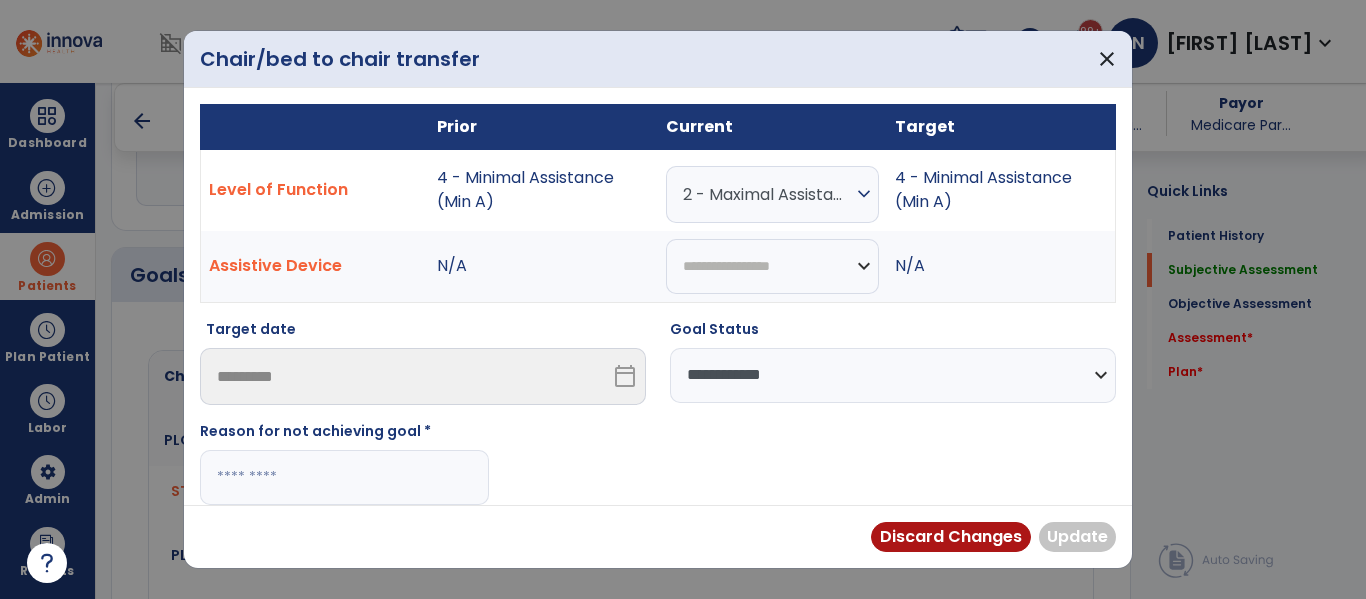 click at bounding box center [344, 477] 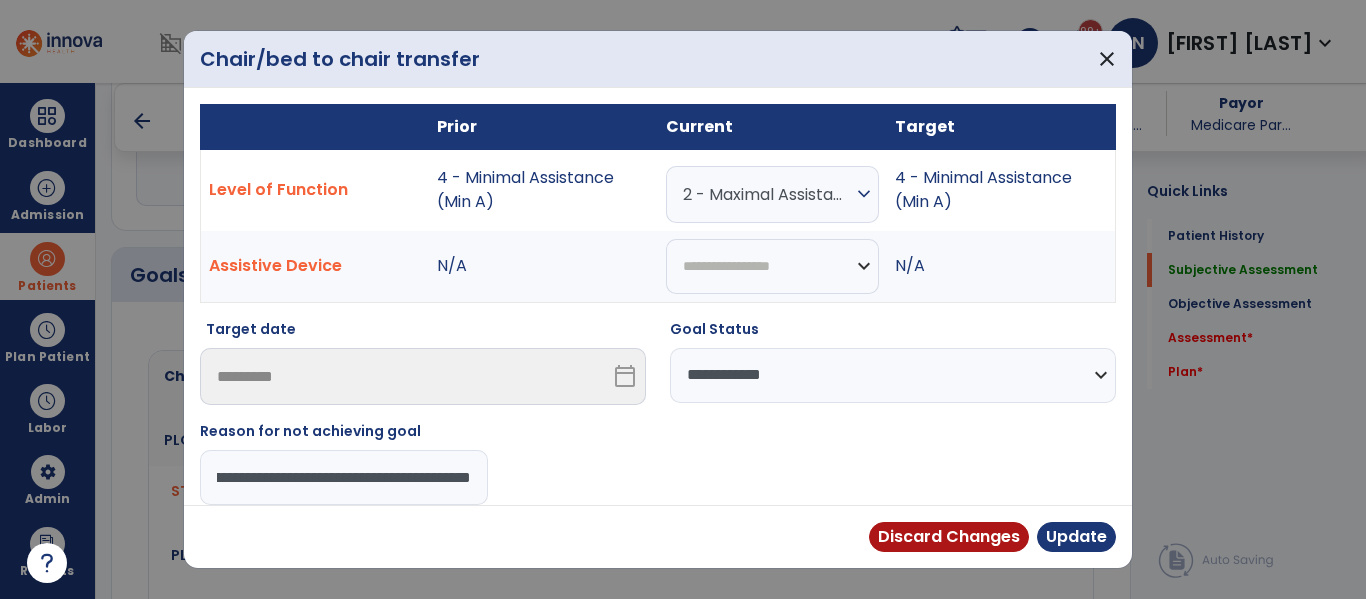 scroll, scrollTop: 0, scrollLeft: 245, axis: horizontal 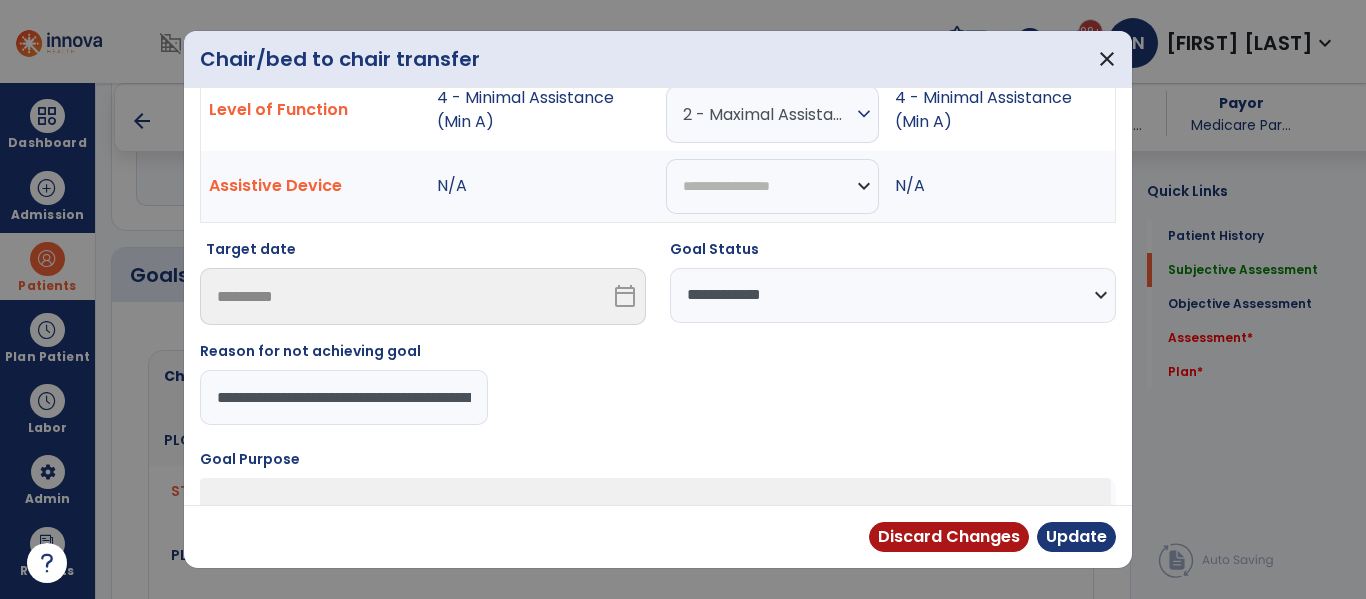 drag, startPoint x: 469, startPoint y: 480, endPoint x: 202, endPoint y: 404, distance: 277.60583 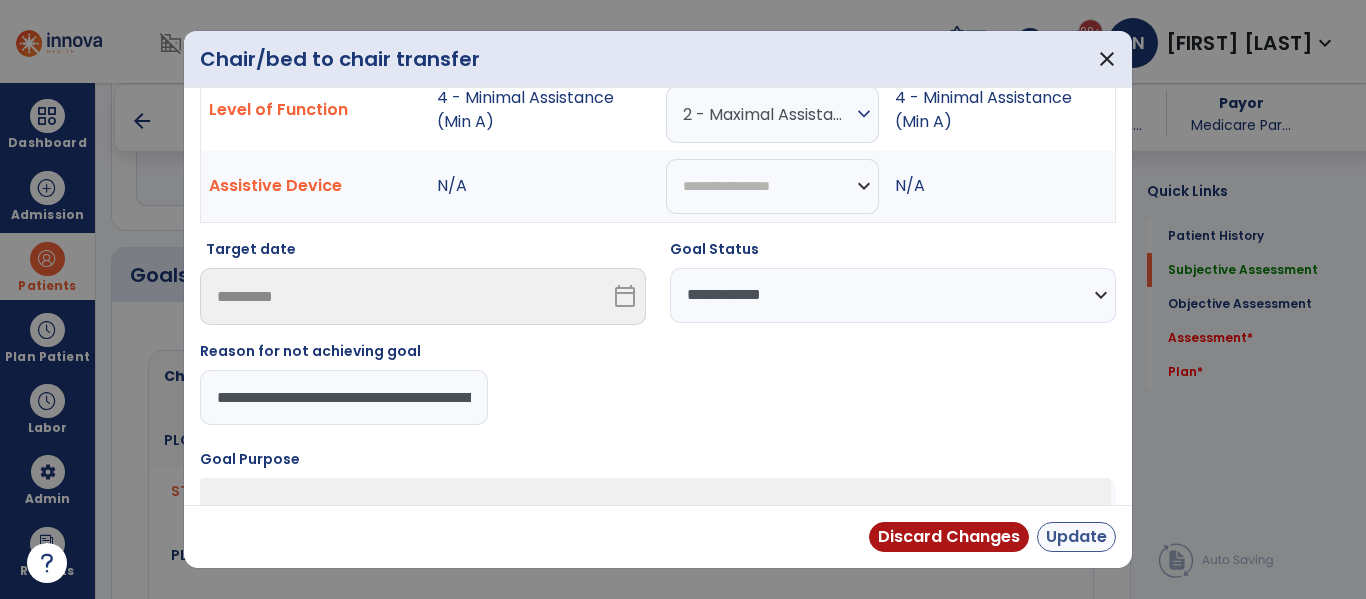 type on "**********" 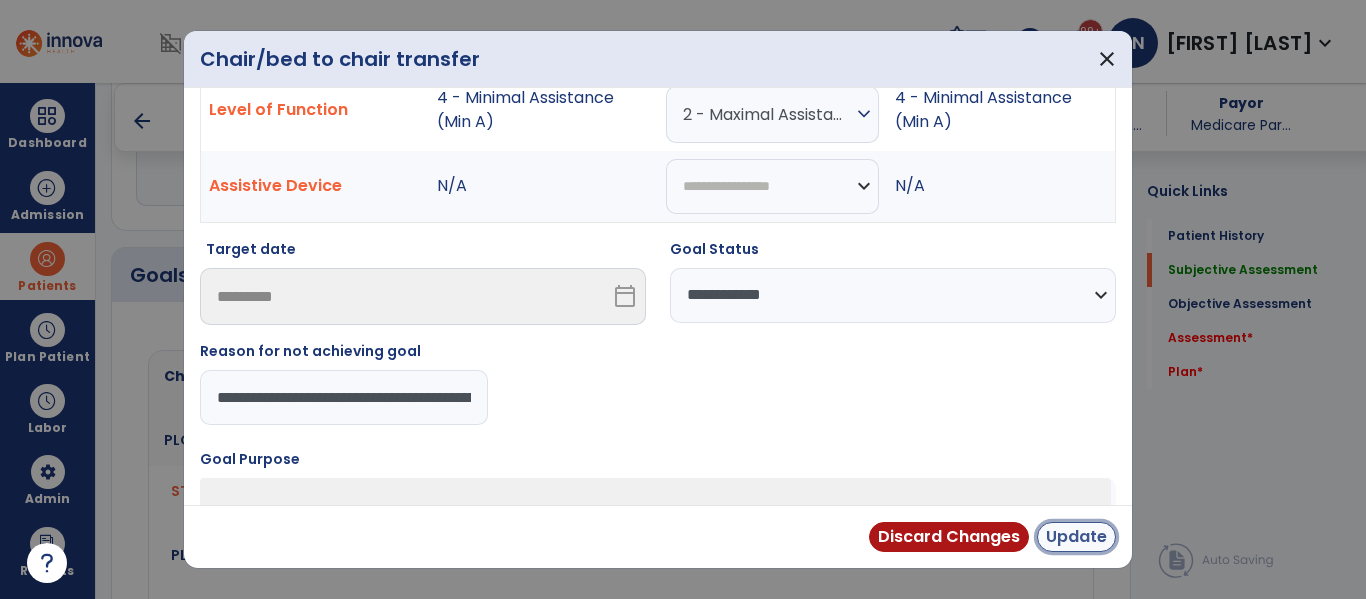 click on "Update" at bounding box center (1076, 537) 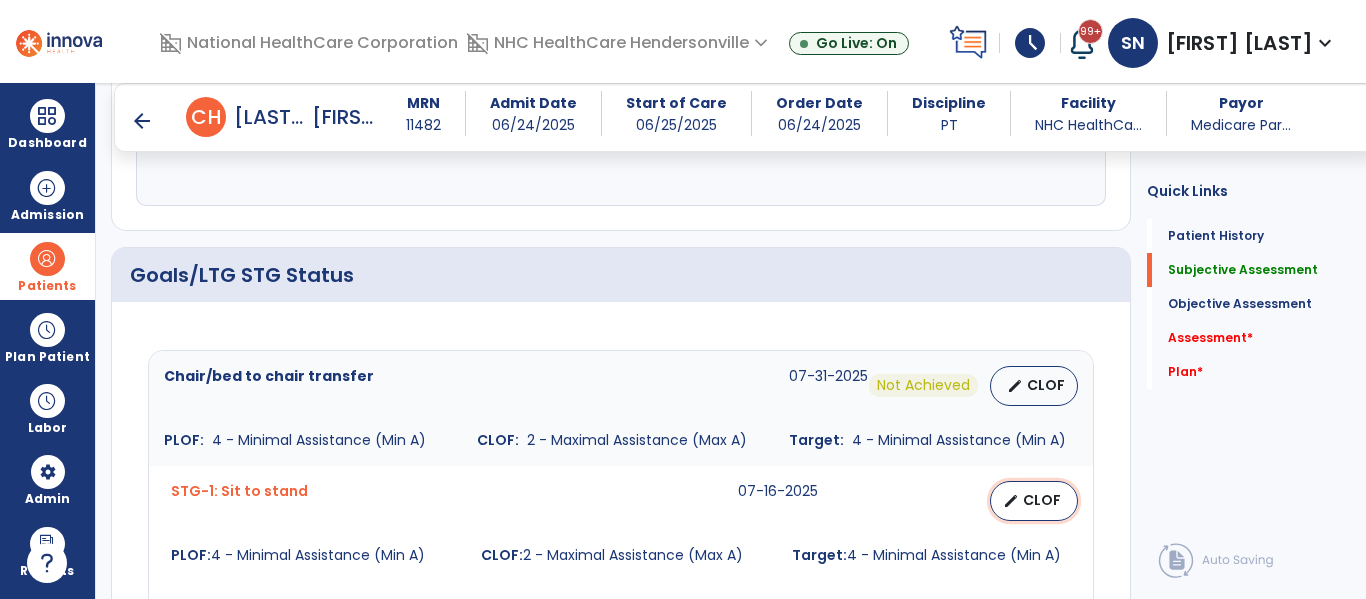 click on "CLOF" at bounding box center [1042, 500] 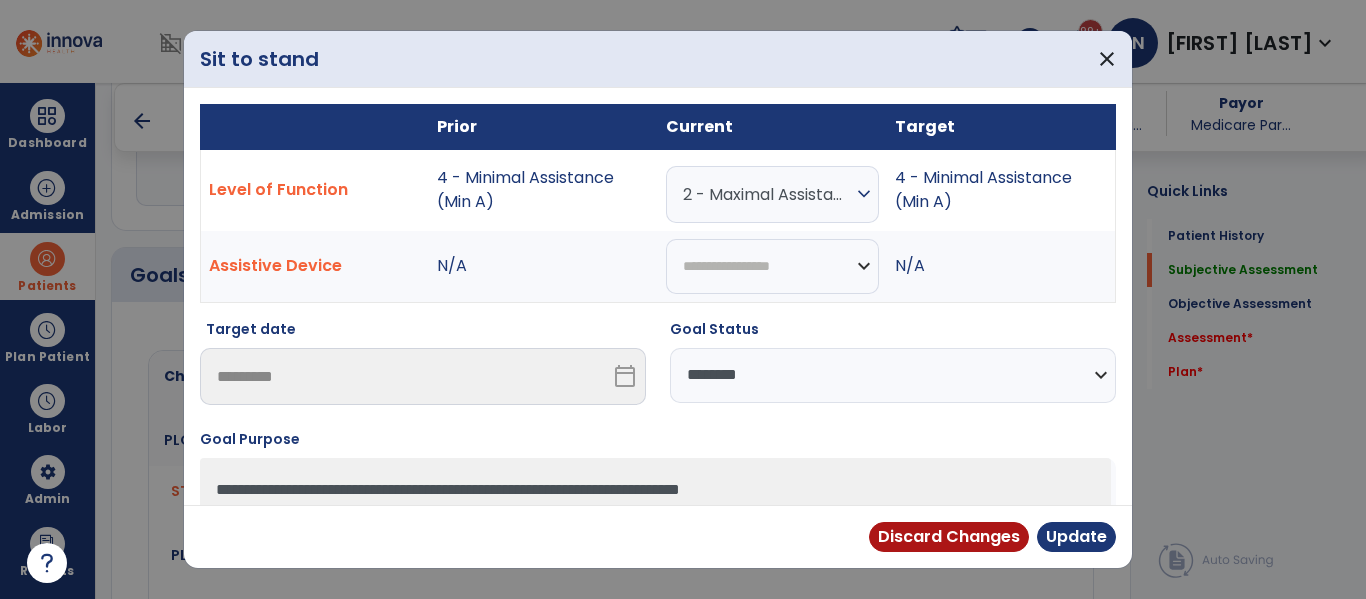 click on "**********" at bounding box center [893, 375] 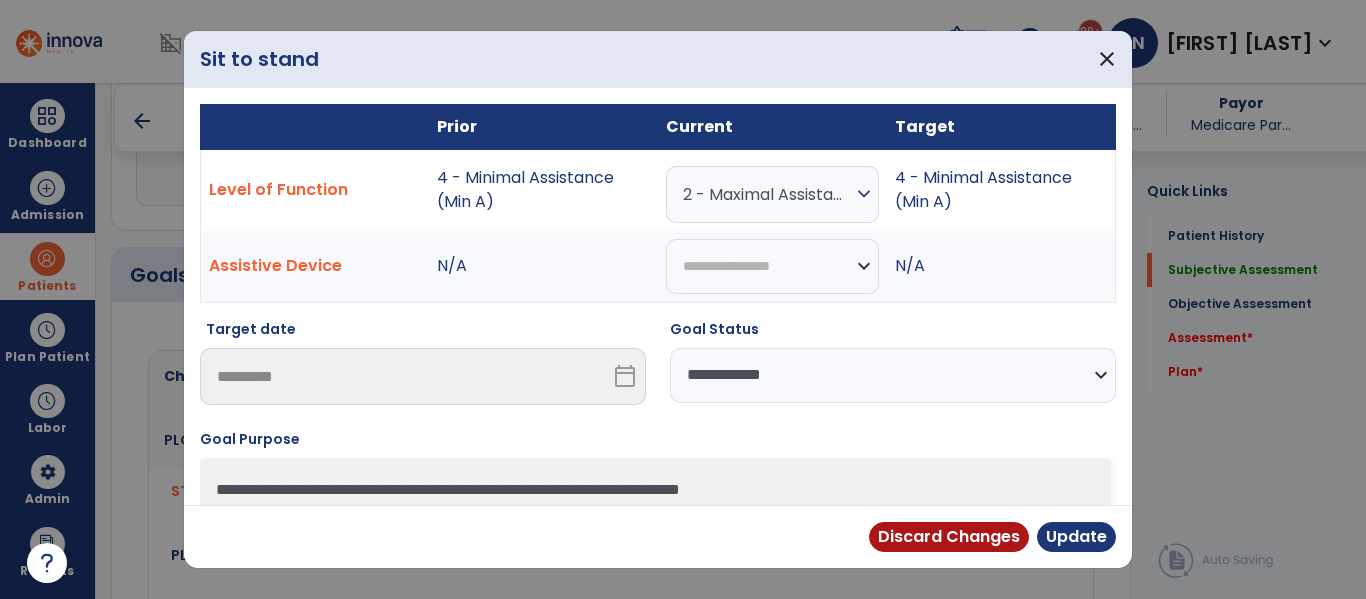 click on "**********" at bounding box center (893, 375) 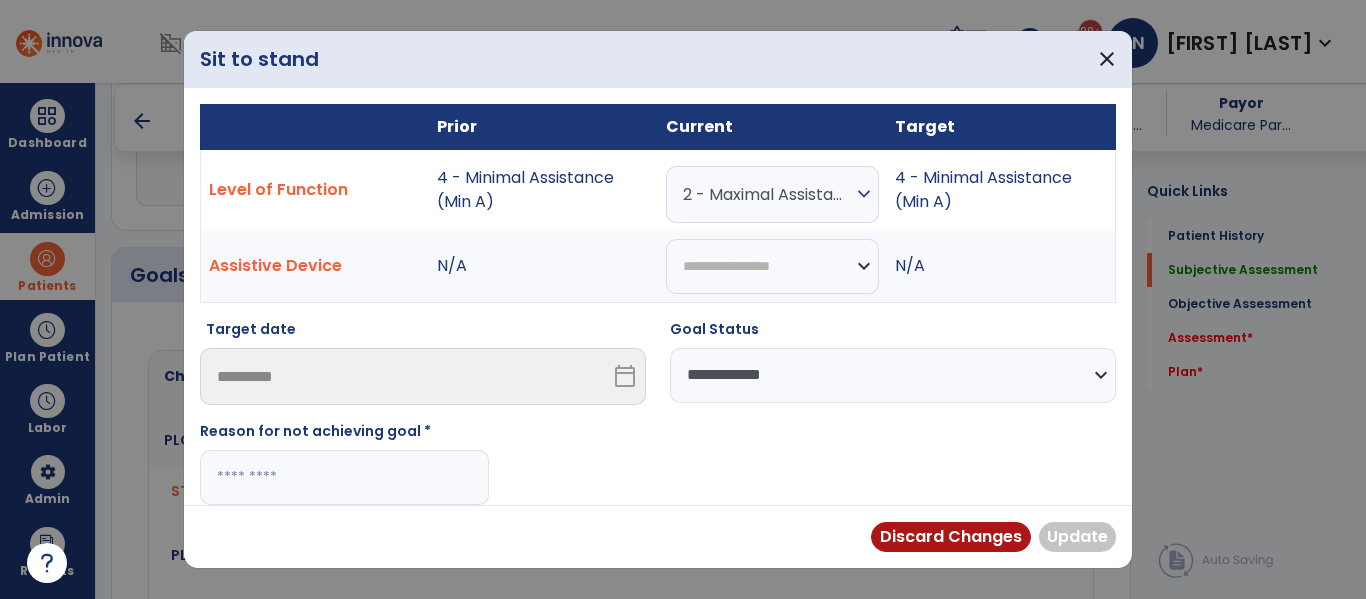 click at bounding box center [344, 477] 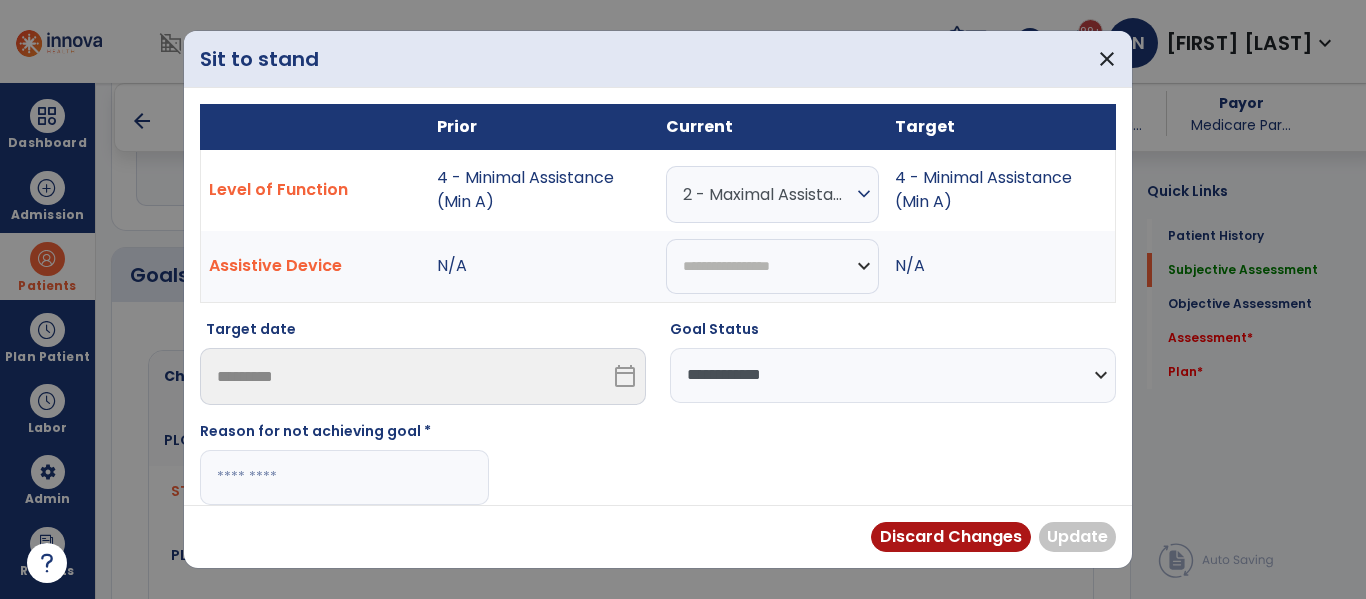 paste on "**********" 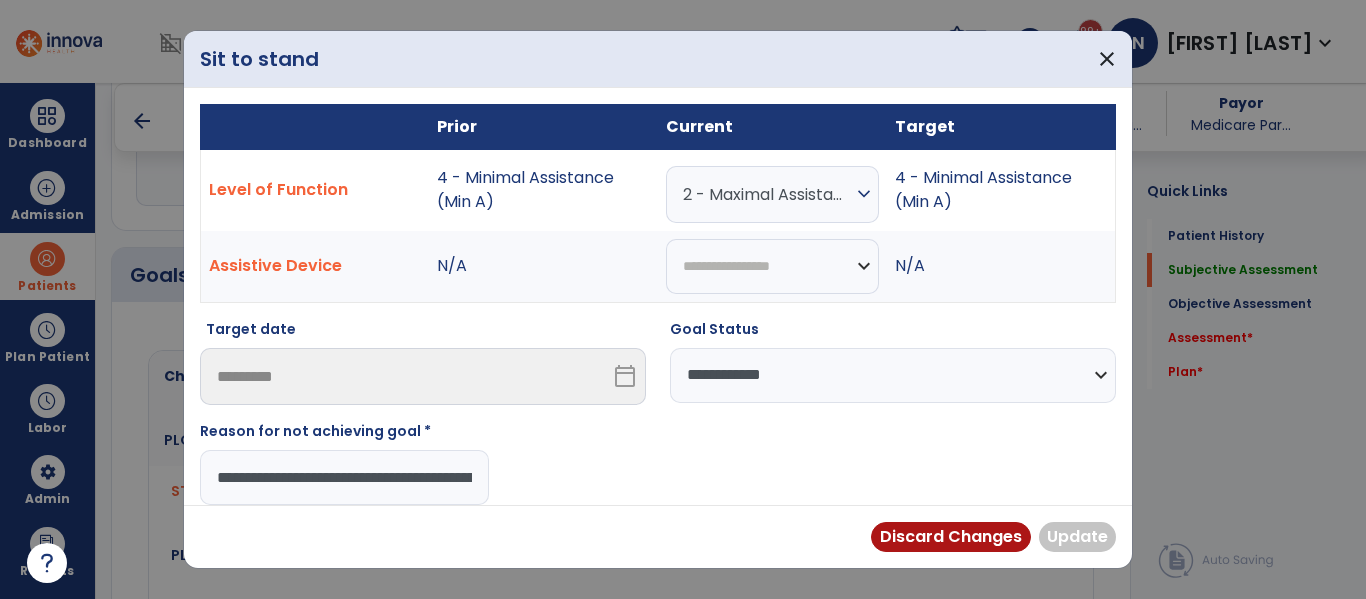 scroll, scrollTop: 0, scrollLeft: 245, axis: horizontal 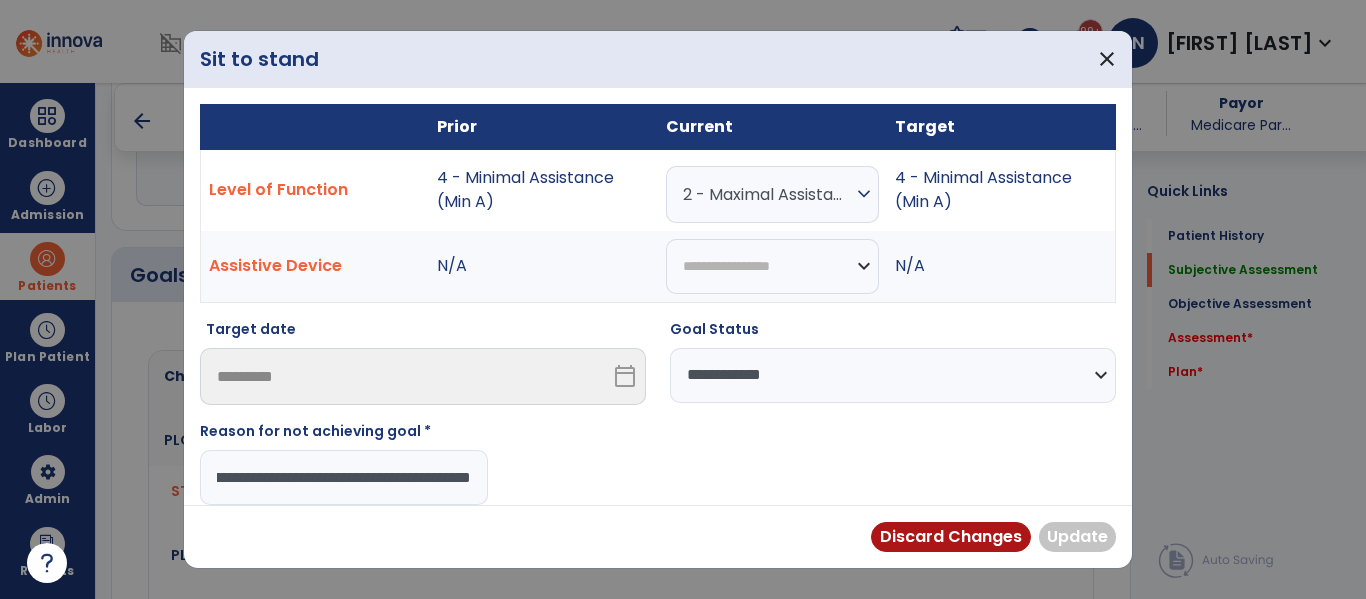 type on "**********" 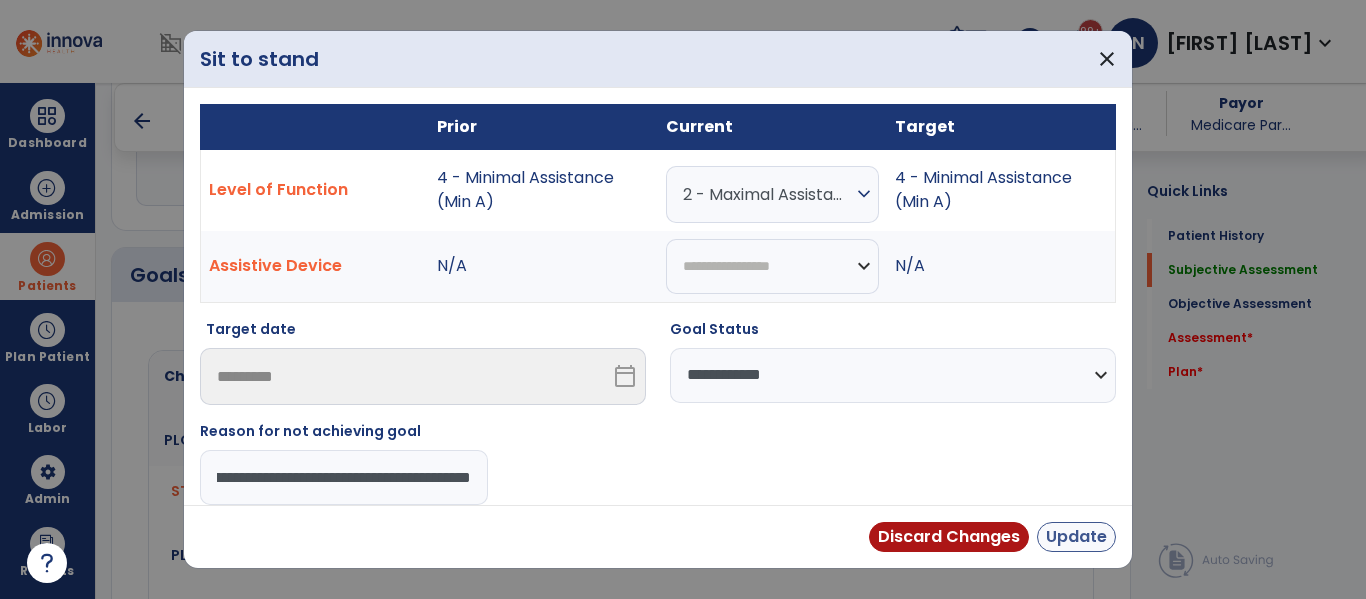 scroll, scrollTop: 0, scrollLeft: 0, axis: both 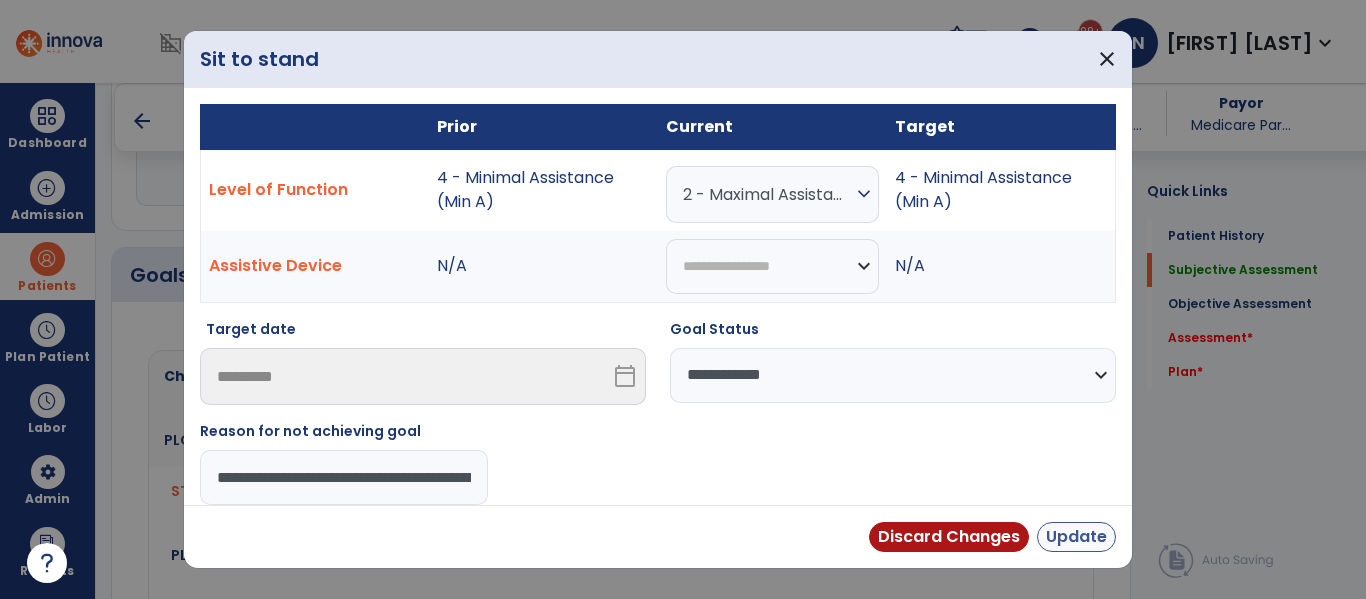 click on "Update" at bounding box center (1076, 537) 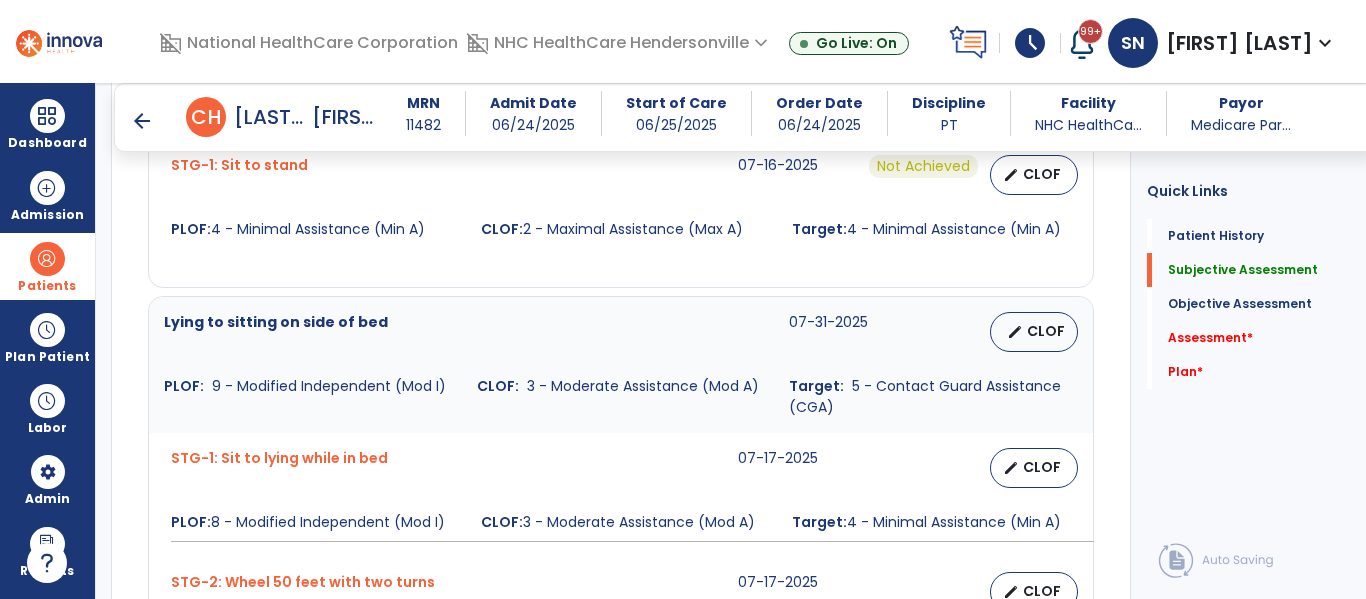 scroll, scrollTop: 931, scrollLeft: 0, axis: vertical 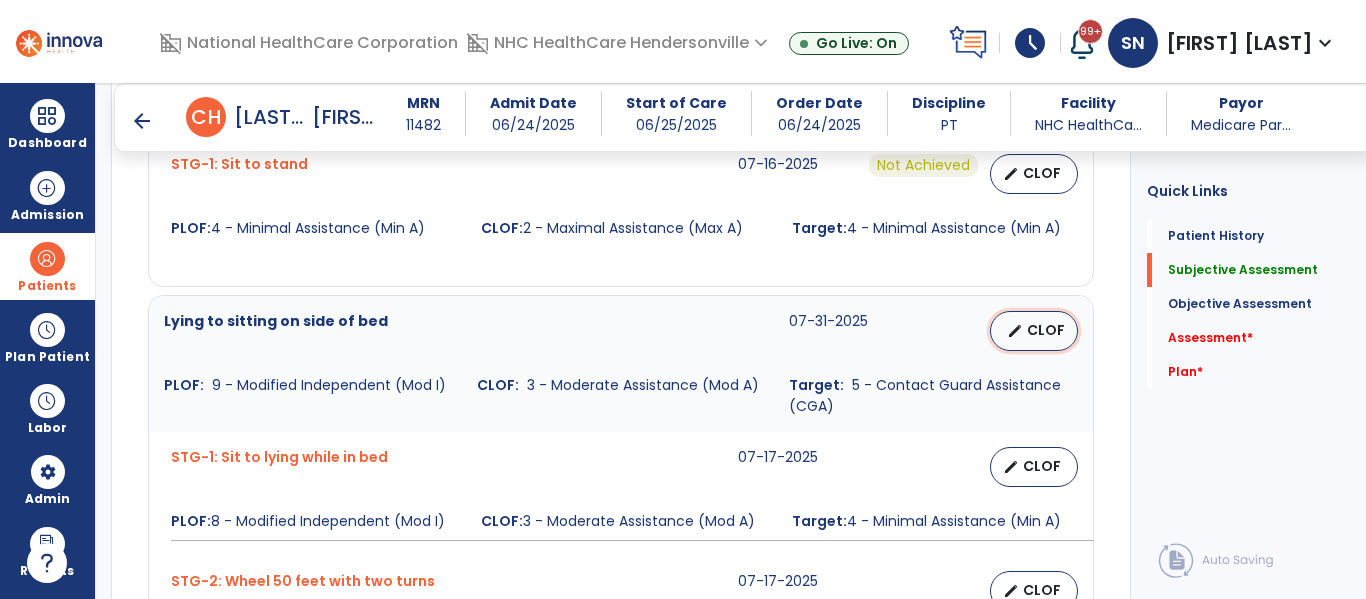 click on "edit   CLOF" at bounding box center [1034, 331] 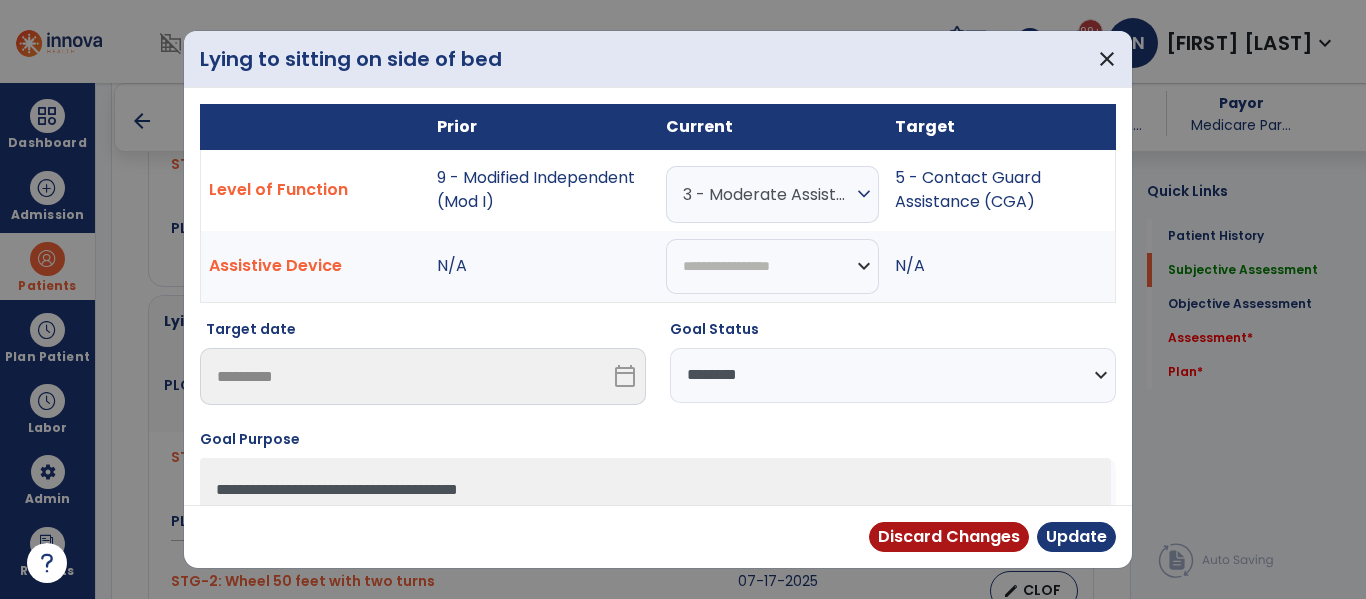 click on "**********" at bounding box center [893, 375] 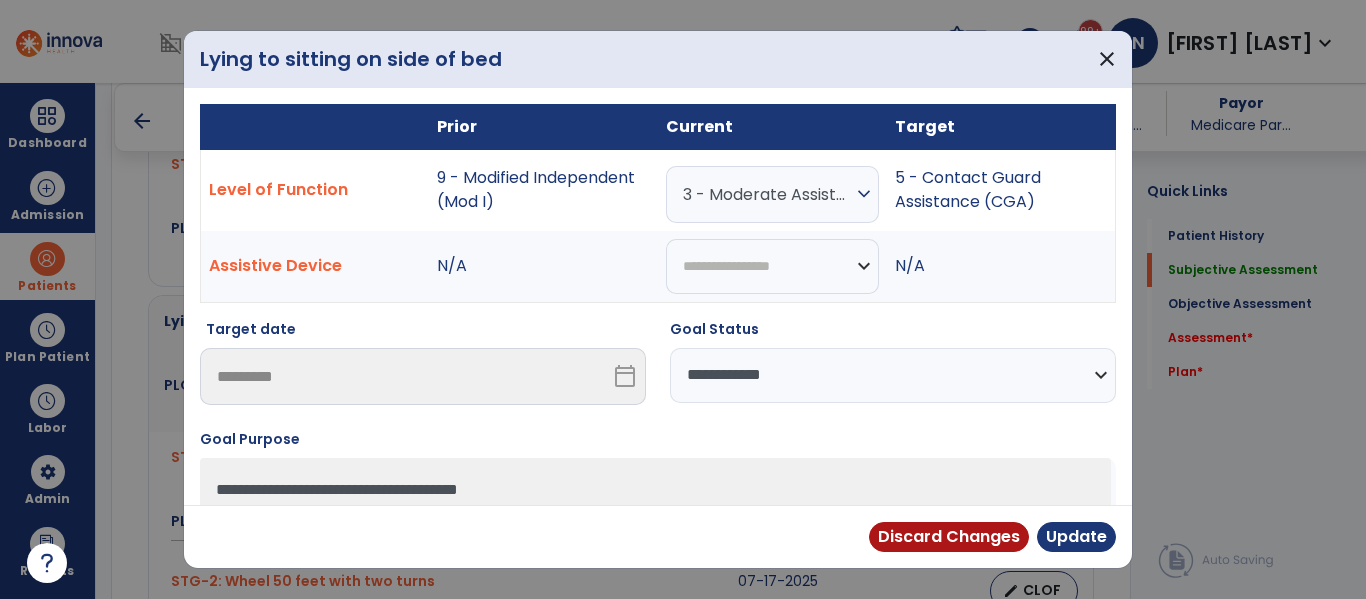 click on "**********" at bounding box center (893, 375) 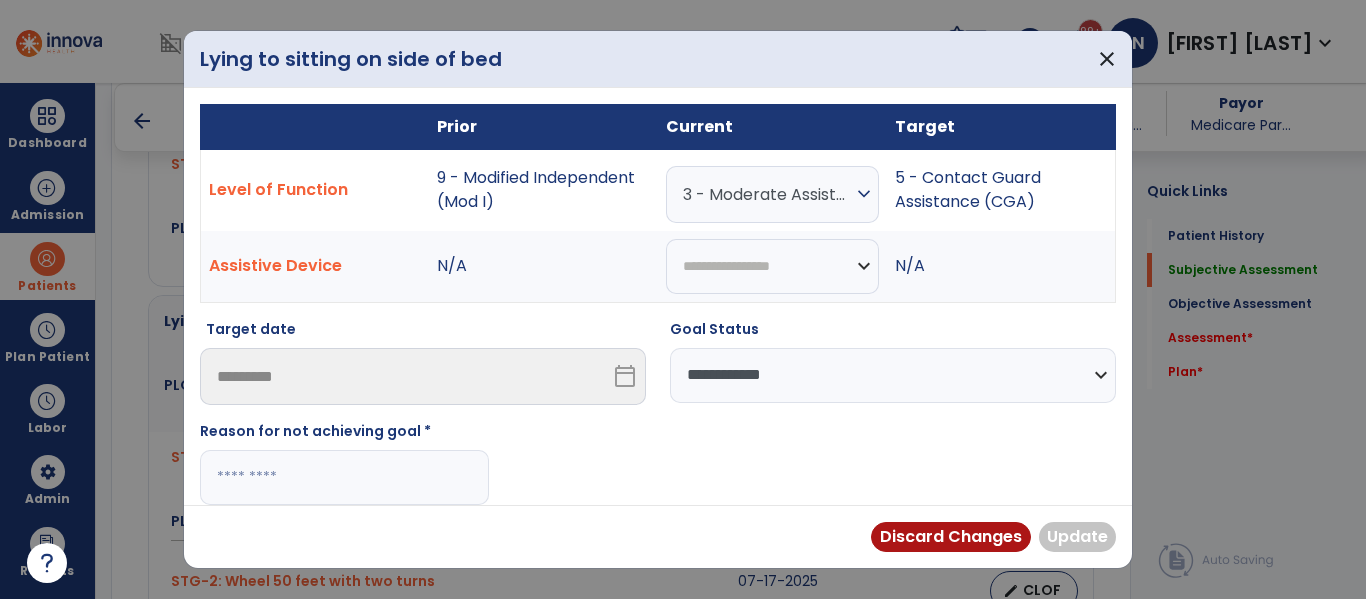 click at bounding box center (344, 477) 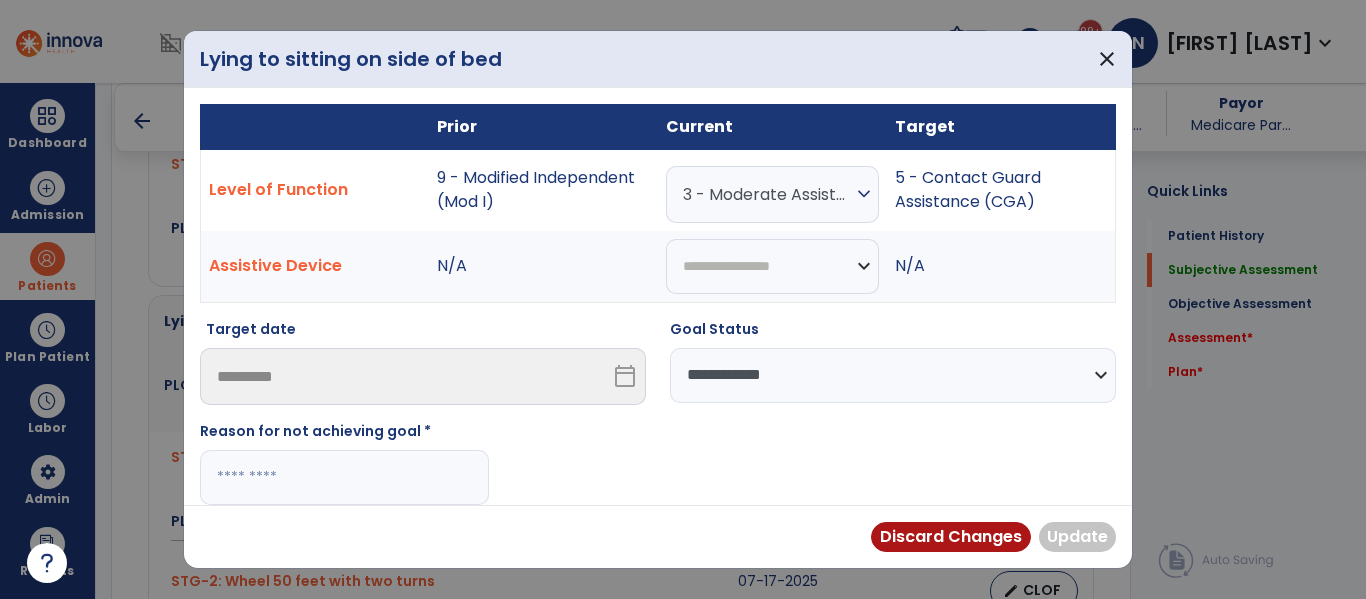 paste on "**********" 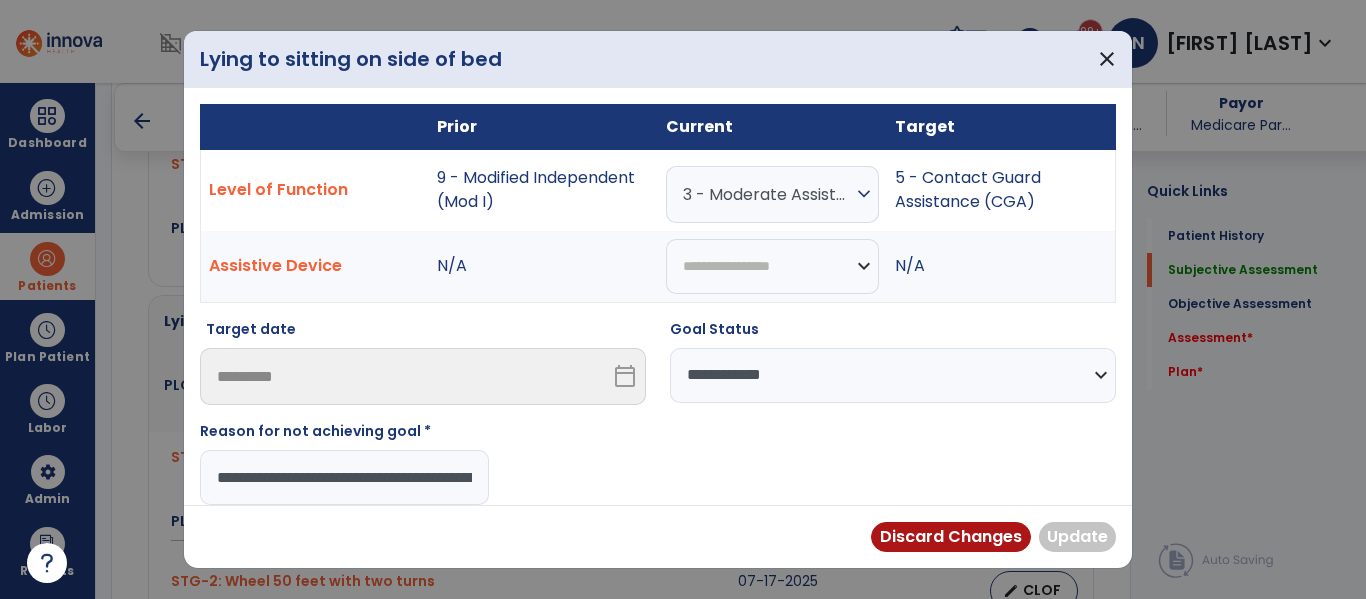 scroll, scrollTop: 0, scrollLeft: 245, axis: horizontal 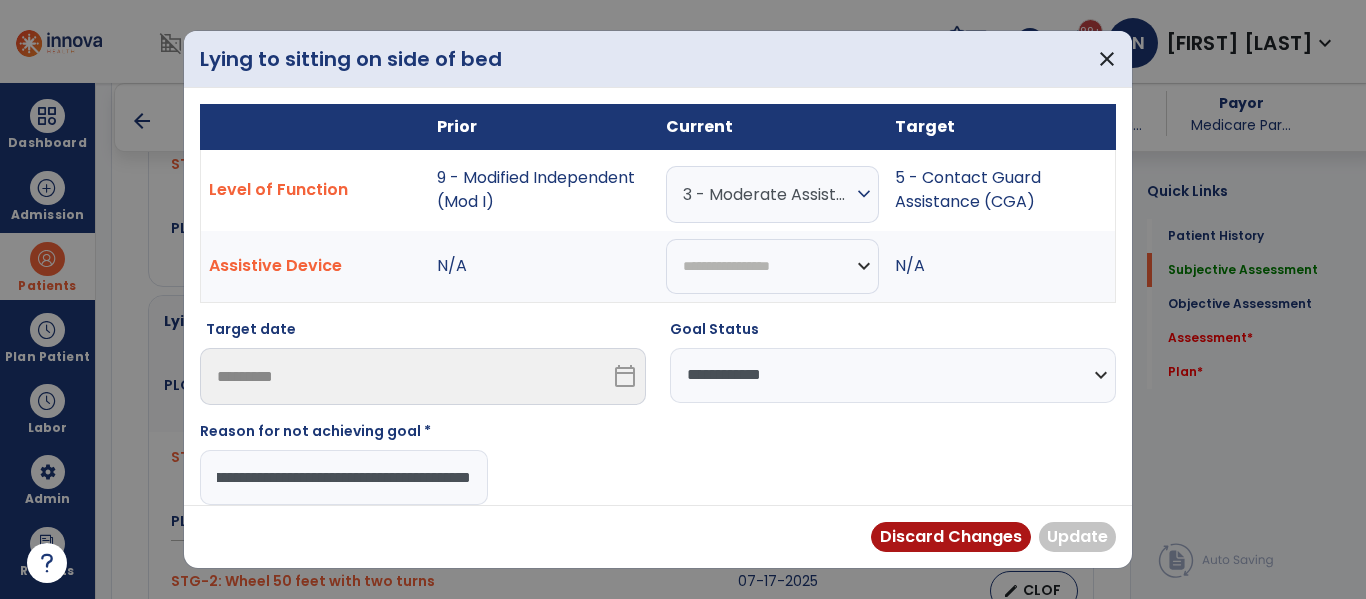 type on "**********" 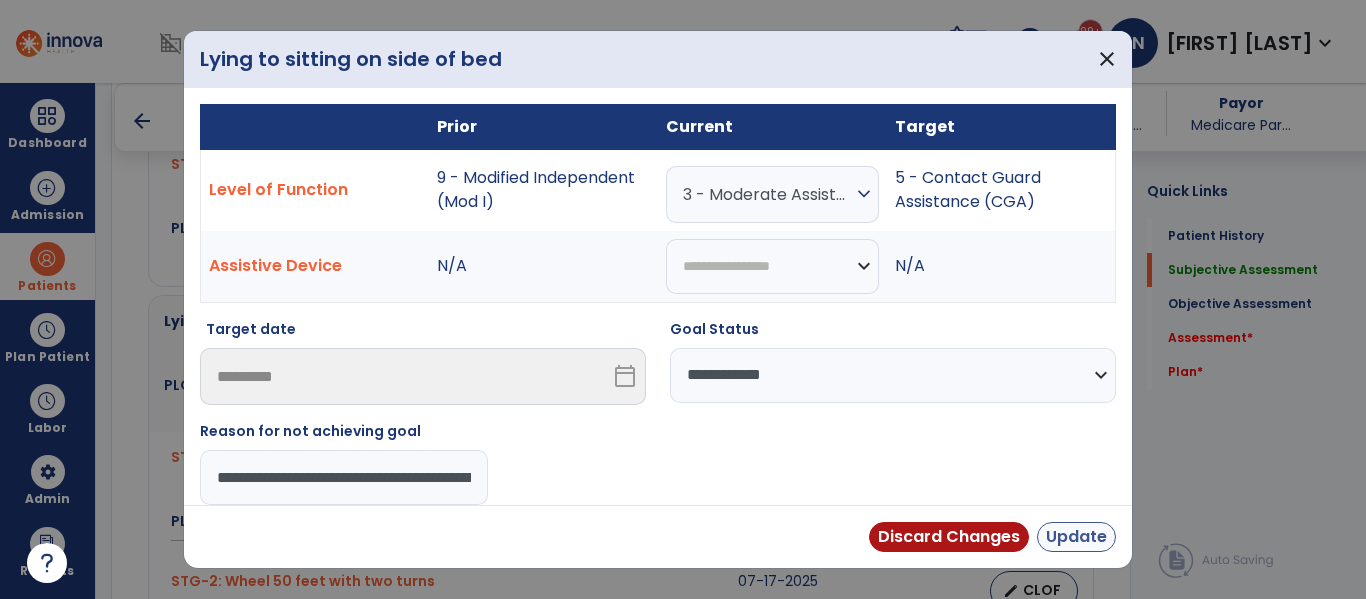 click on "Update" at bounding box center [1076, 537] 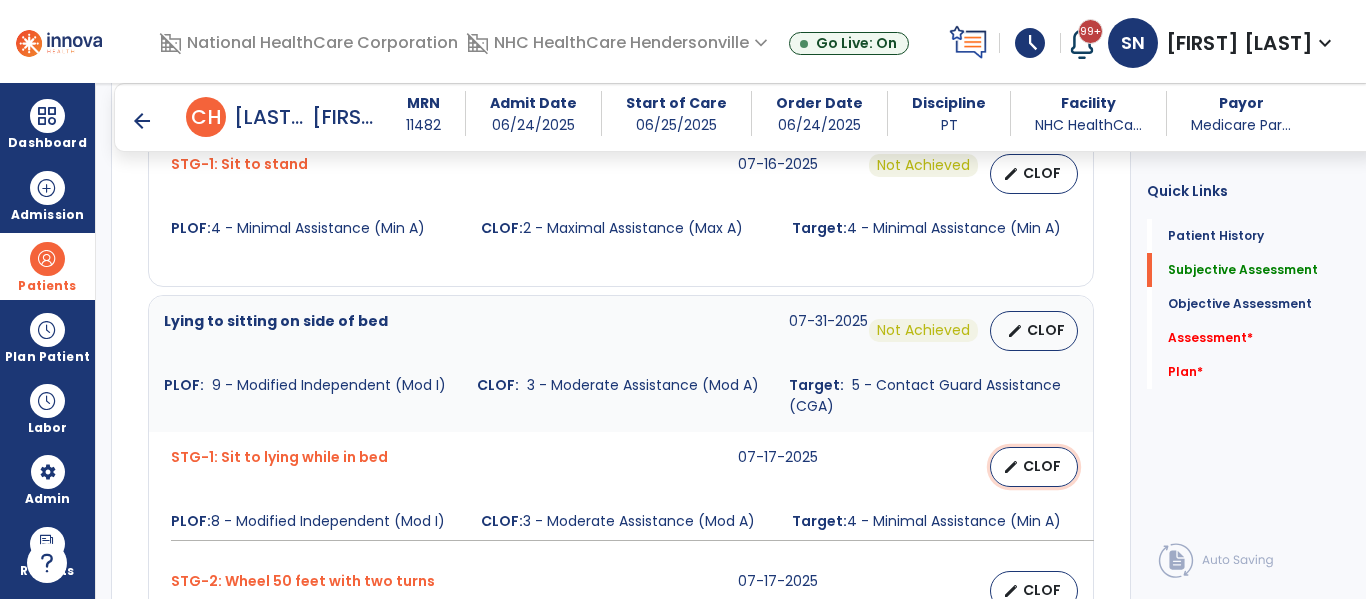click on "edit   CLOF" at bounding box center (1034, 467) 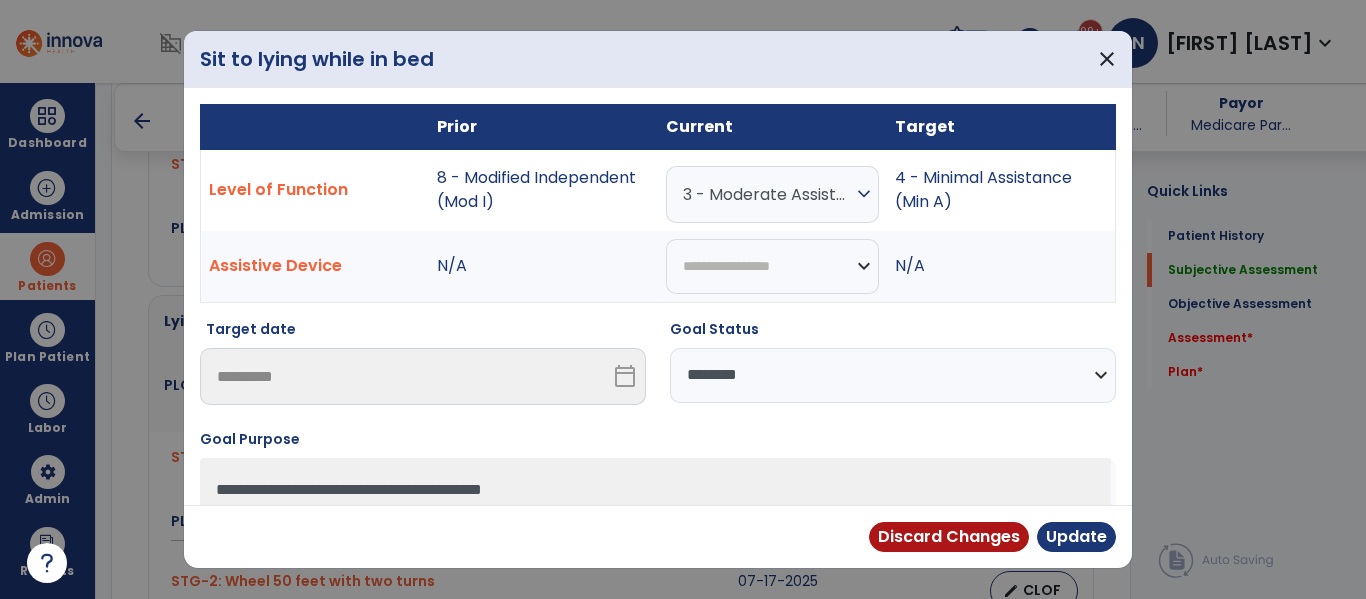 click on "**********" at bounding box center [893, 375] 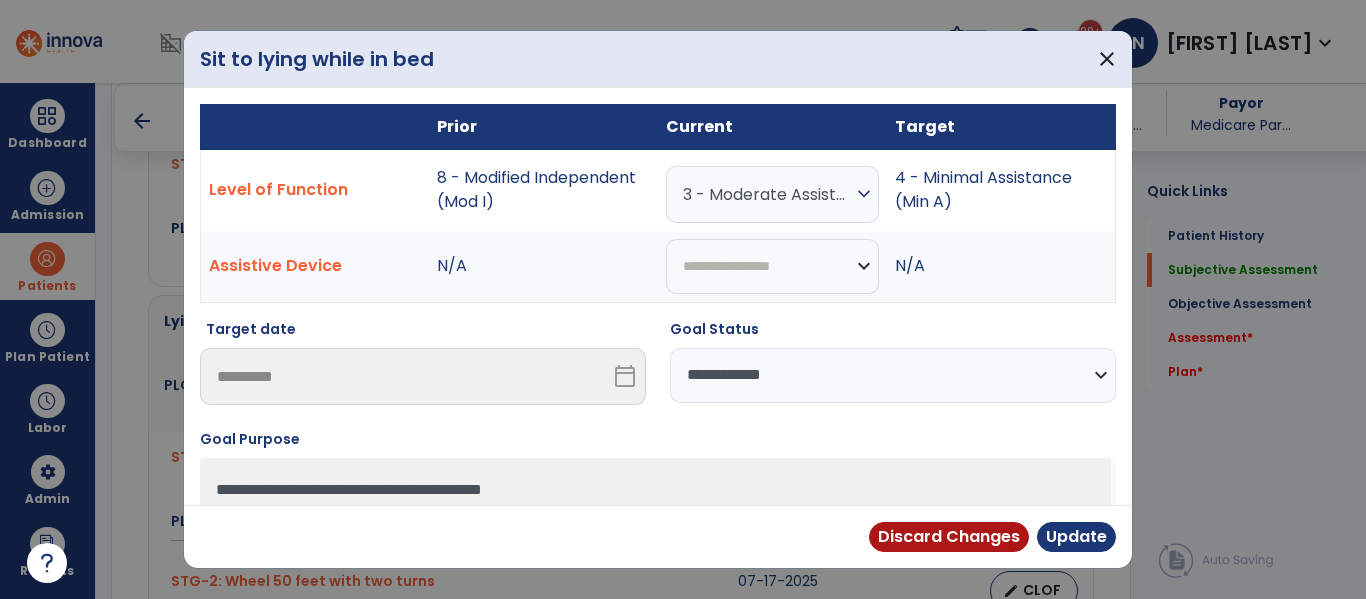 click on "**********" at bounding box center [893, 375] 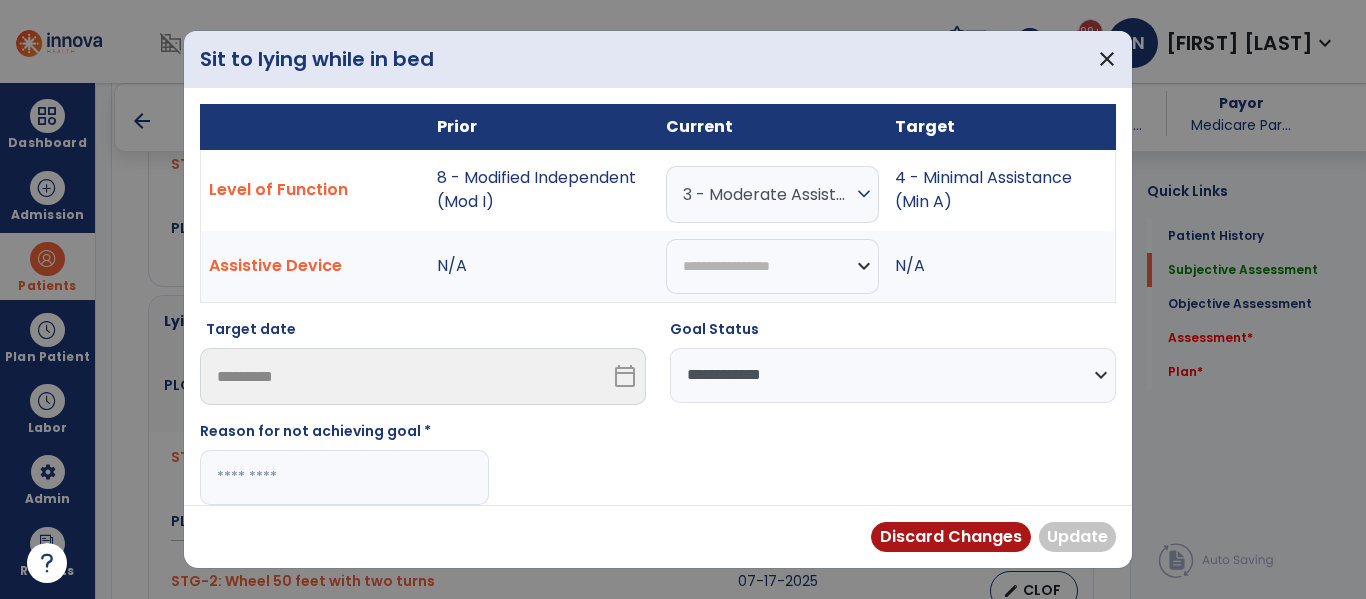 click at bounding box center (344, 477) 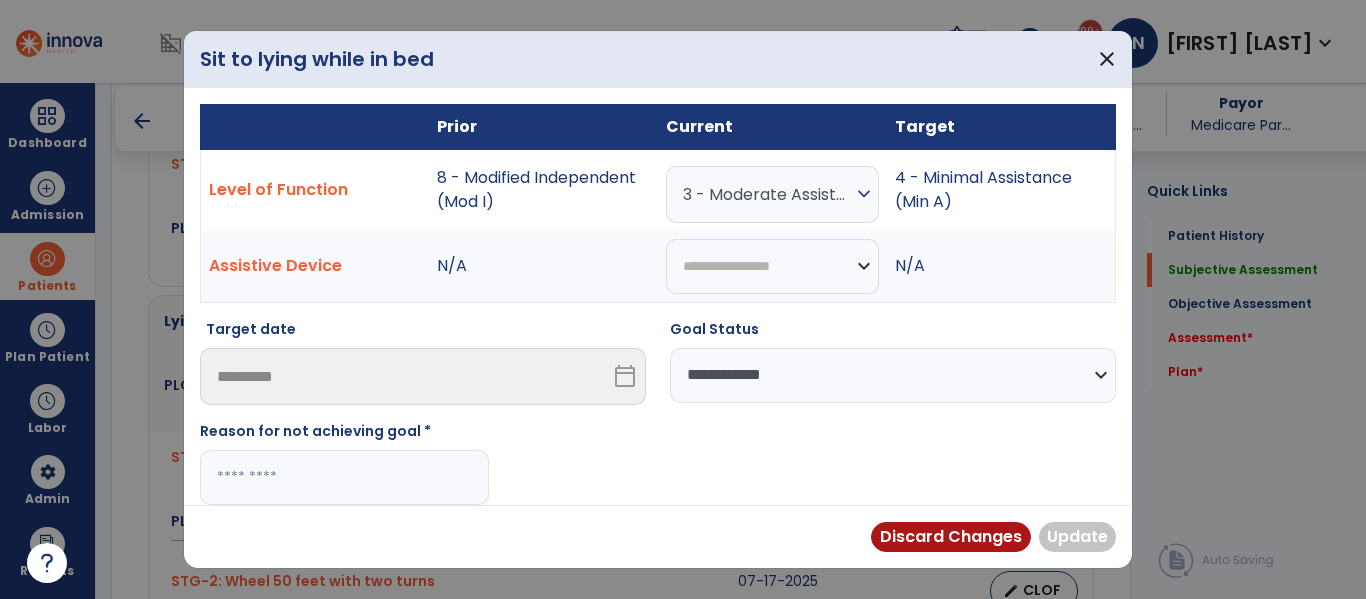 paste on "**********" 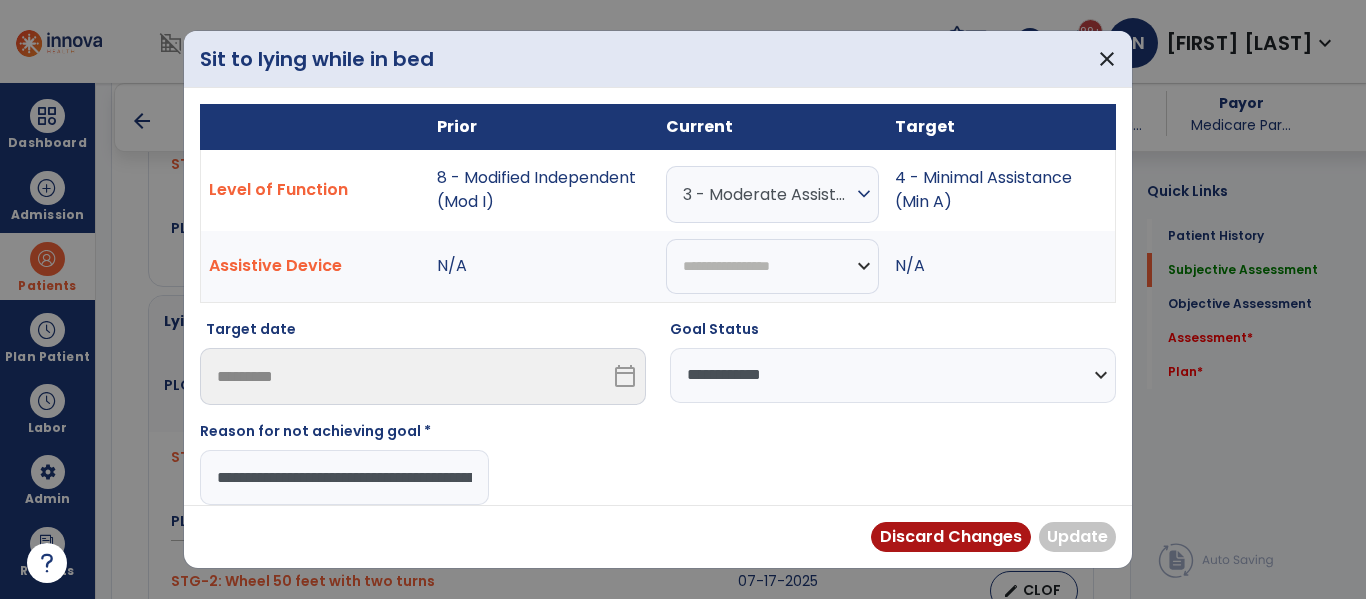 scroll, scrollTop: 0, scrollLeft: 245, axis: horizontal 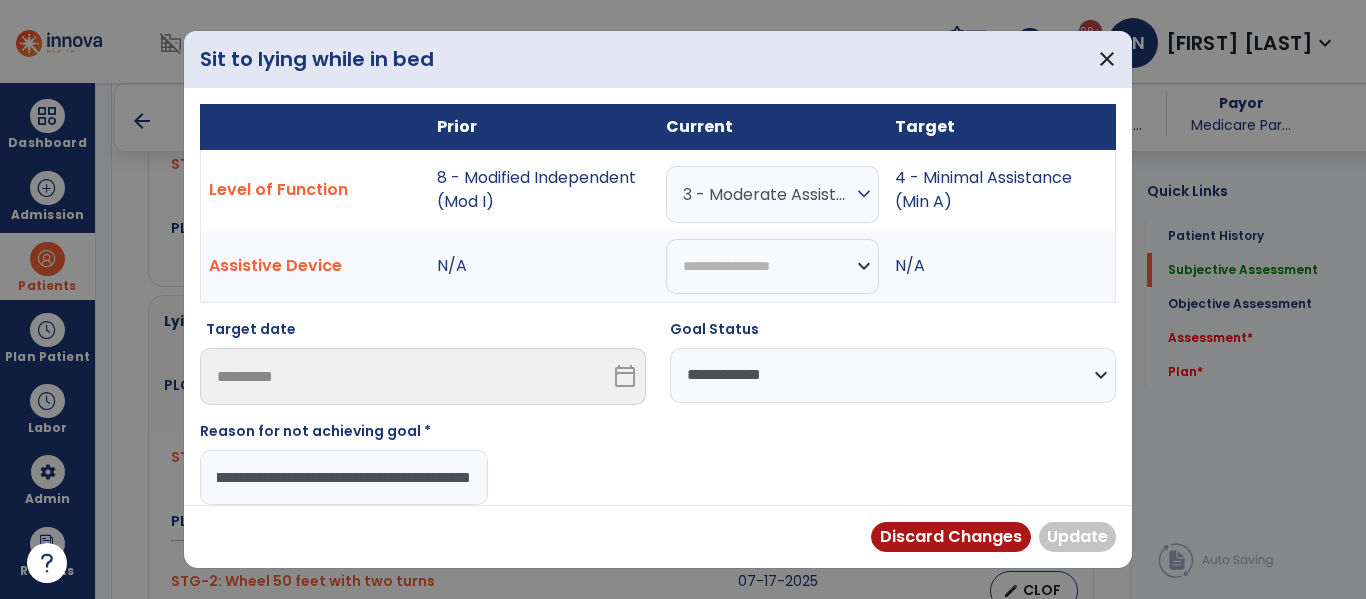 type on "**********" 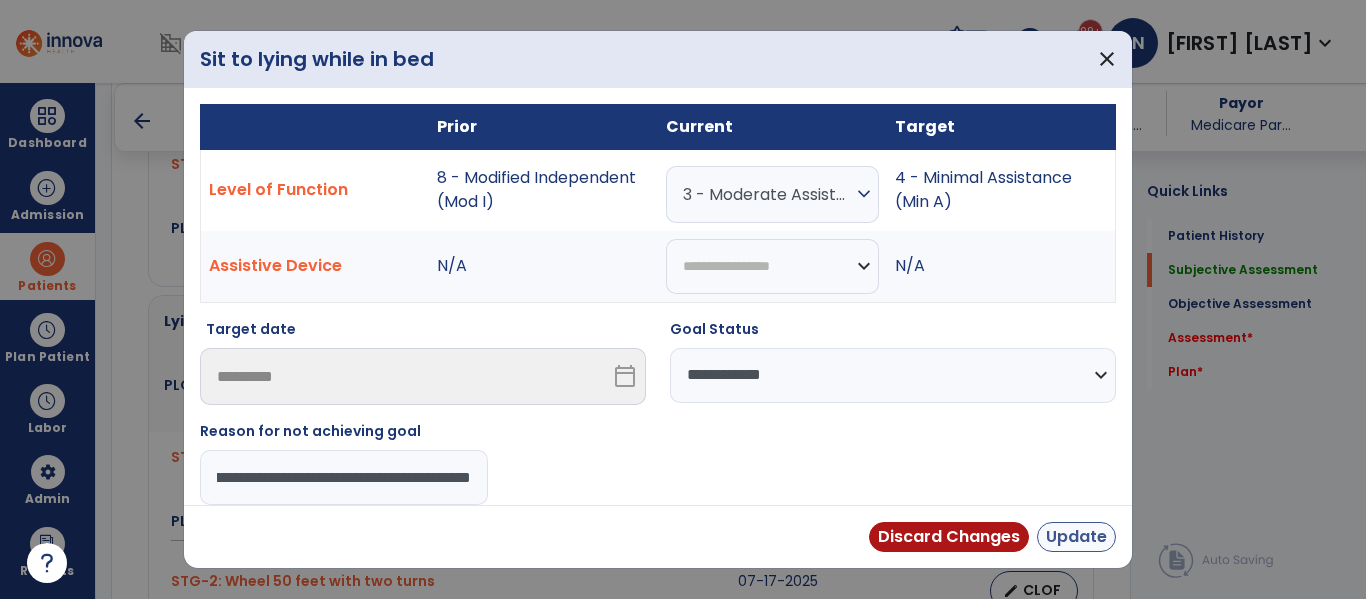 scroll, scrollTop: 0, scrollLeft: 0, axis: both 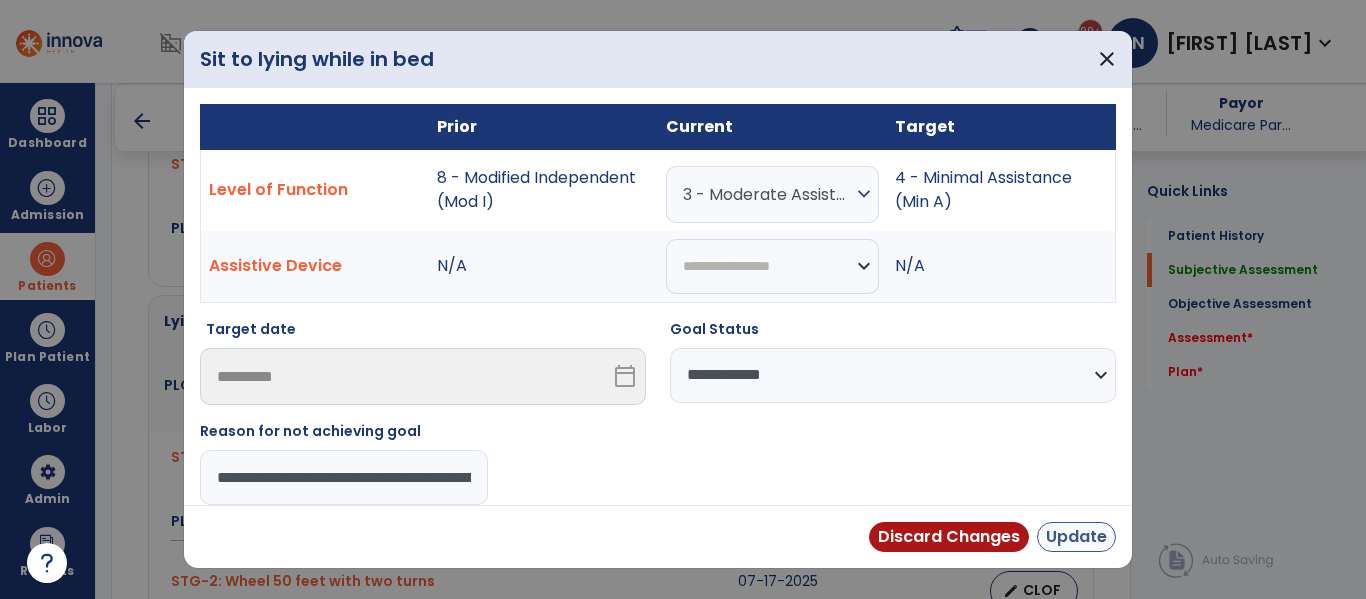 click on "Update" at bounding box center (1076, 537) 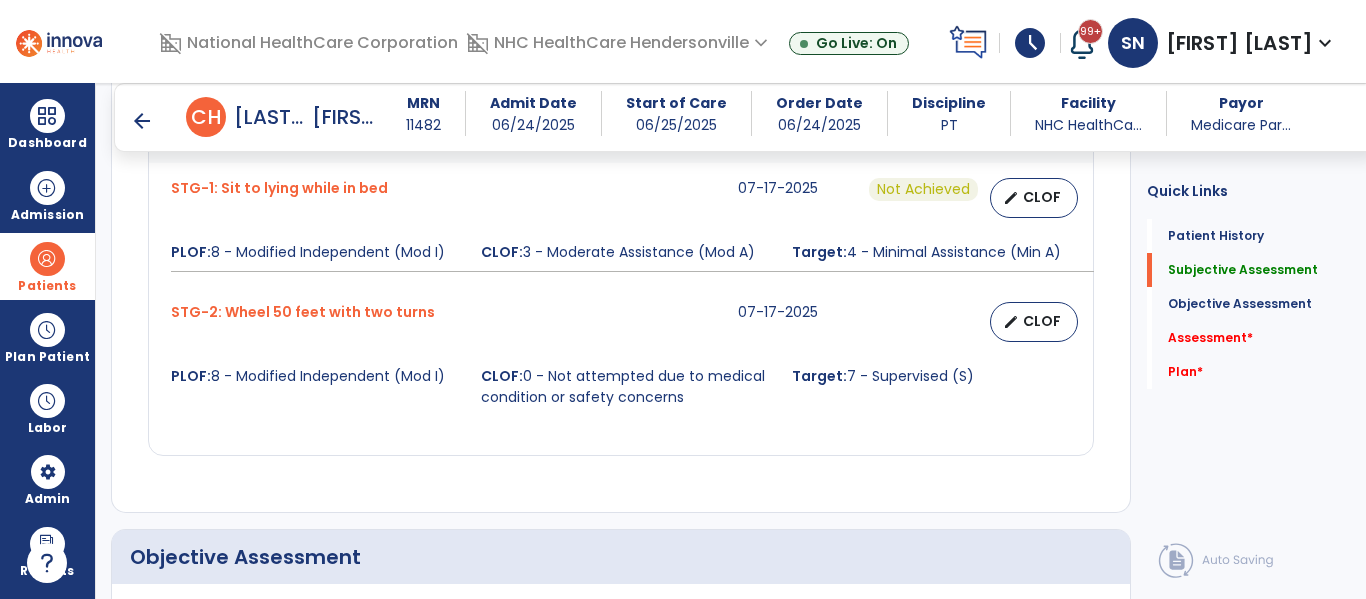 scroll, scrollTop: 1201, scrollLeft: 0, axis: vertical 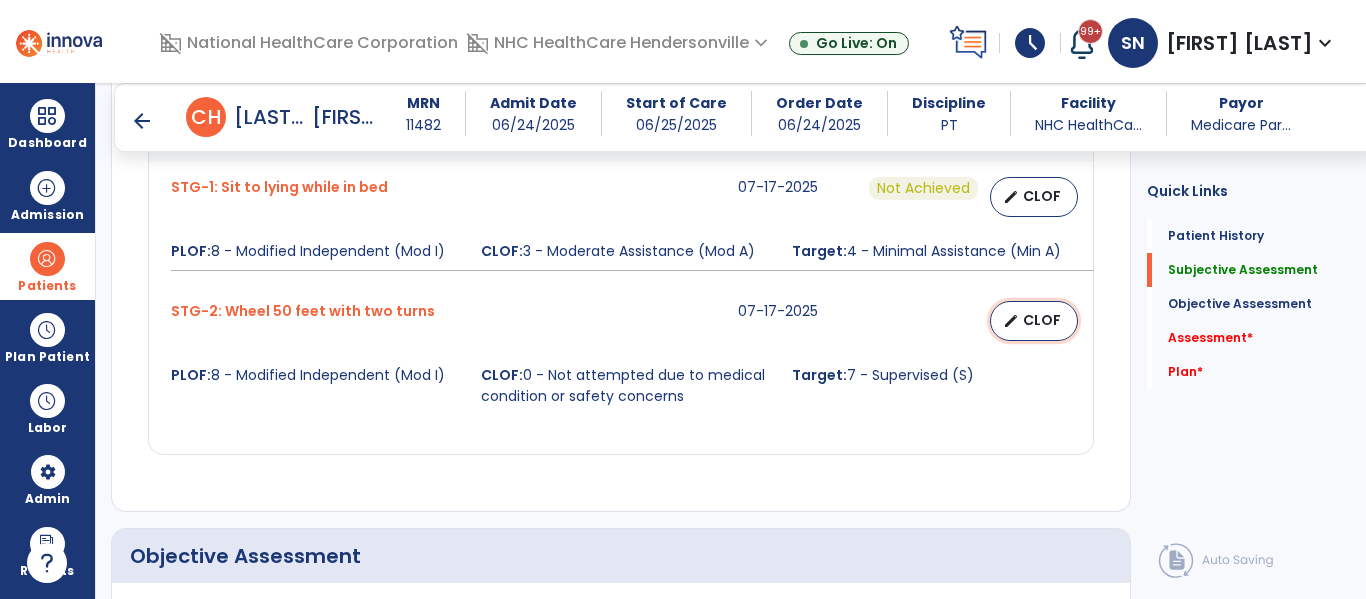 click on "CLOF" at bounding box center [1042, 320] 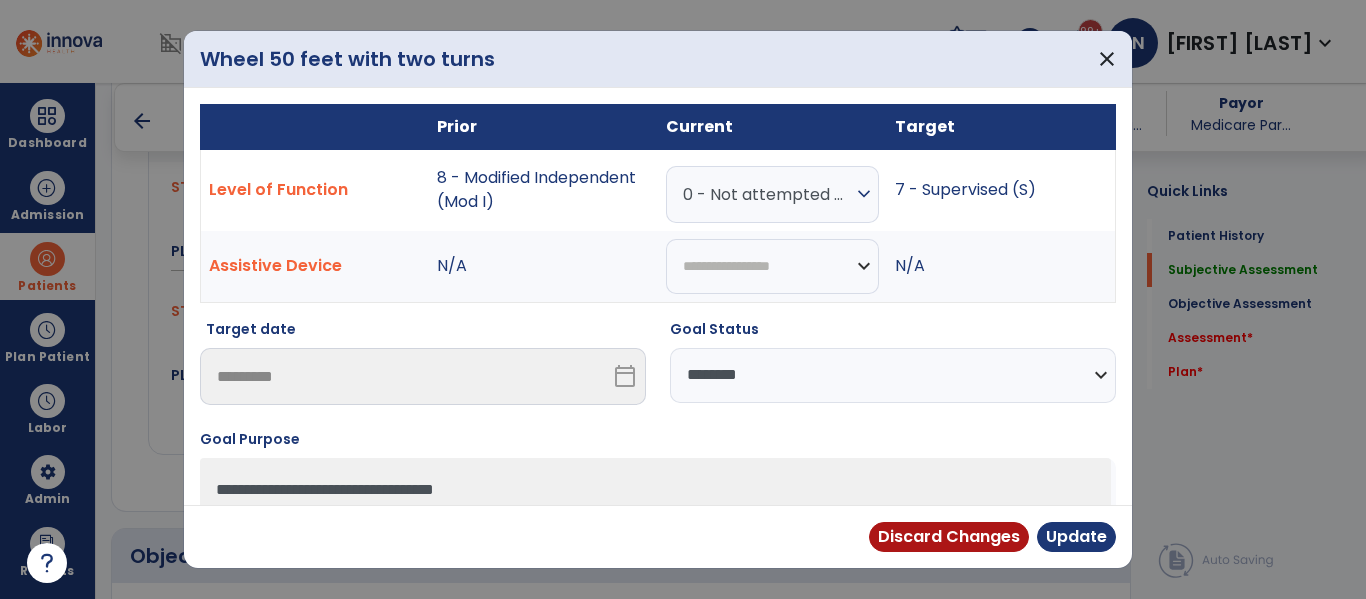 click on "**********" at bounding box center (893, 375) 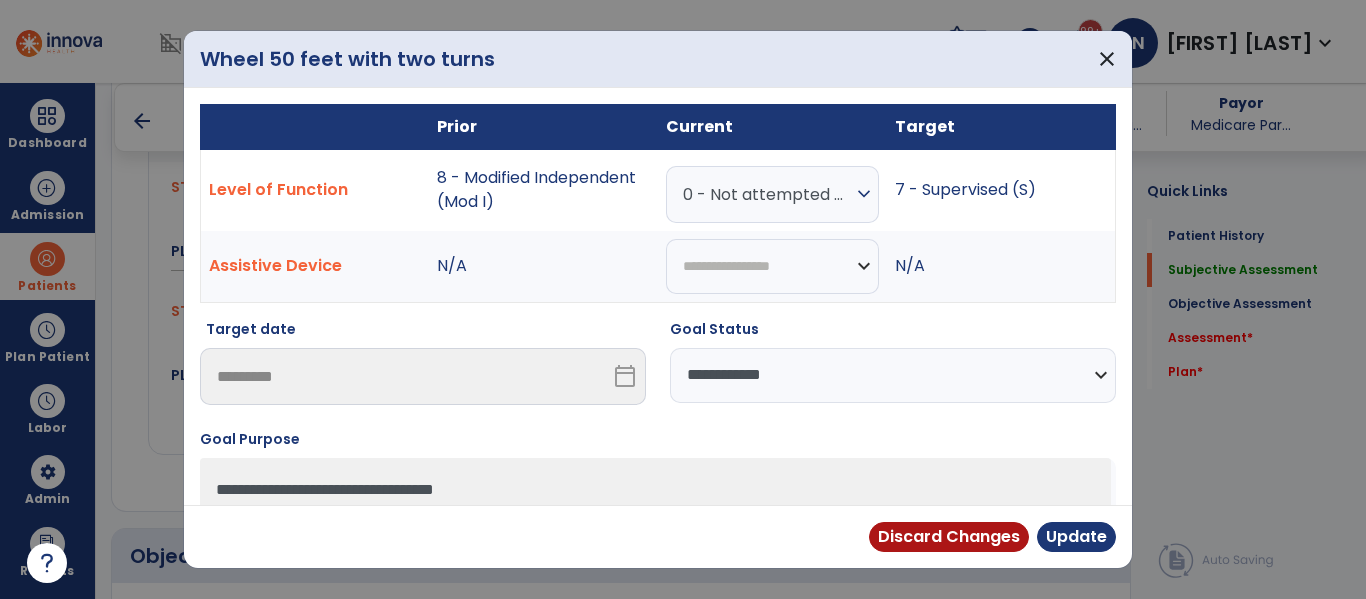 click on "**********" at bounding box center (893, 375) 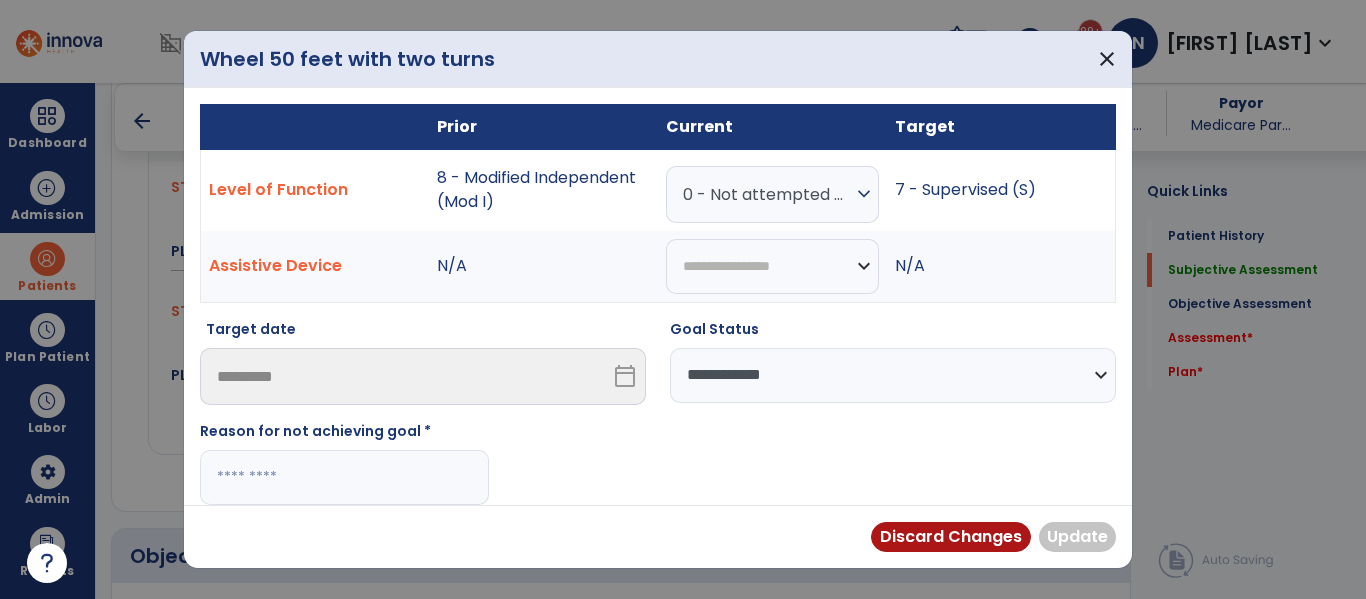 click at bounding box center [344, 477] 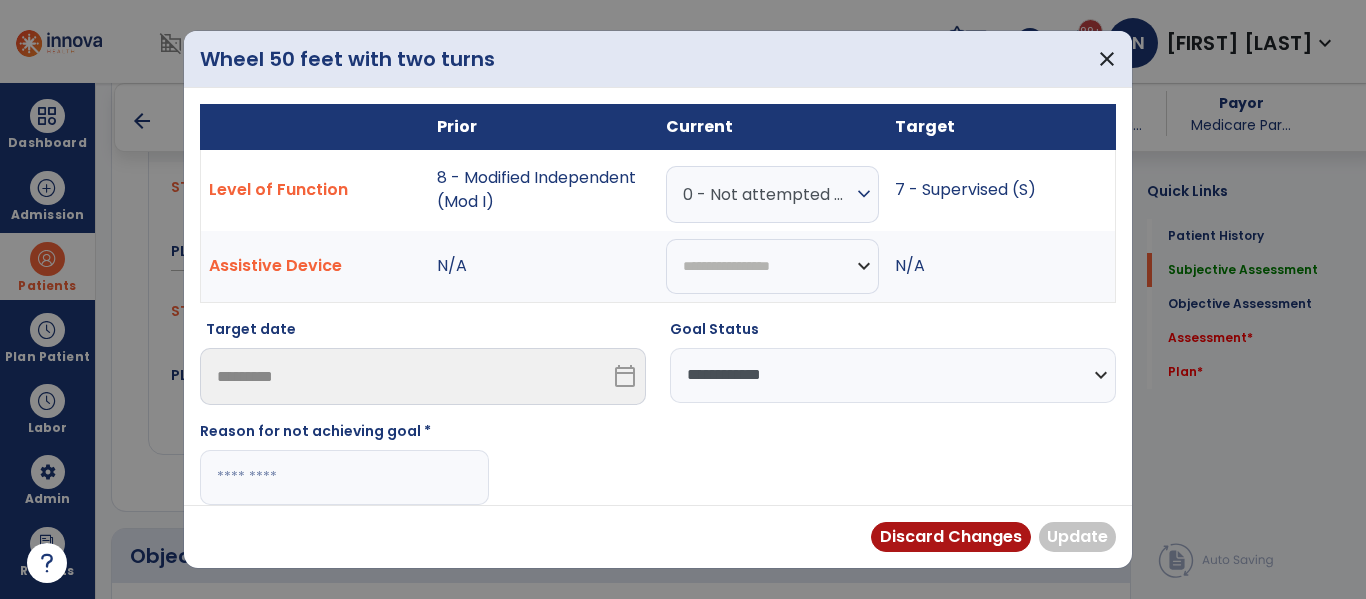 paste on "**********" 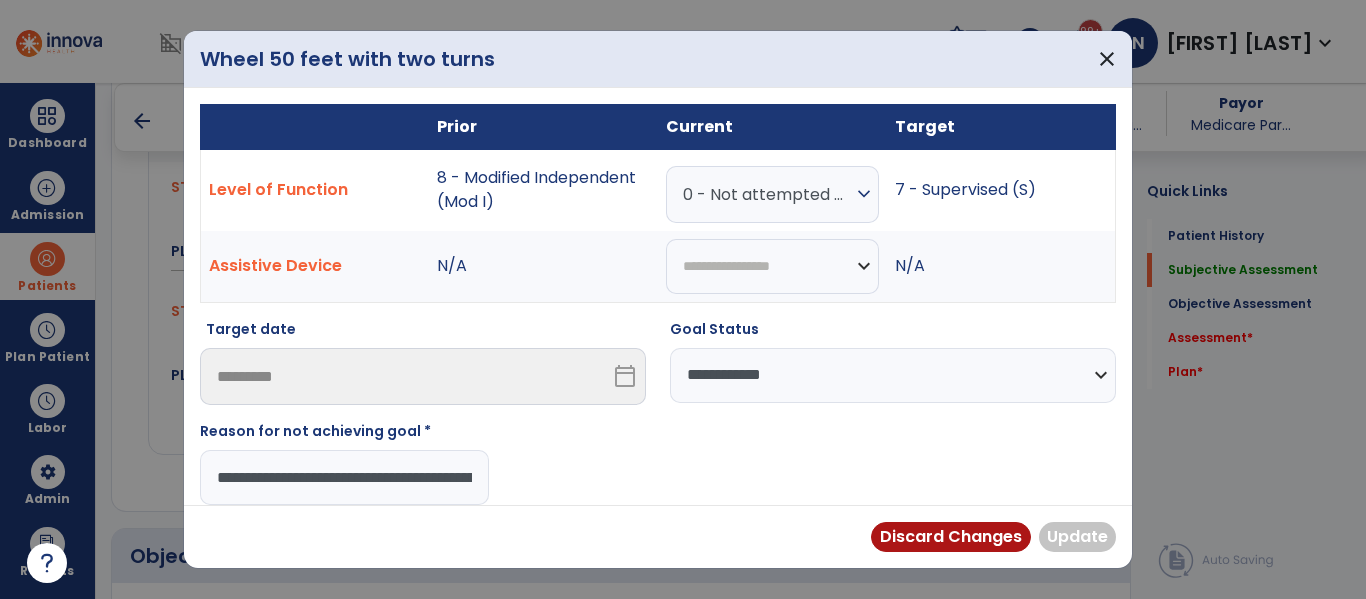 scroll, scrollTop: 0, scrollLeft: 245, axis: horizontal 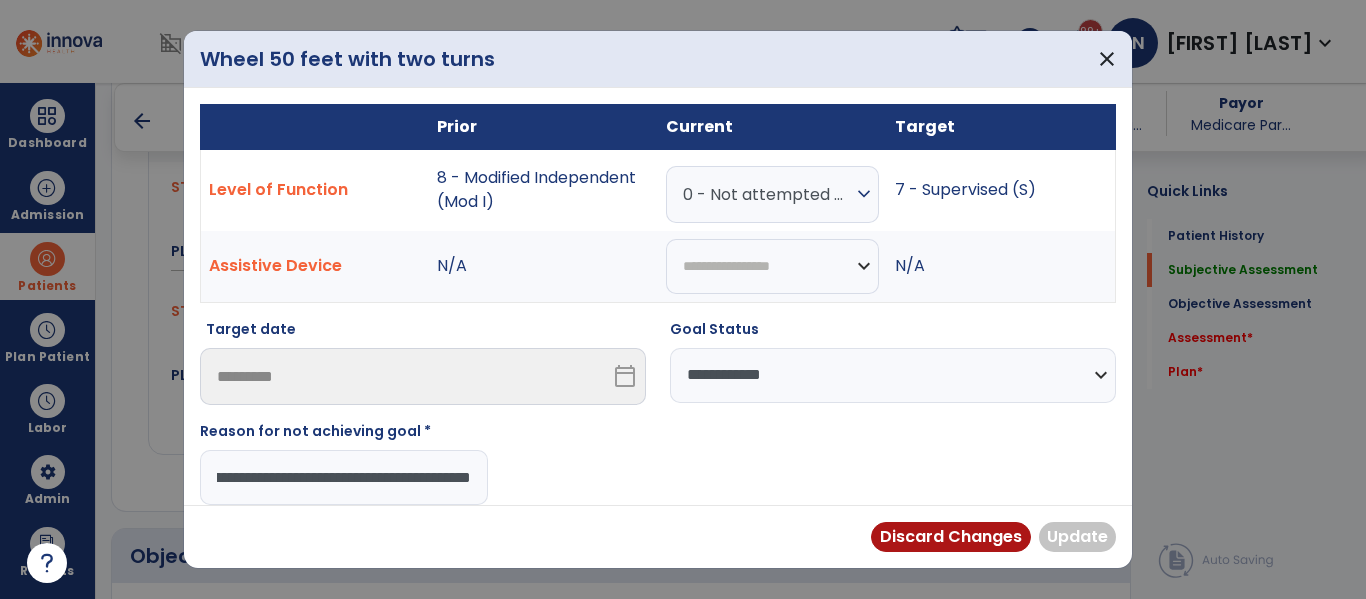 type on "**********" 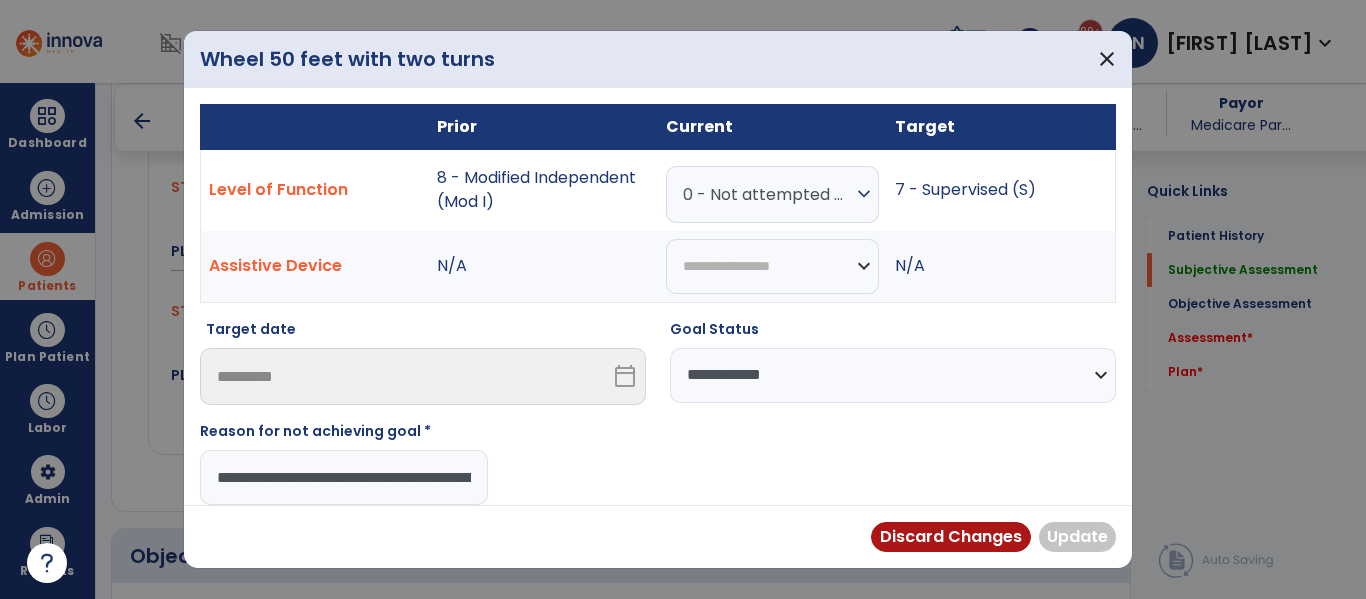 click on "Update" at bounding box center (1077, 537) 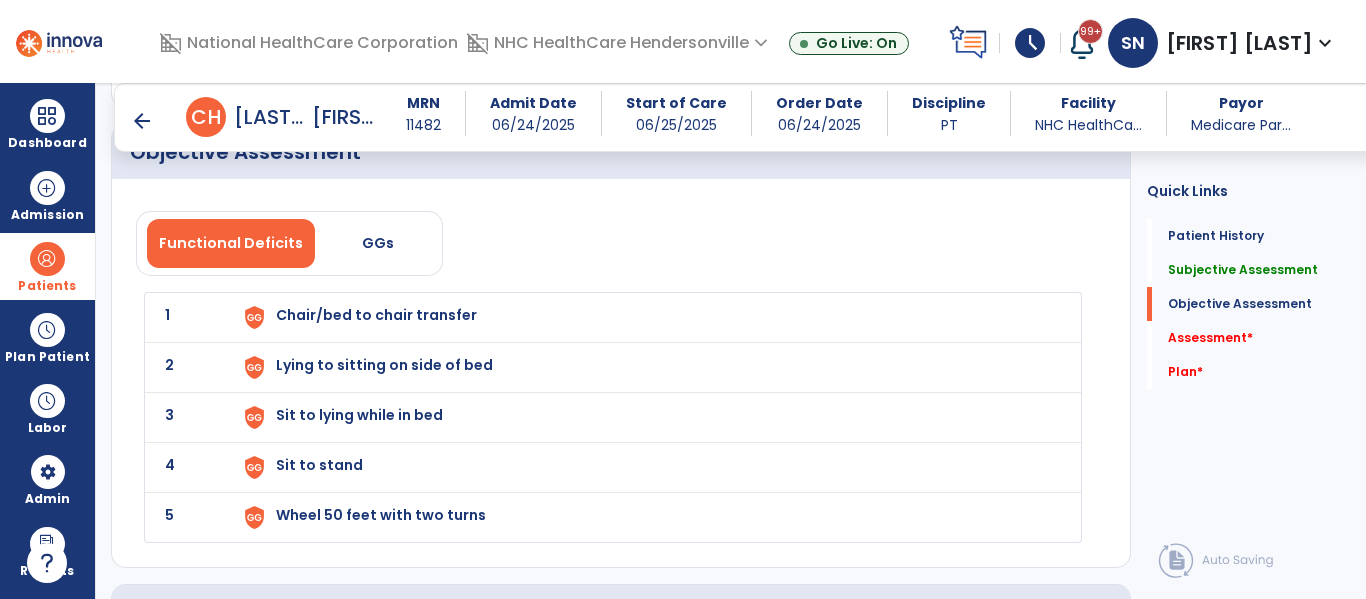 scroll, scrollTop: 1603, scrollLeft: 0, axis: vertical 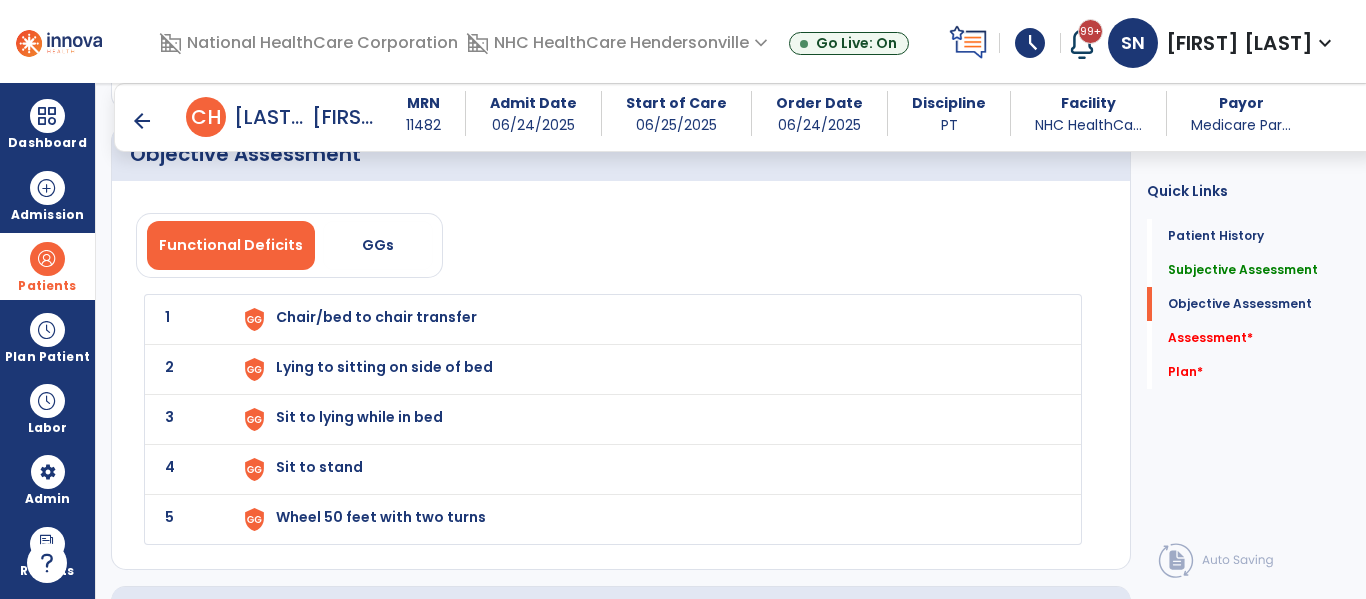 click on "Chair/bed to chair transfer" at bounding box center (376, 317) 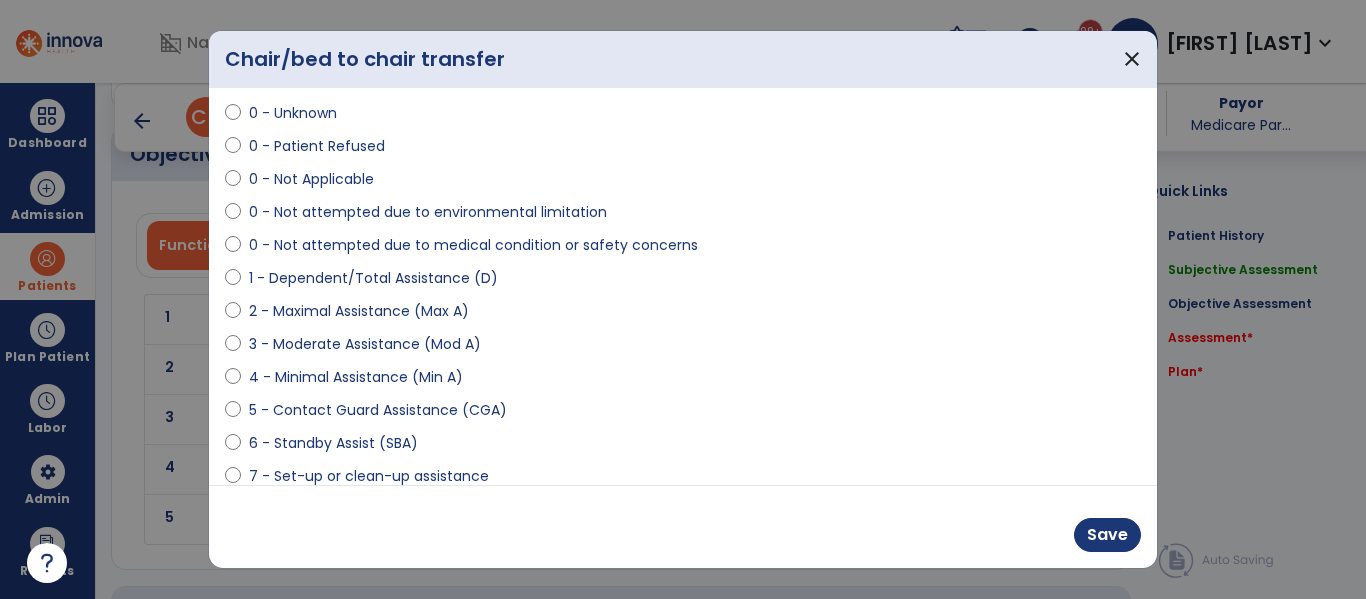 scroll, scrollTop: 70, scrollLeft: 0, axis: vertical 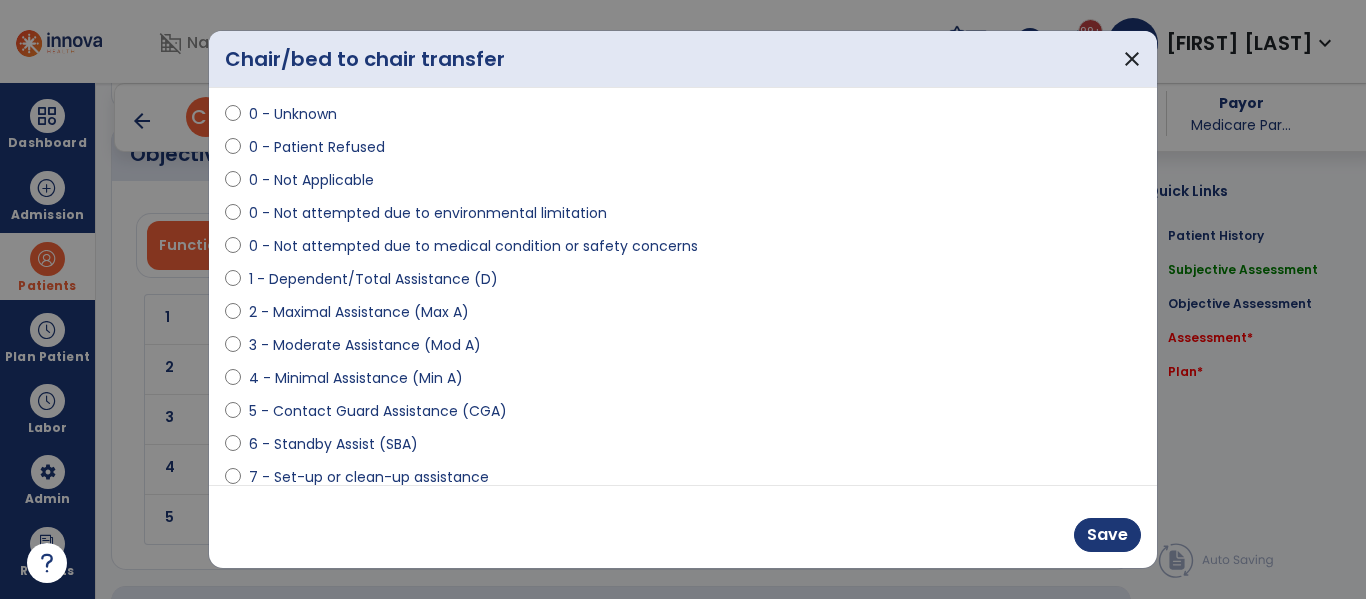 select on "**********" 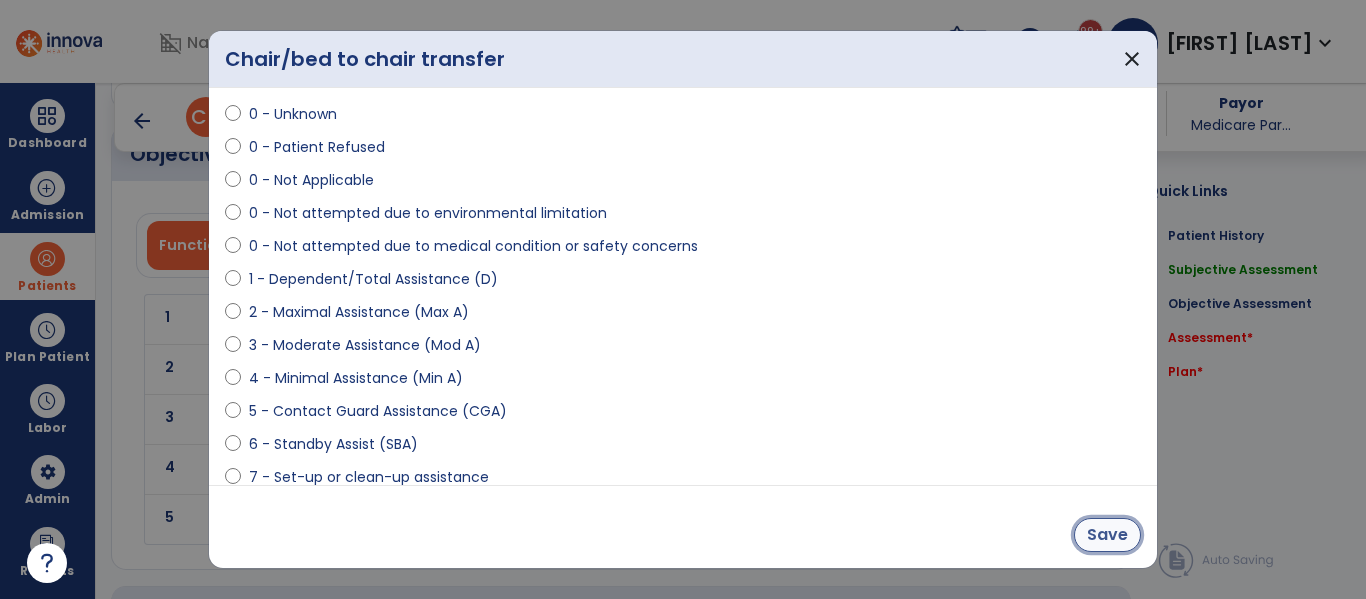 click on "Save" at bounding box center (1107, 535) 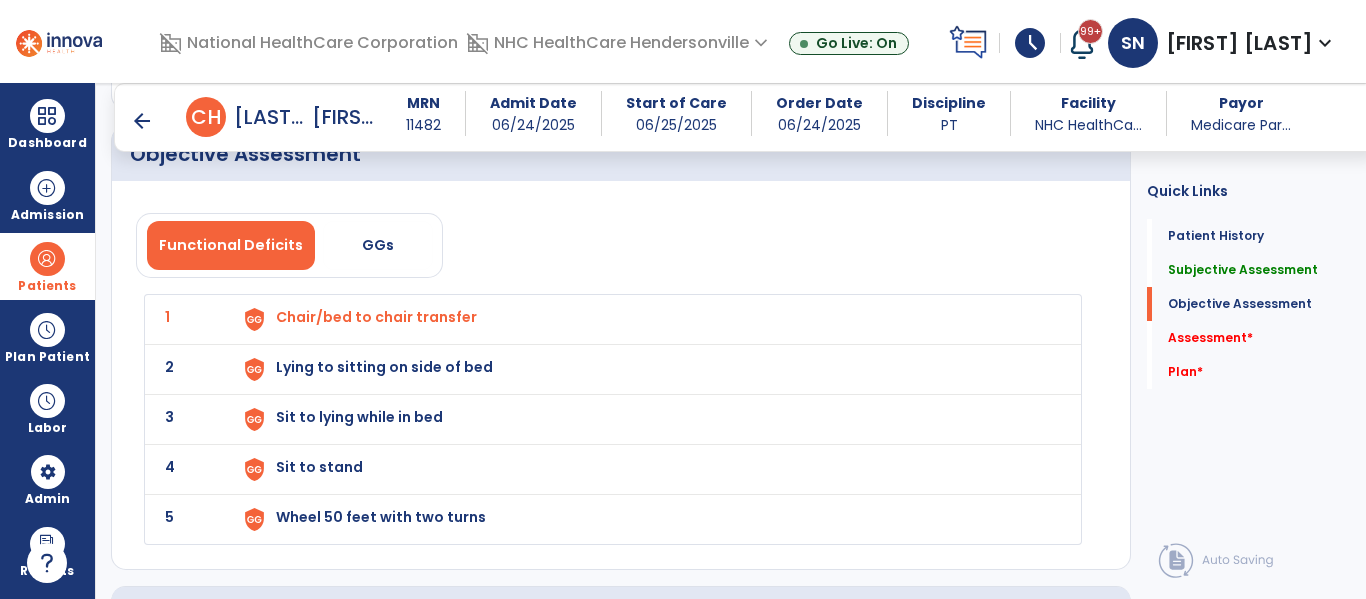 click on "Lying to sitting on side of bed" at bounding box center [376, 317] 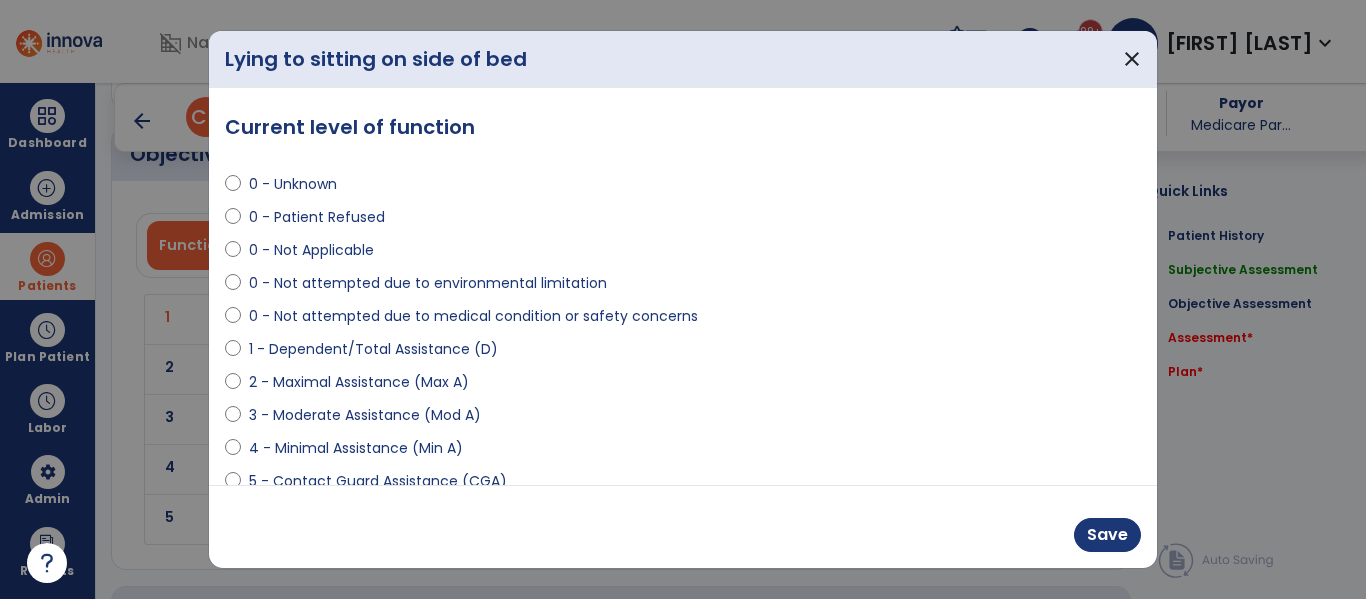select on "**********" 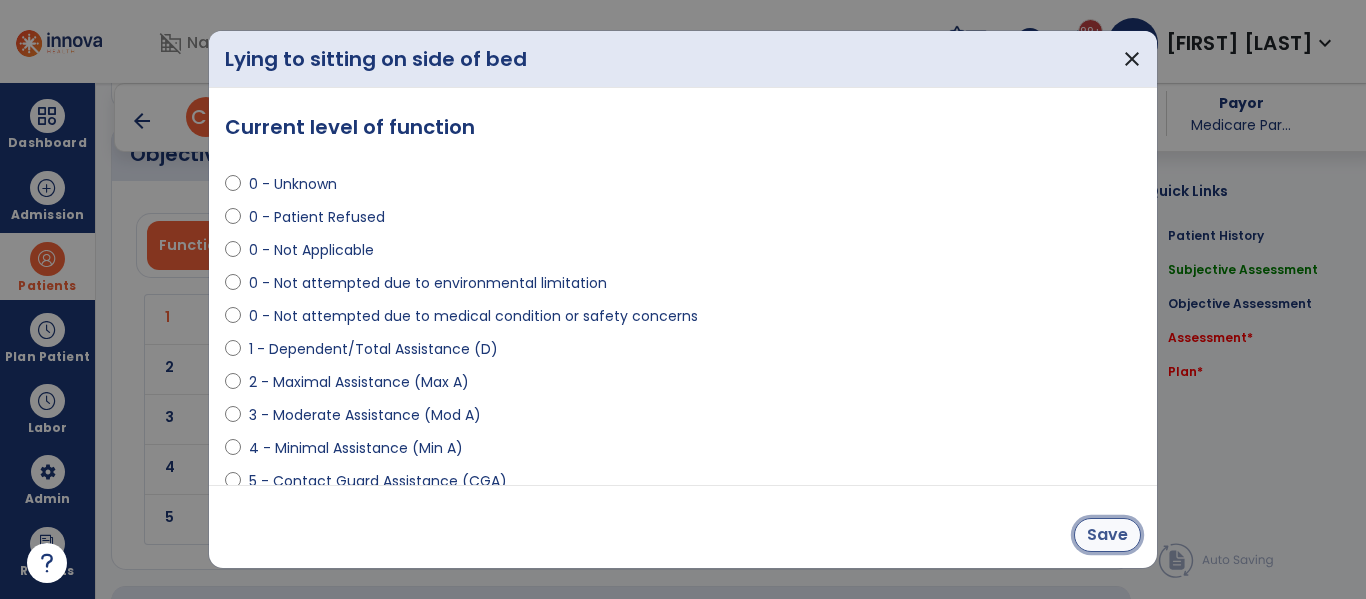 click on "Save" at bounding box center [1107, 535] 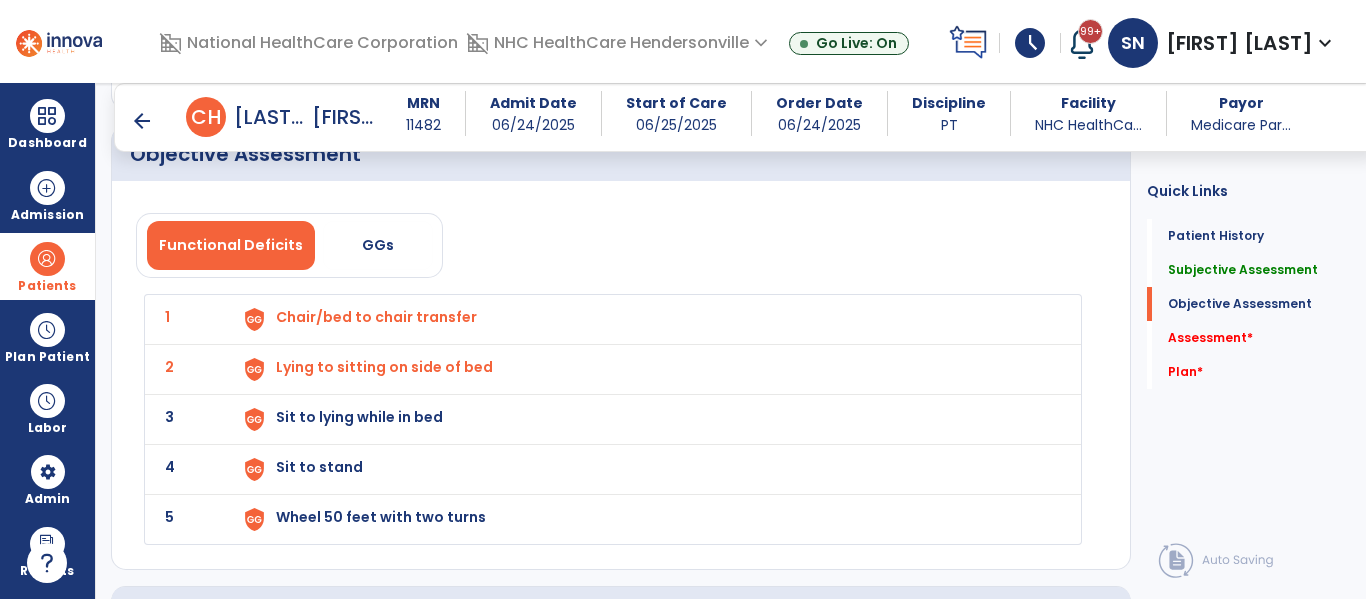 click on "Sit to lying while in bed" at bounding box center [376, 317] 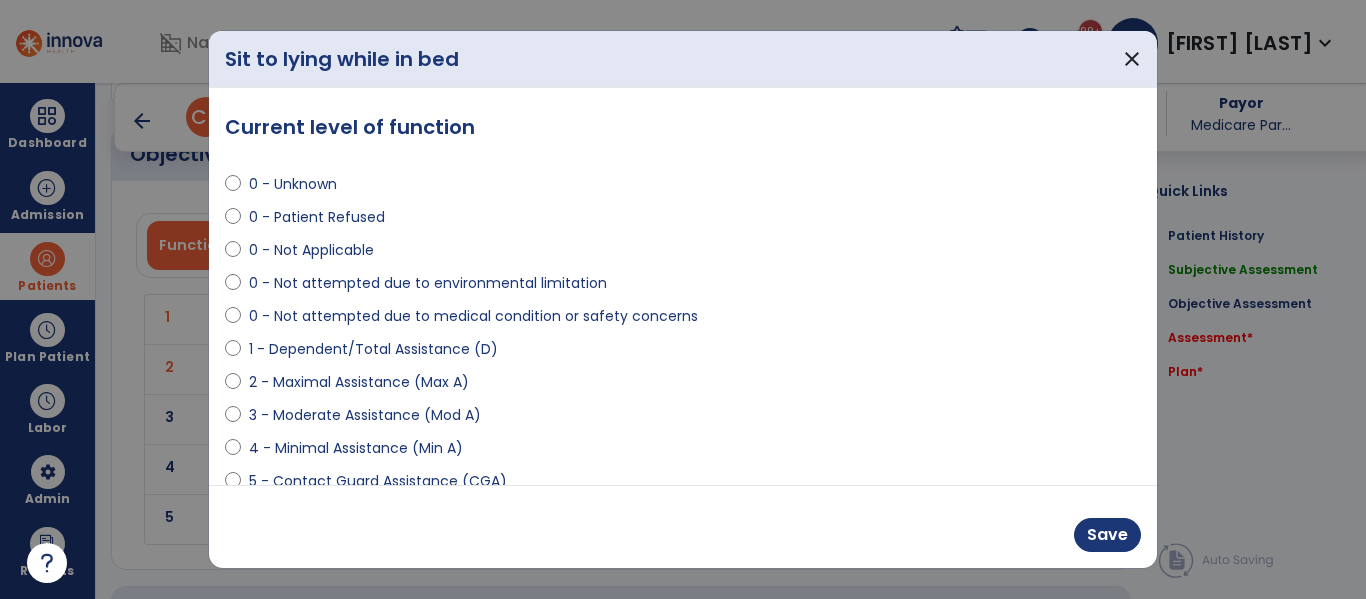 click on "3 - Moderate Assistance (Mod A)" at bounding box center [365, 415] 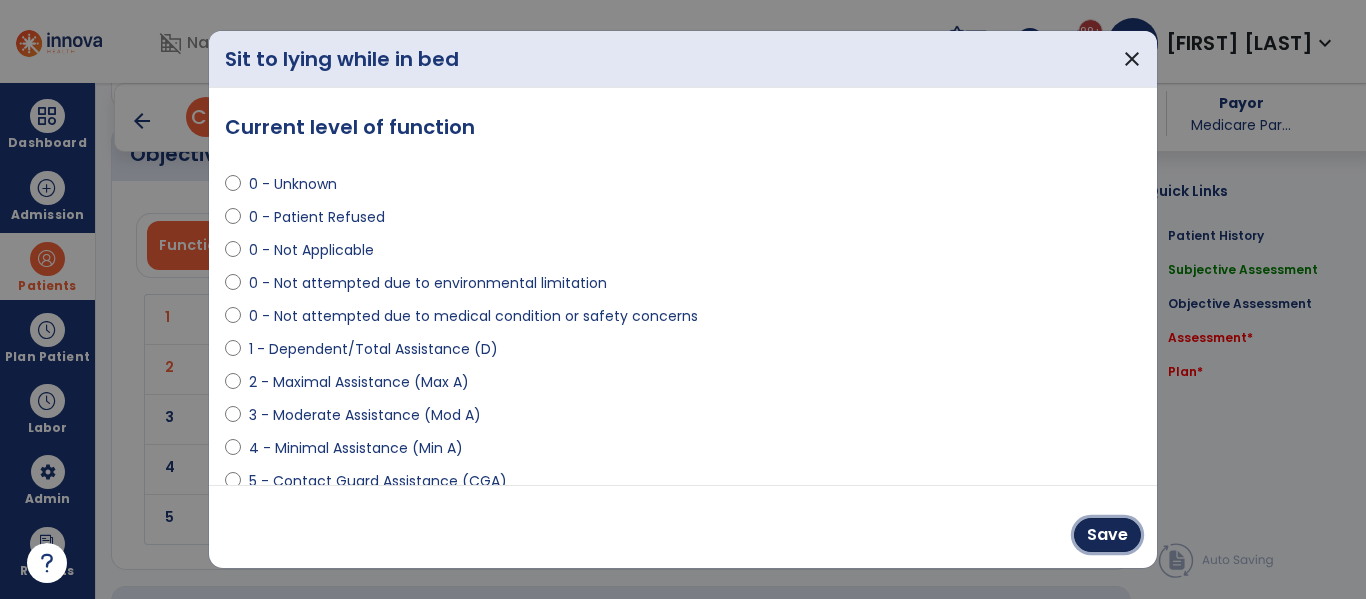 click on "Save" at bounding box center [1107, 535] 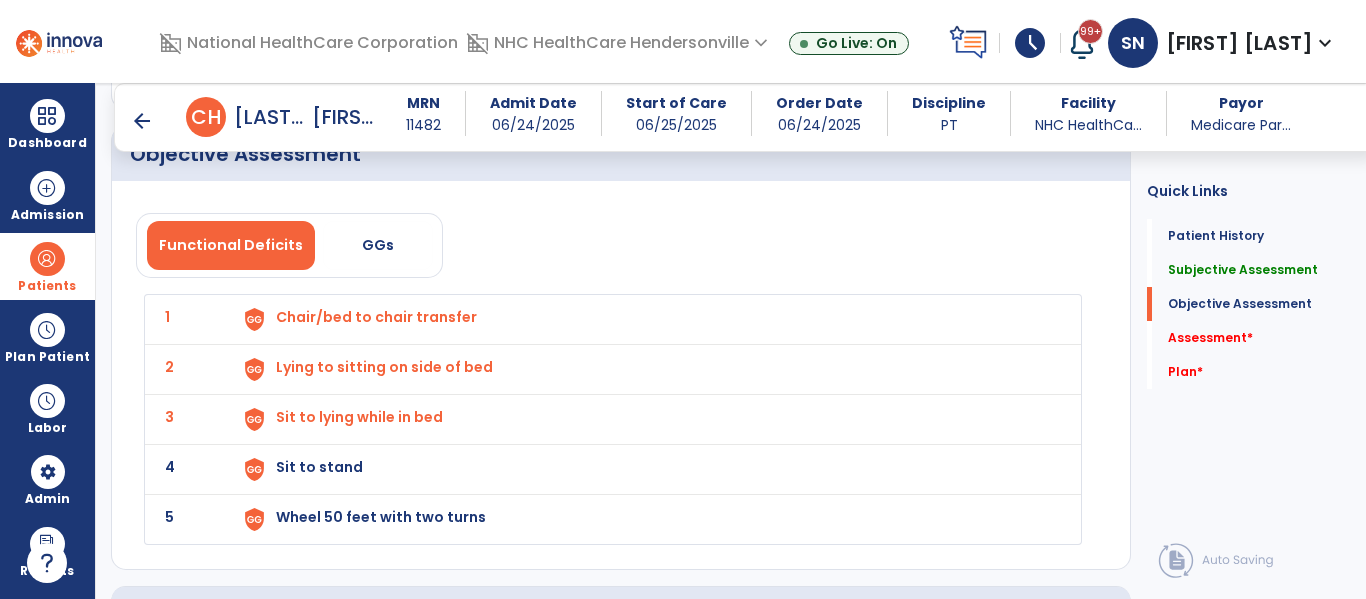 click on "Sit to stand" at bounding box center (376, 317) 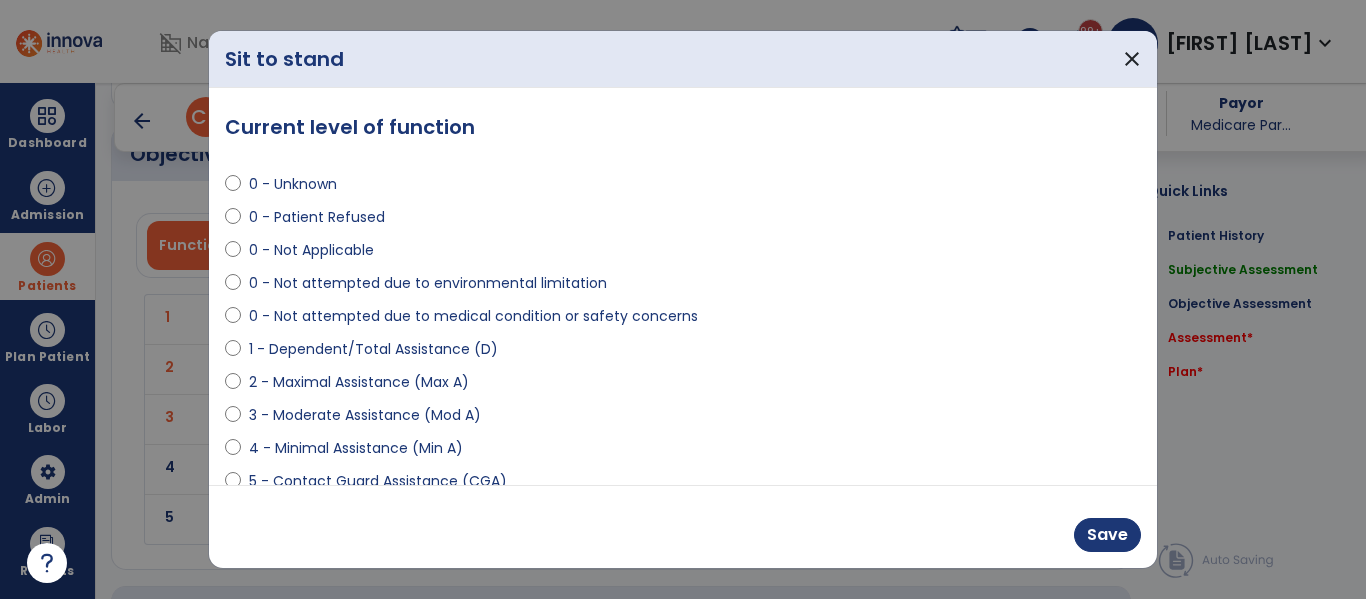 click on "0 - Unknown 0 - Patient Refused 0 - Not Applicable 0 - Not attempted due to environmental limitation 0 - Not attempted due to medical condition or safety concerns 1 - Dependent/Total Assistance (D) 2 - Maximal Assistance (Max A) 3 - Moderate Assistance (Mod A) 4 - Minimal Assistance (Min A) 5 - Contact Guard Assistance (CGA) 6 - Standby Assist (SBA) 7 - Set-up or clean-up assistance 8 - Supervised (S) 9 - Modified Independent (Mod I) 10 - Independent (I)" at bounding box center [683, 407] 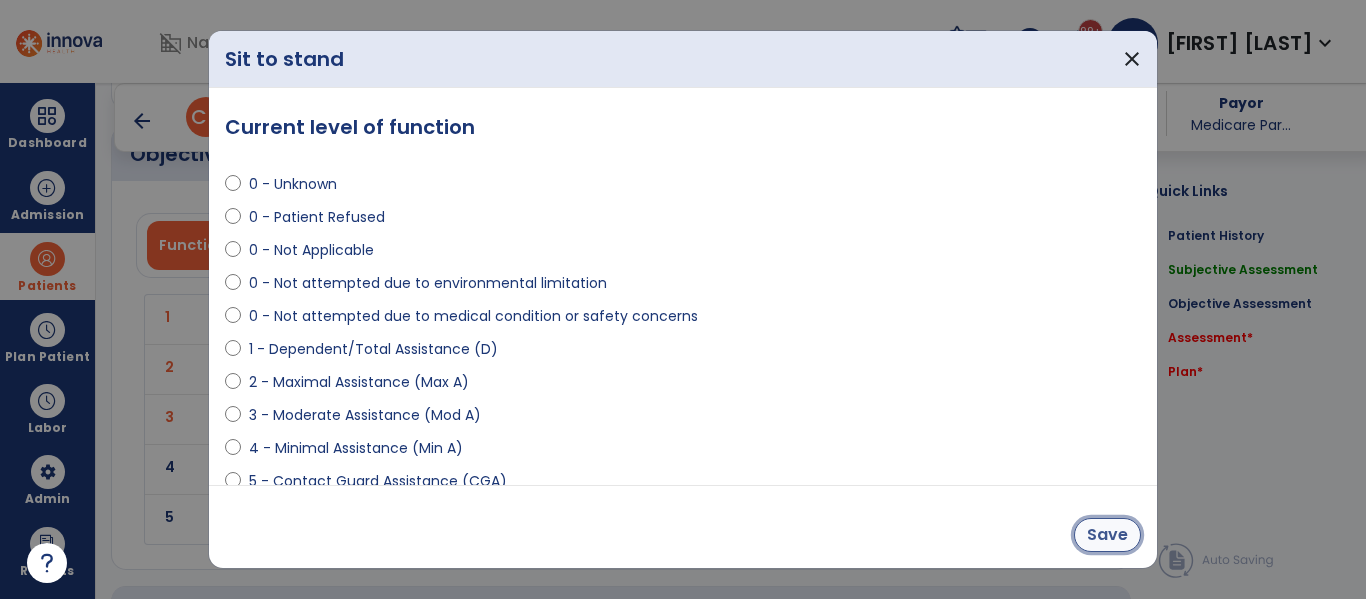 click on "Save" at bounding box center [1107, 535] 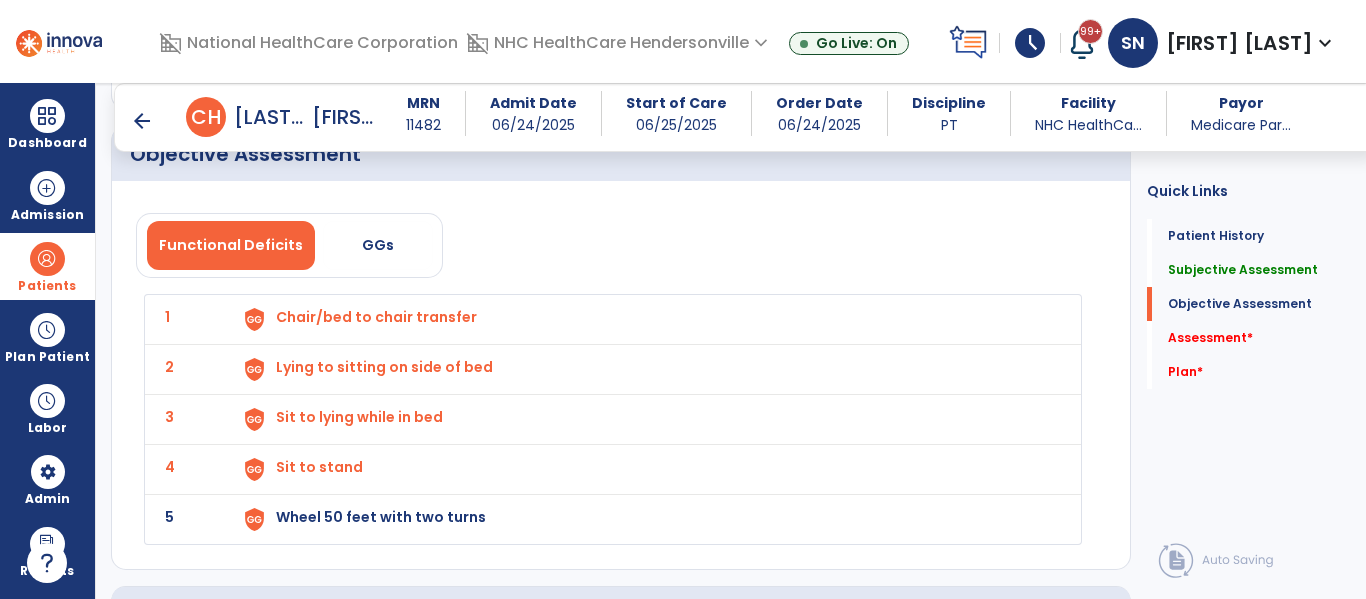 click on "Wheel 50 feet with two turns" at bounding box center [376, 317] 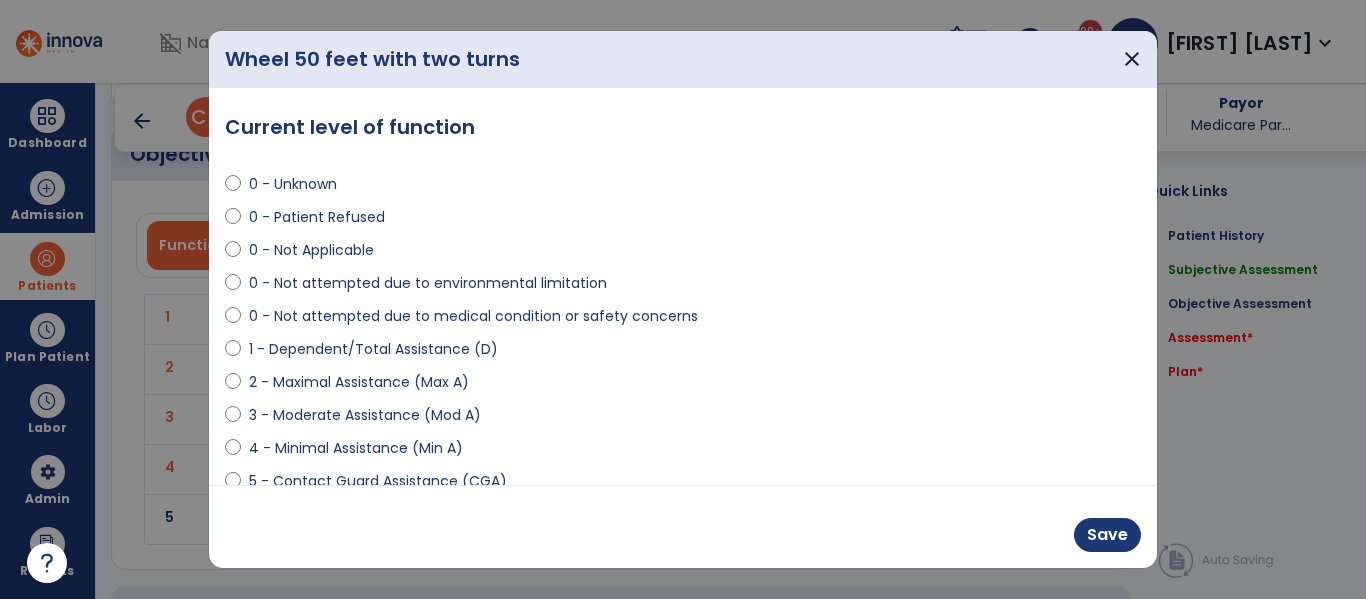 select on "**********" 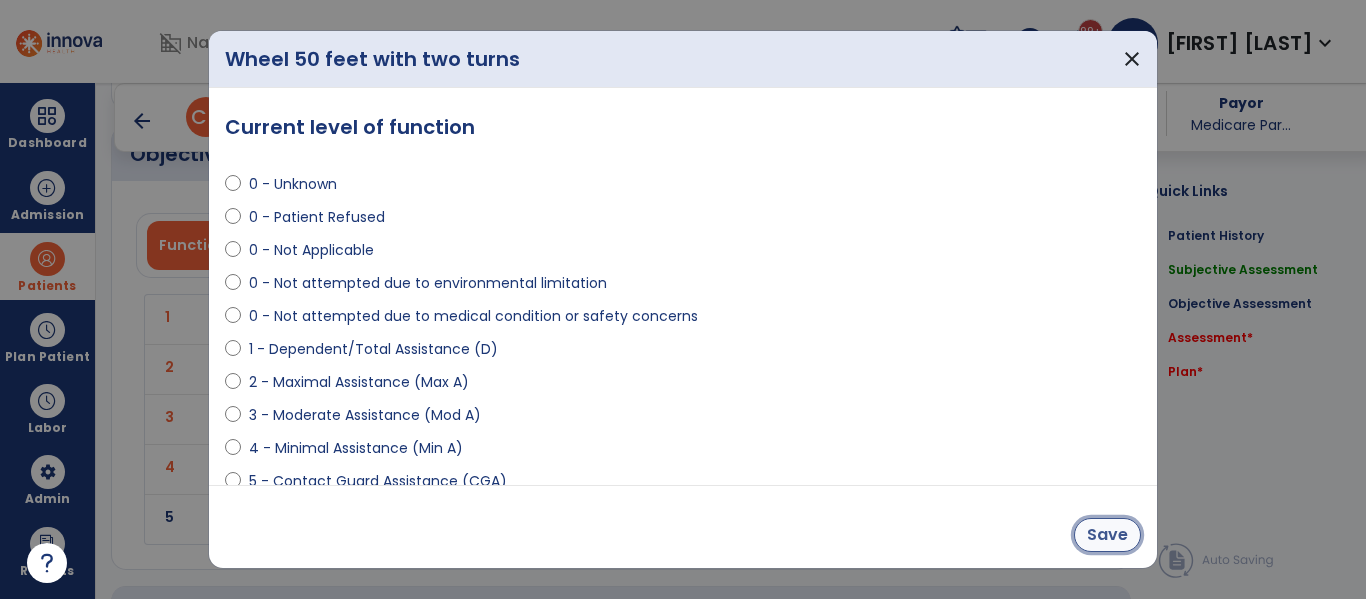 click on "Save" at bounding box center (1107, 535) 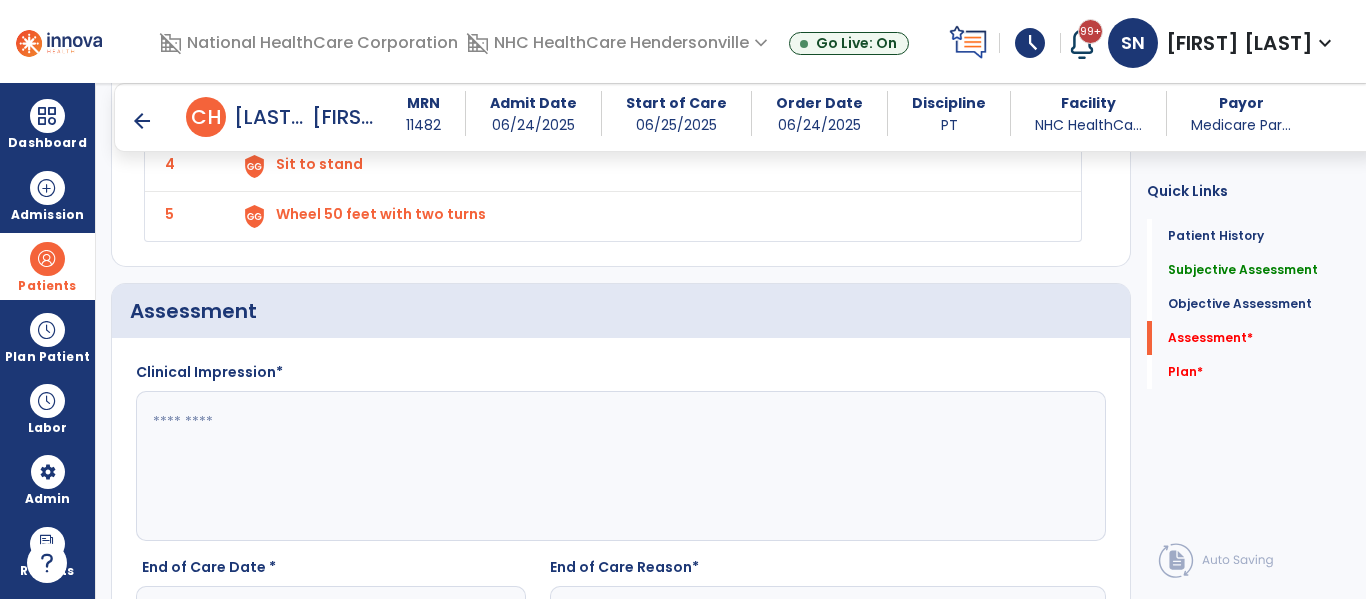 scroll, scrollTop: 1975, scrollLeft: 0, axis: vertical 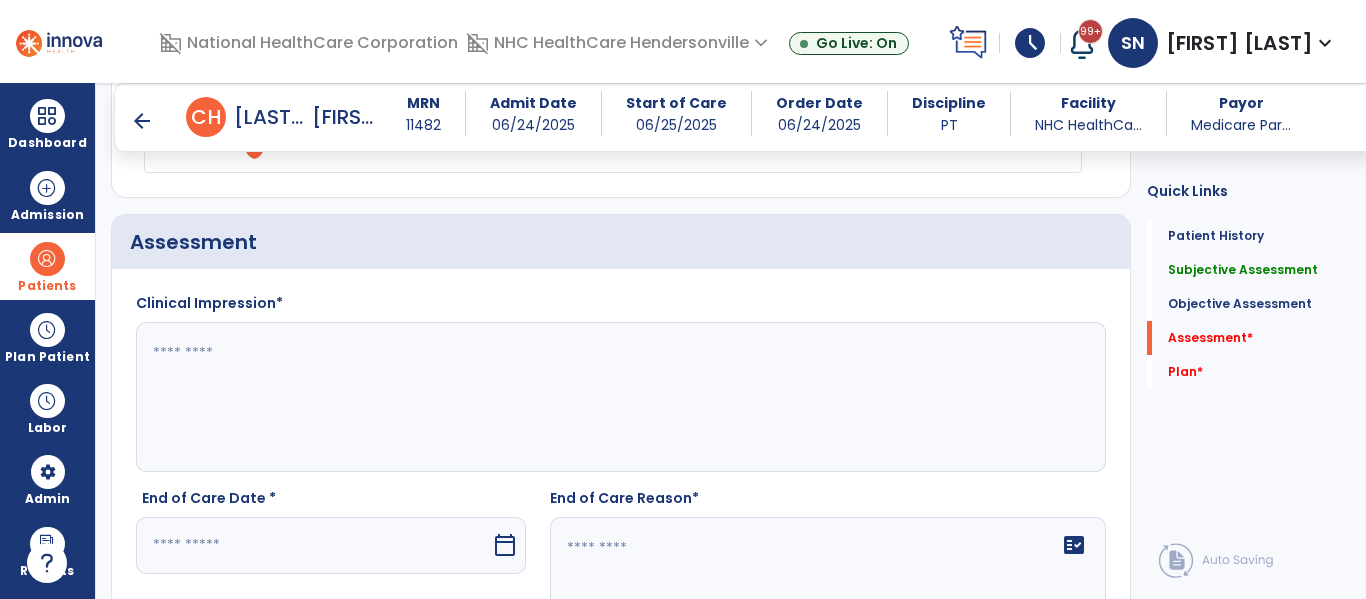 click 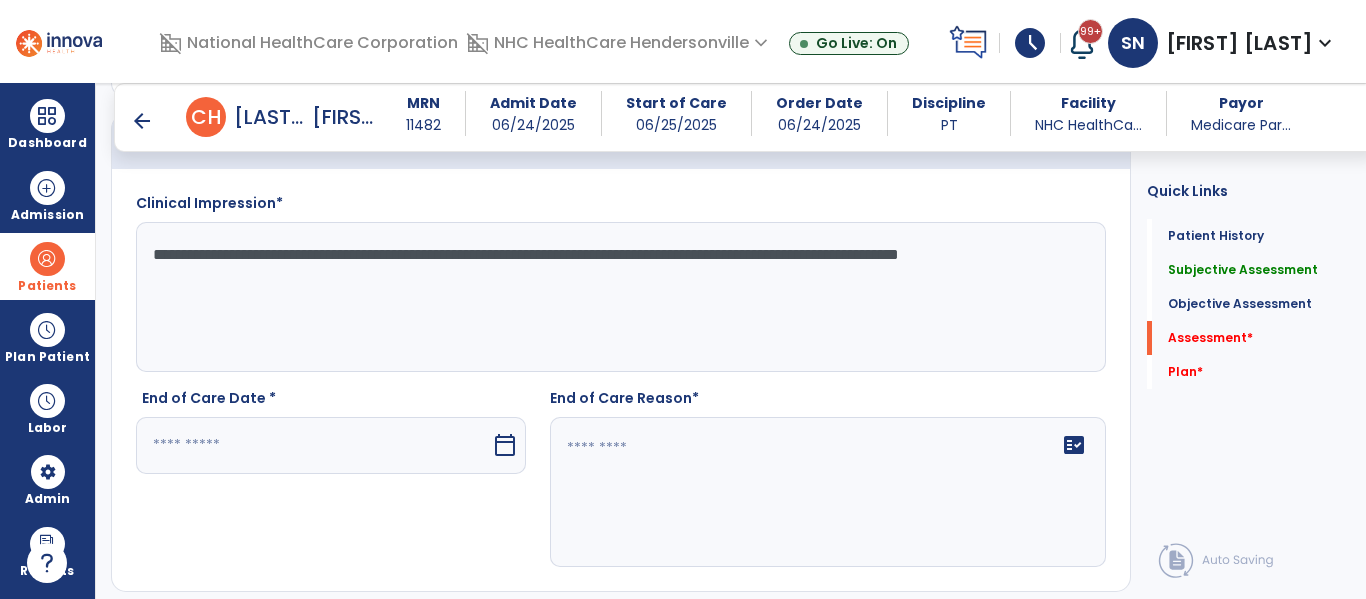 scroll, scrollTop: 2073, scrollLeft: 0, axis: vertical 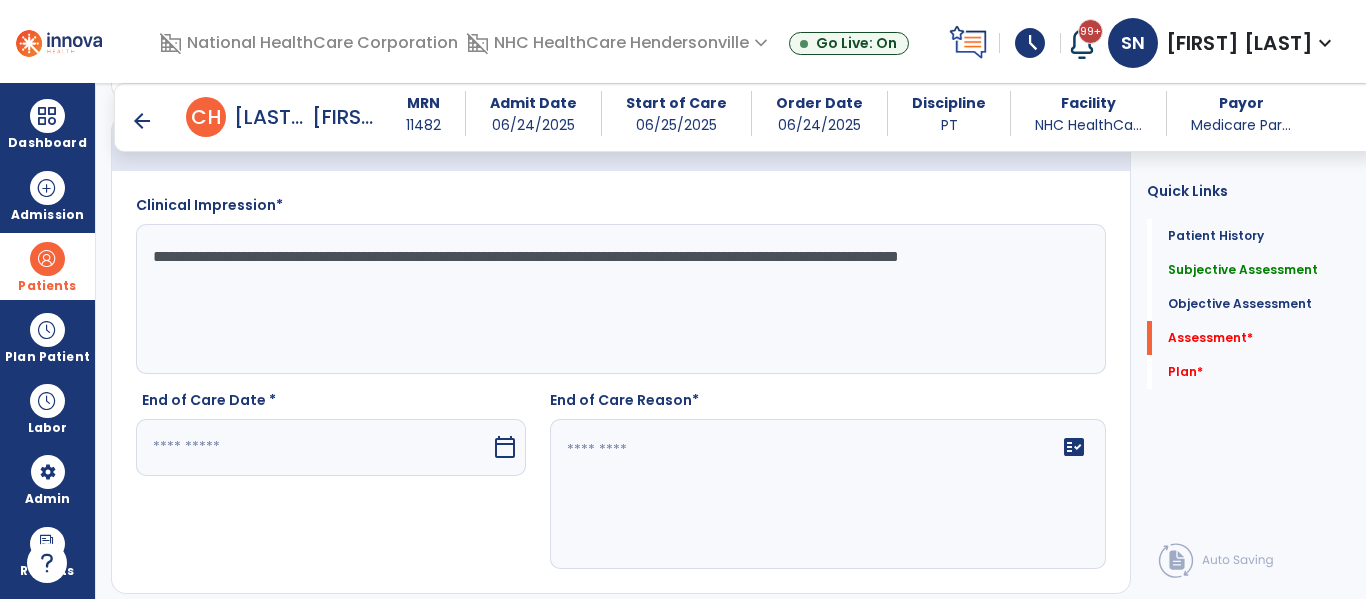 type on "**********" 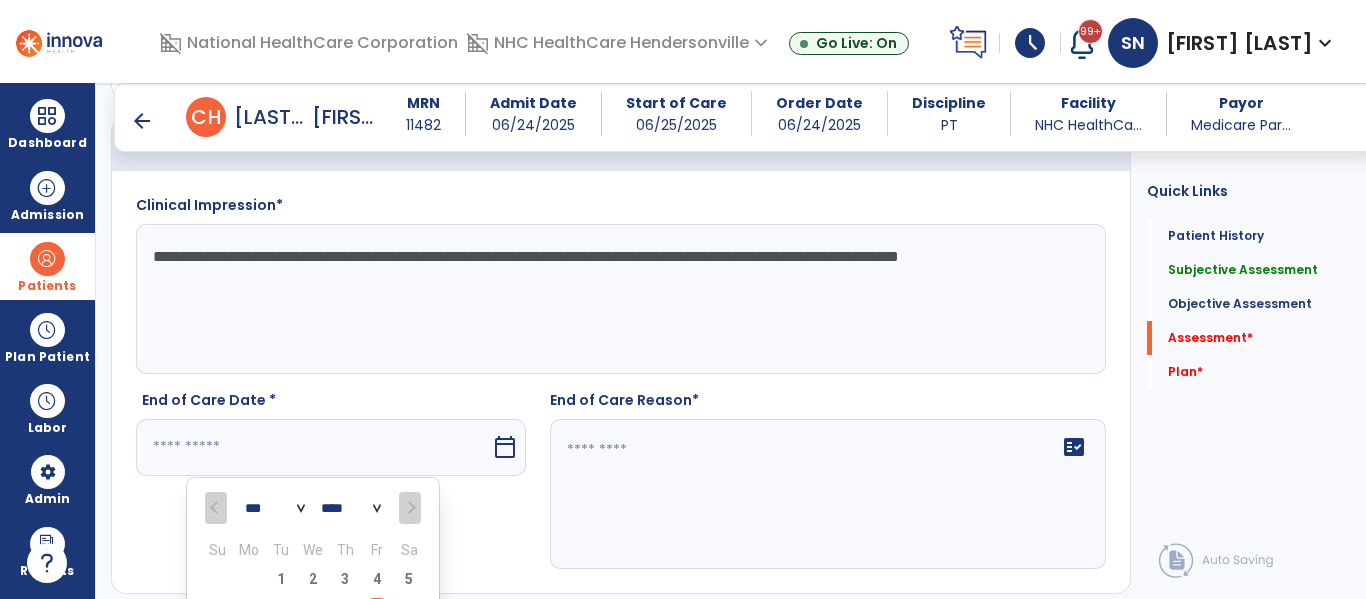 scroll, scrollTop: 2104, scrollLeft: 0, axis: vertical 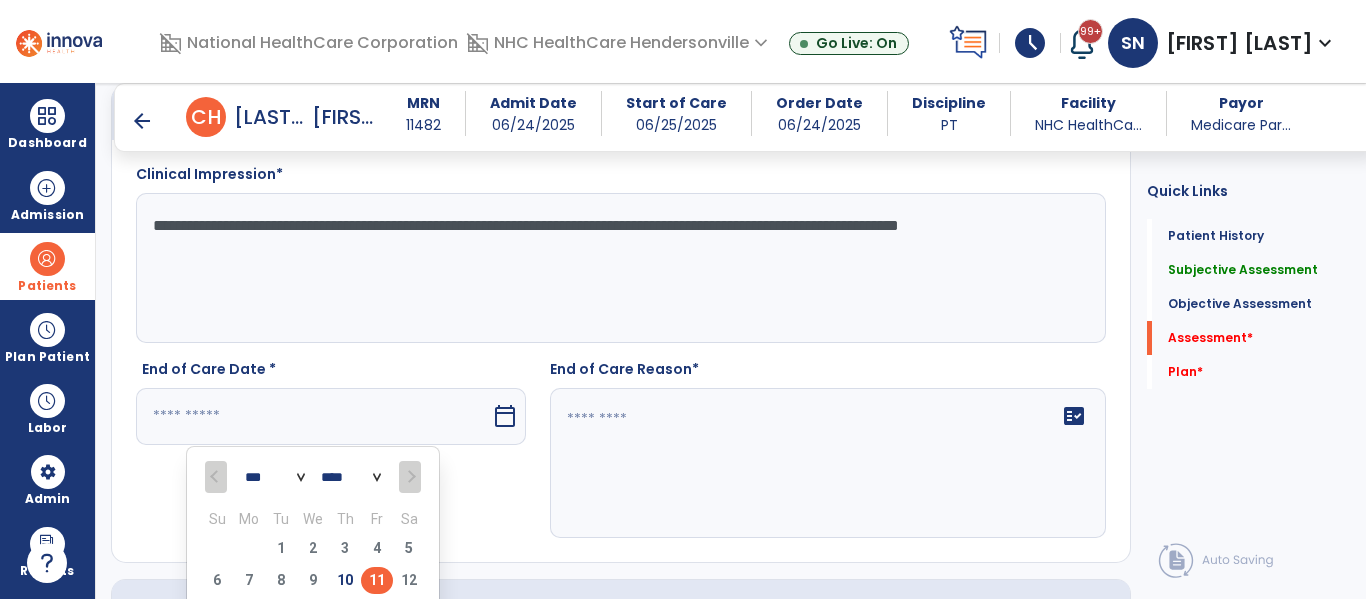 click on "11" at bounding box center [377, 580] 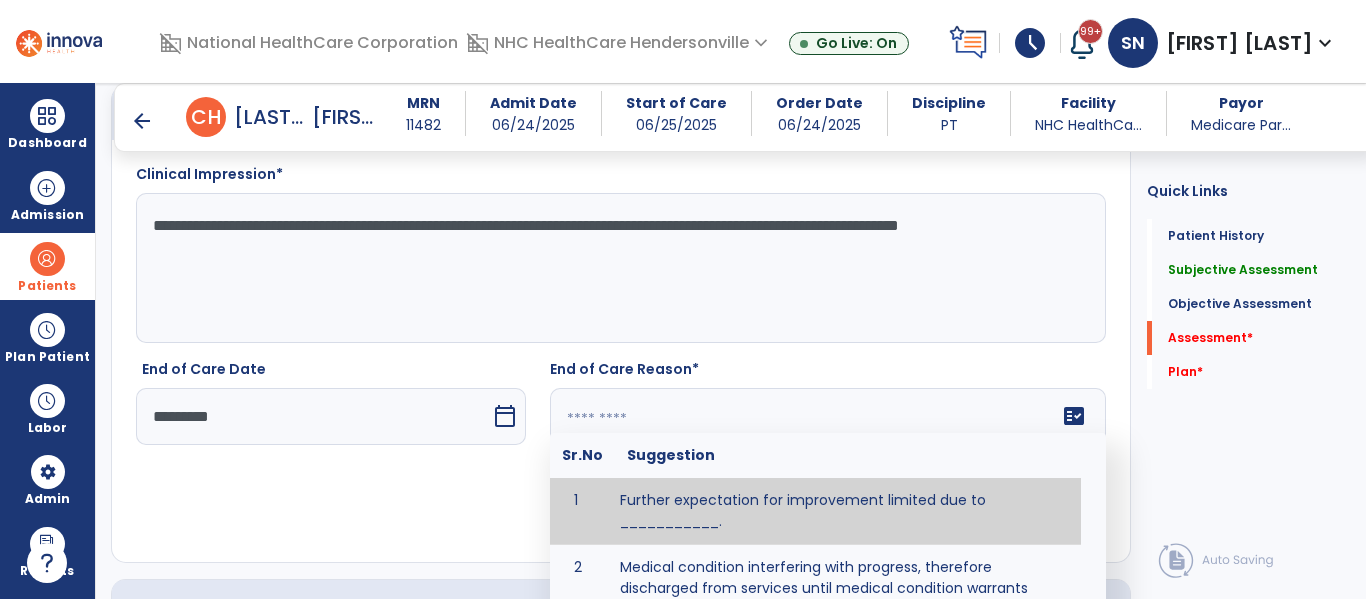 click on "fact_check  Sr.No Suggestion 1 Further expectation for improvement limited due to ___________. 2 Medical condition interfering with progress, therefore discharged from services until medical condition warrants continuation. 3 Patient has met goals and is able to ________. 4 Patient has reached safe level of _______ and is competent to follow prescribed home exercise program. 5 Patient responded to therapy ____________. 6 Unexpected facility discharge - patient continues to warrant further therapy and will be re-screened upon readmission. 7 Unstable medical condition makes continued services inappropriate at this time." 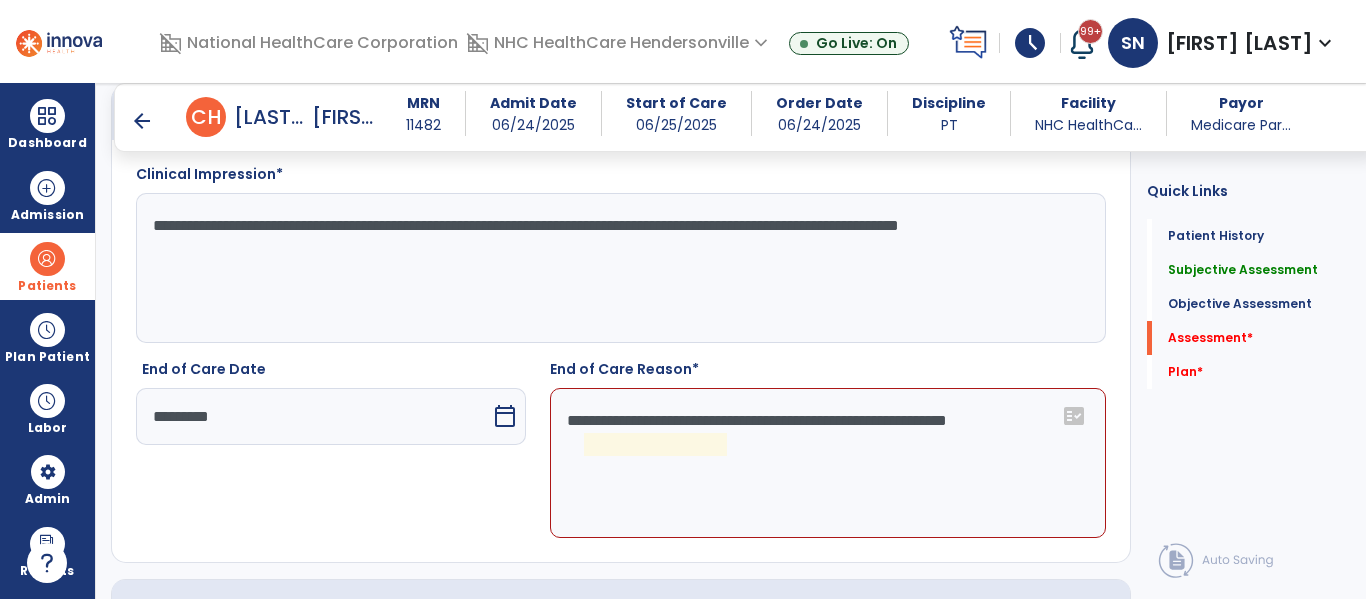 click on "**********" 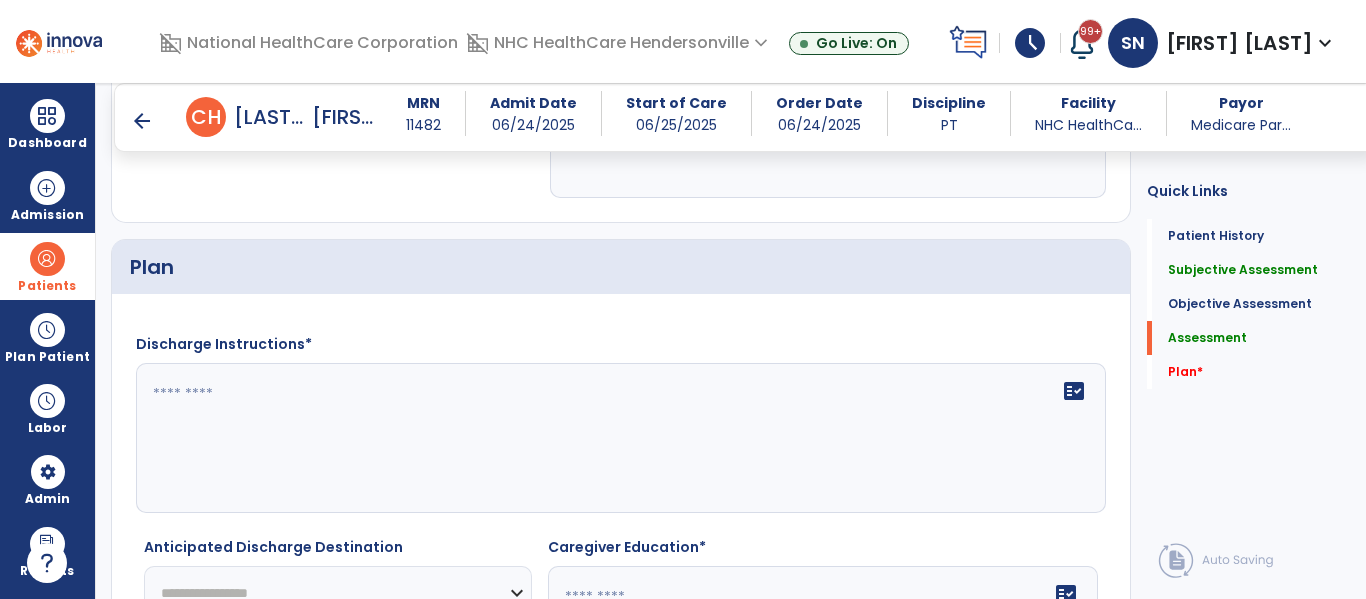scroll, scrollTop: 2445, scrollLeft: 0, axis: vertical 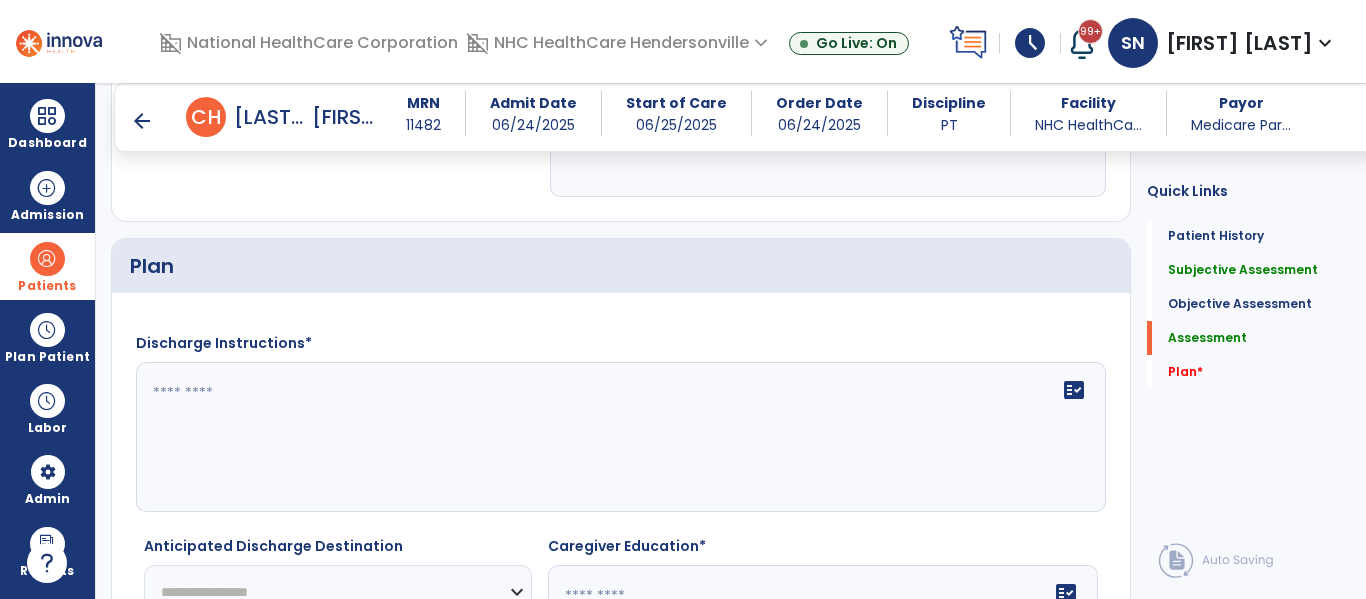 type on "**********" 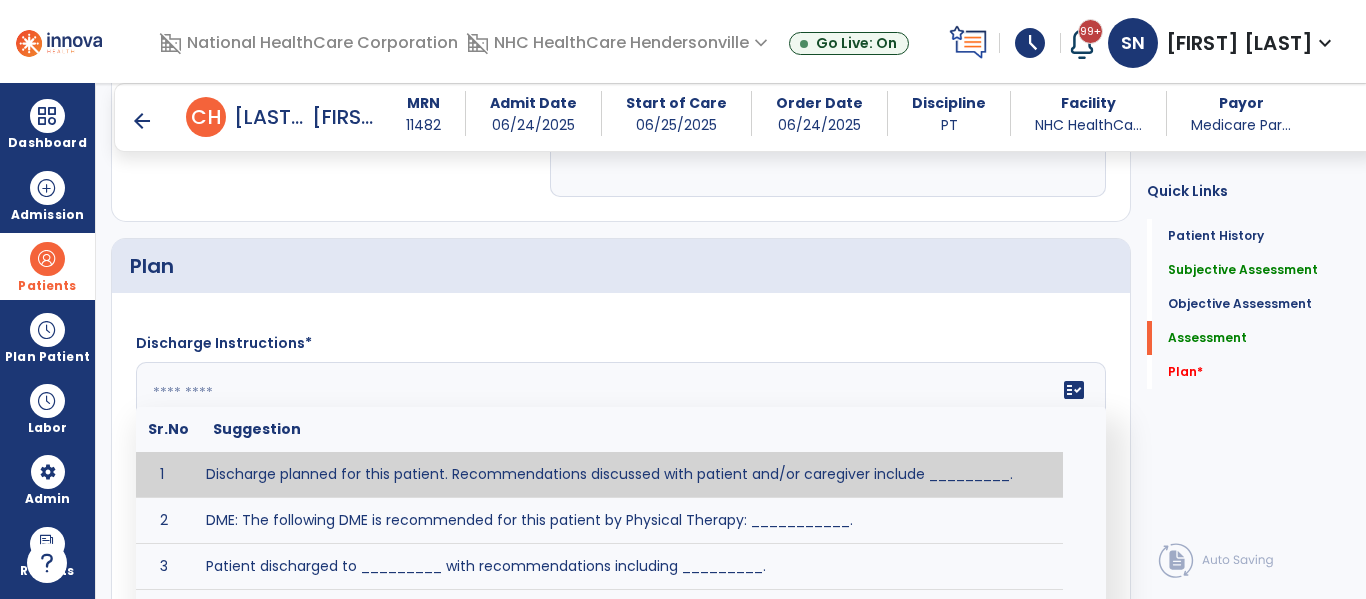 click on "fact_check  Sr.No Suggestion 1 Discharge planned for this patient. Recommendations discussed with patient and/or caregiver include _________. 2 DME: The following DME is recommended for this patient by Physical Therapy: ___________. 3 Patient discharged to _________ with recommendations including _________. 4 Patient discharged unexpectedly to __________. Recommendations include ____________." 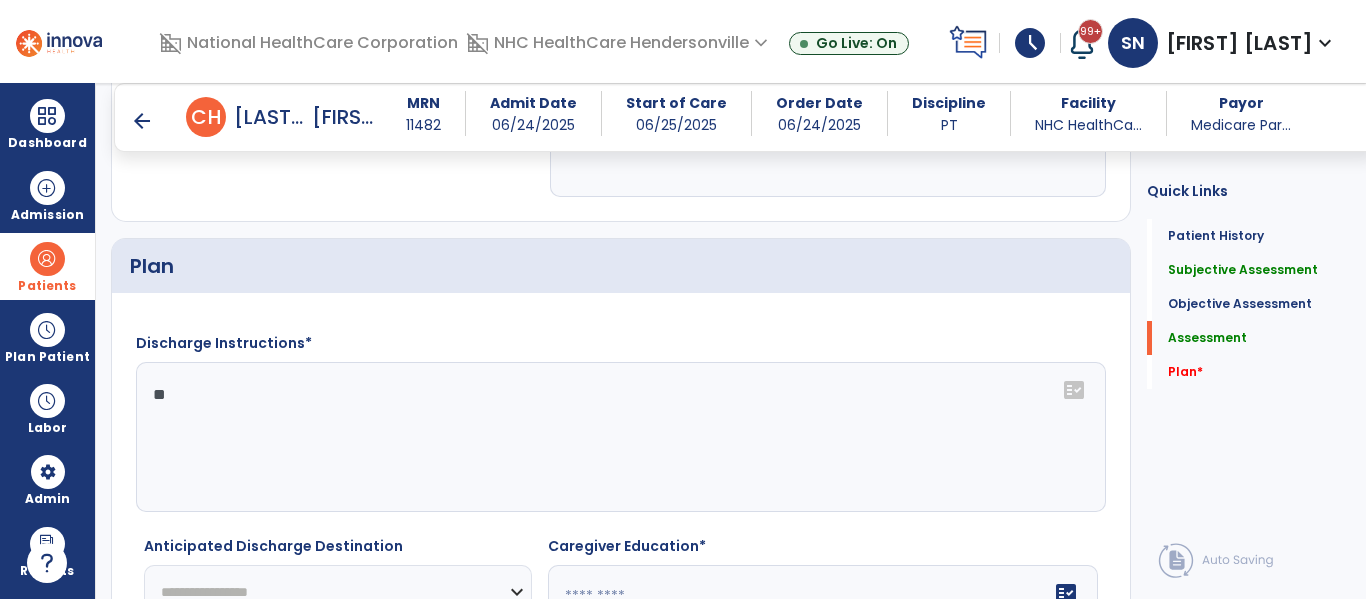 type on "*" 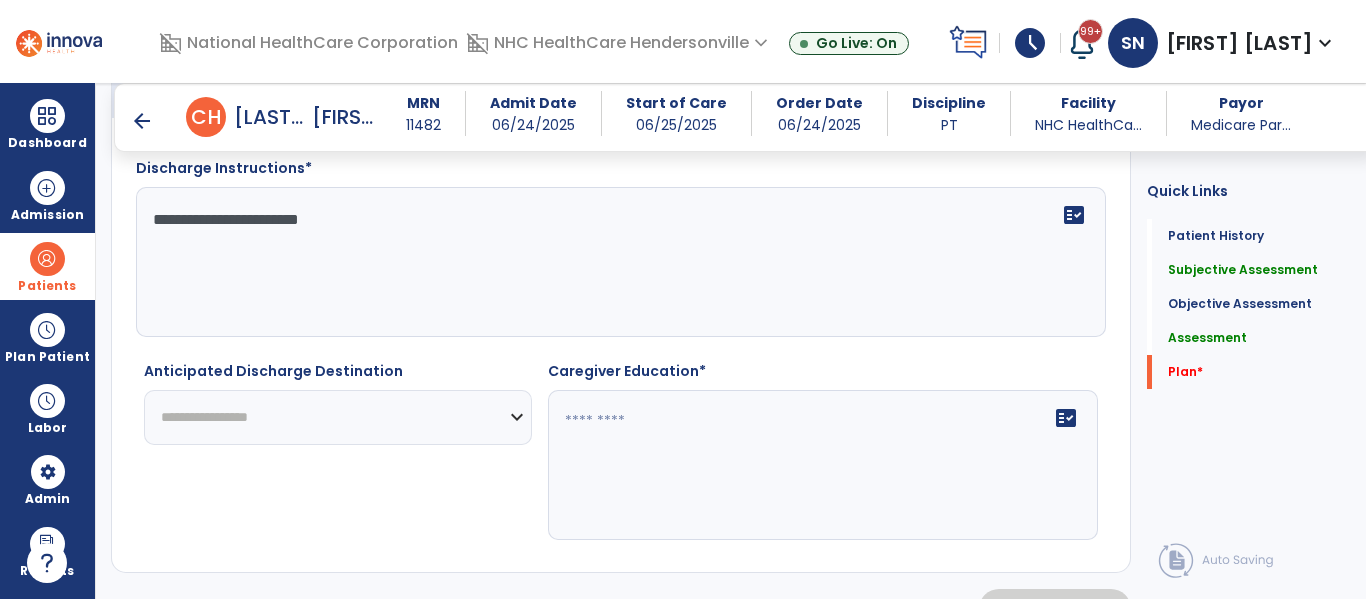 scroll, scrollTop: 2638, scrollLeft: 0, axis: vertical 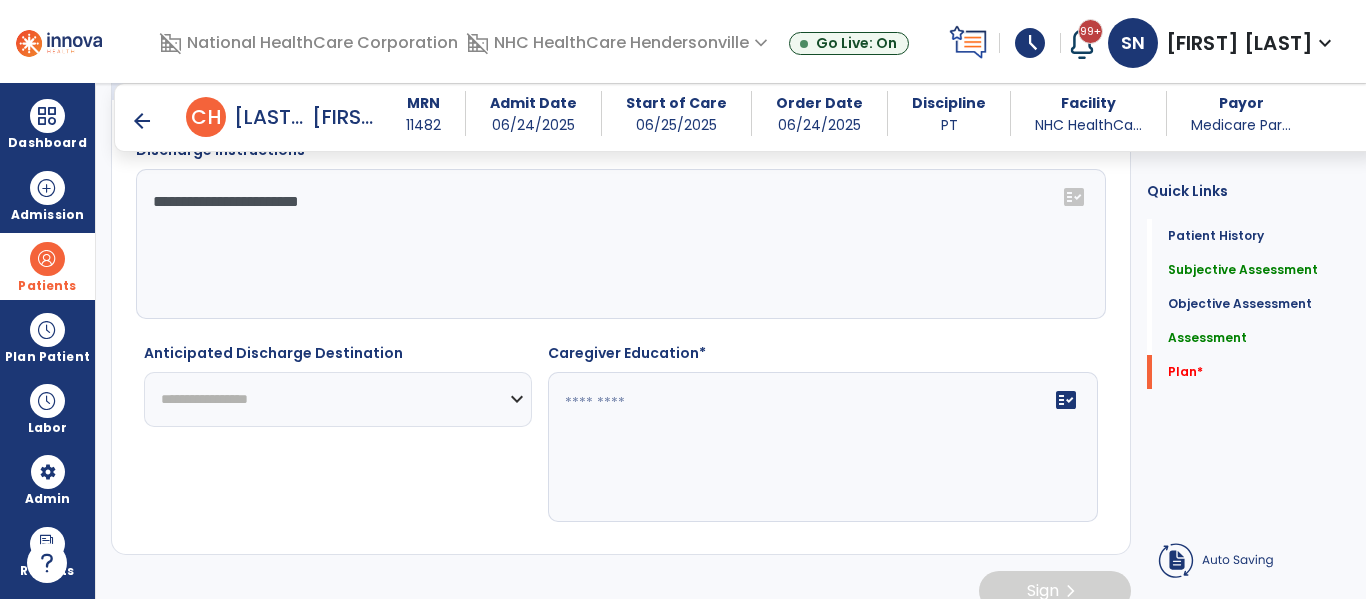 type on "**********" 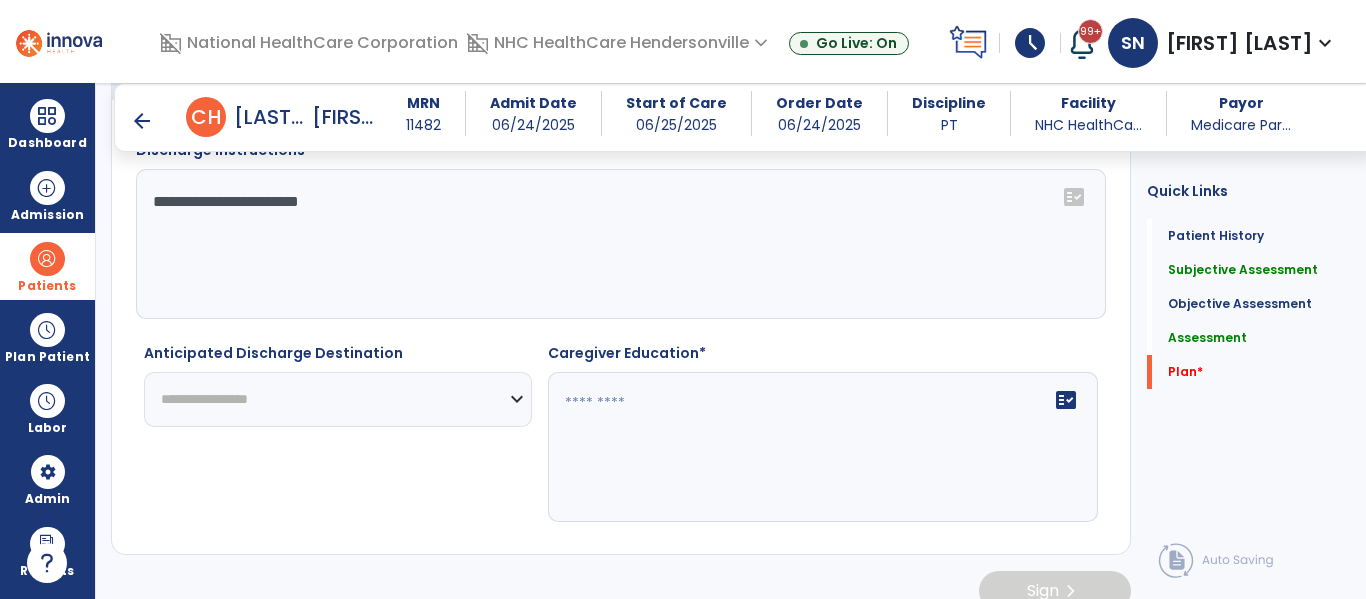 click on "**********" 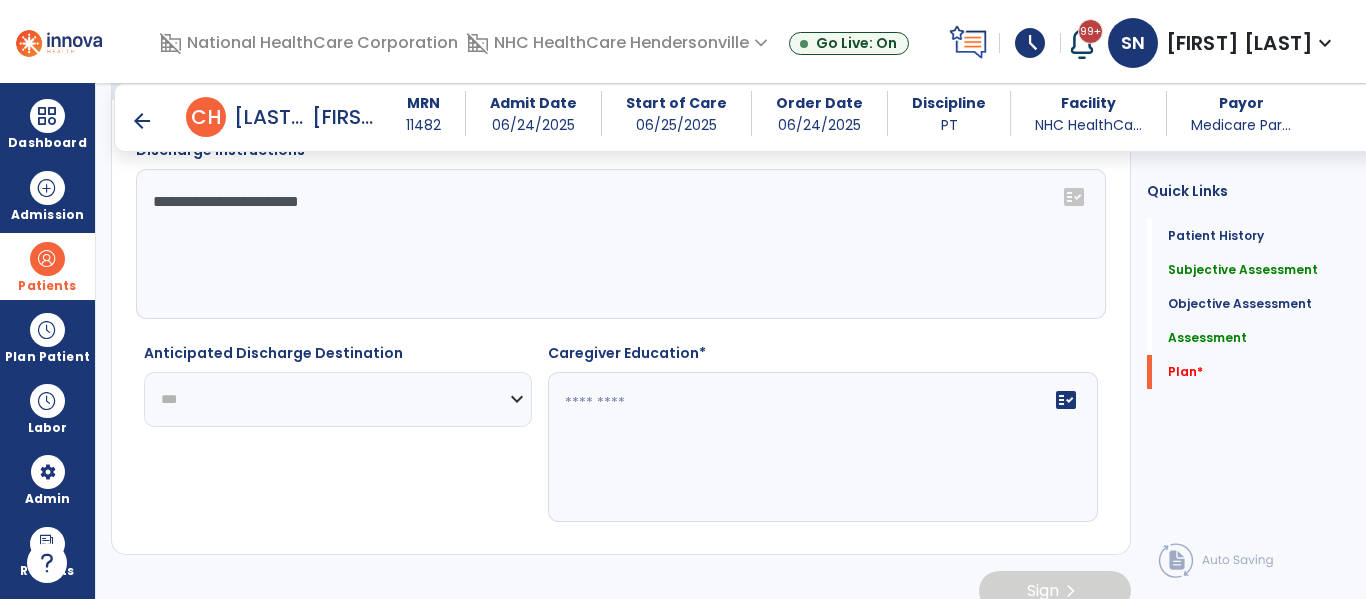 click on "**********" 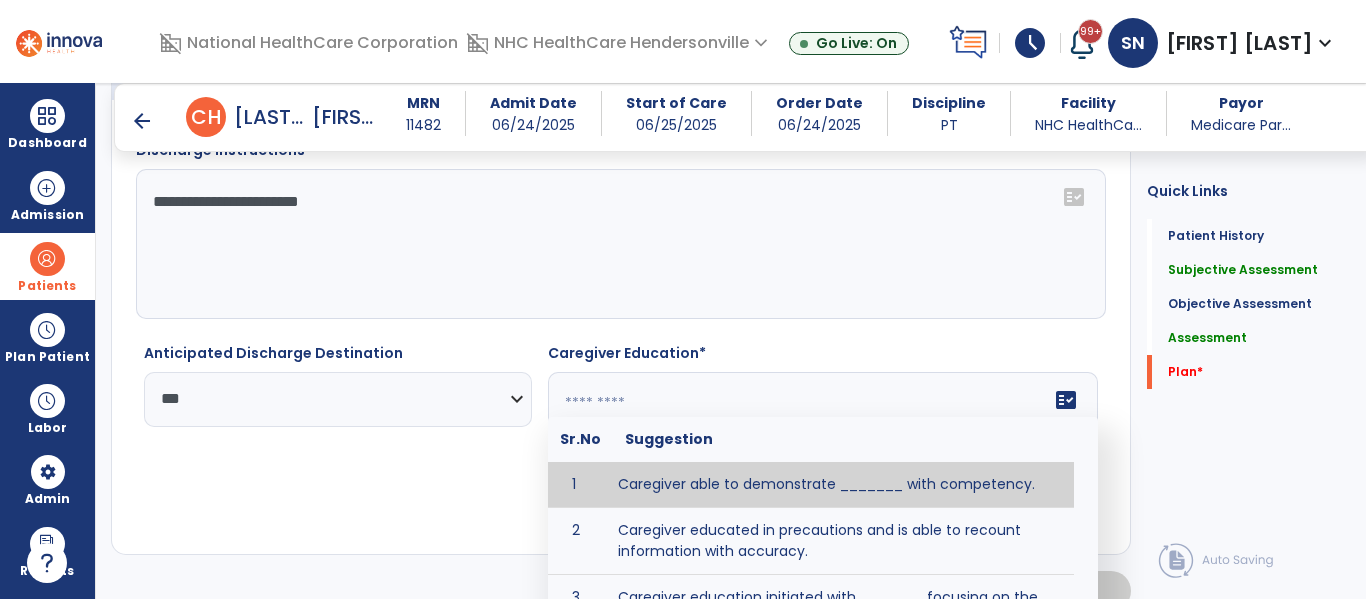 click 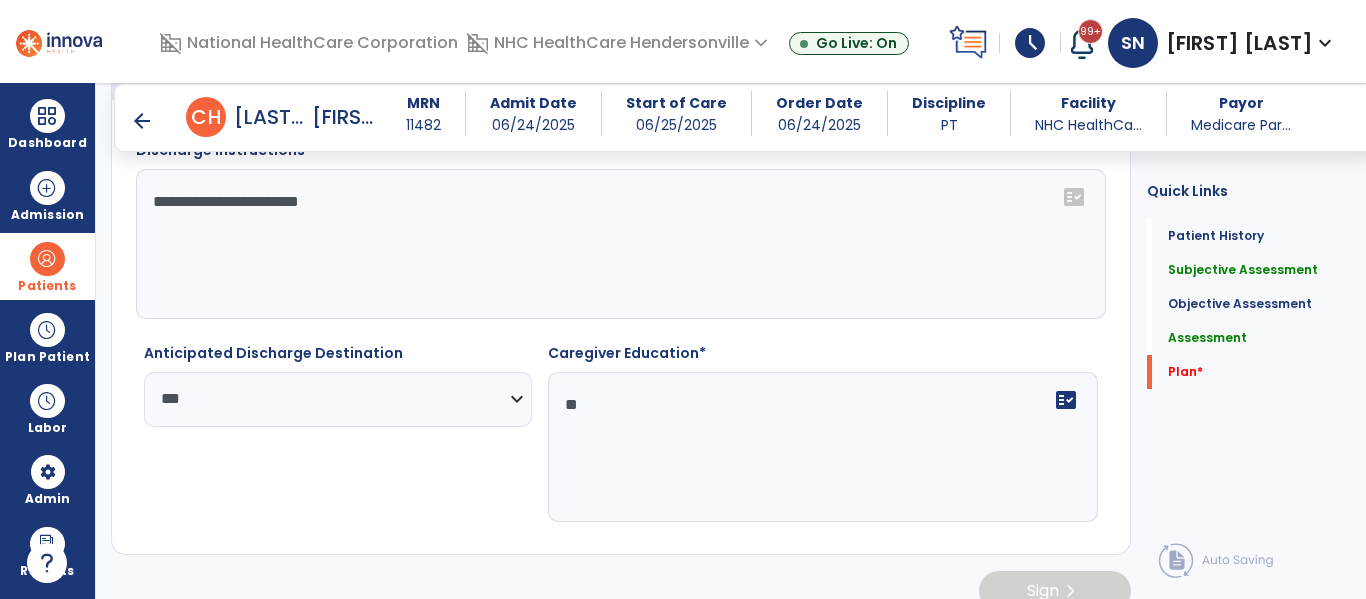 type on "*" 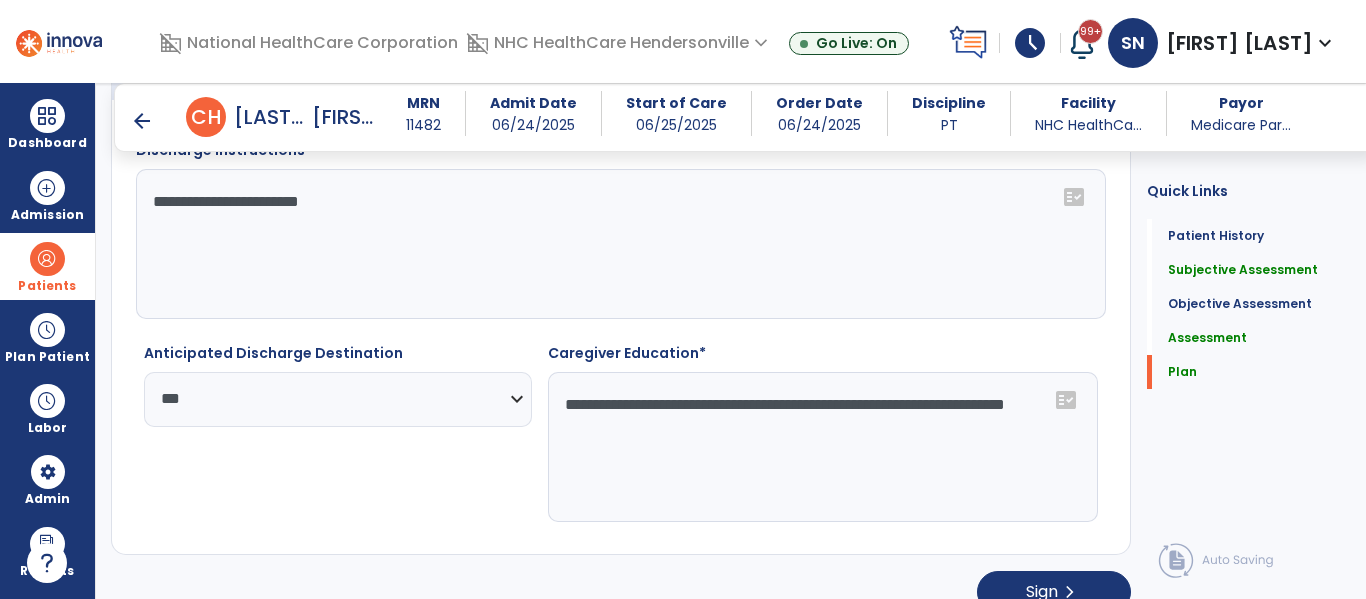 scroll, scrollTop: 2668, scrollLeft: 0, axis: vertical 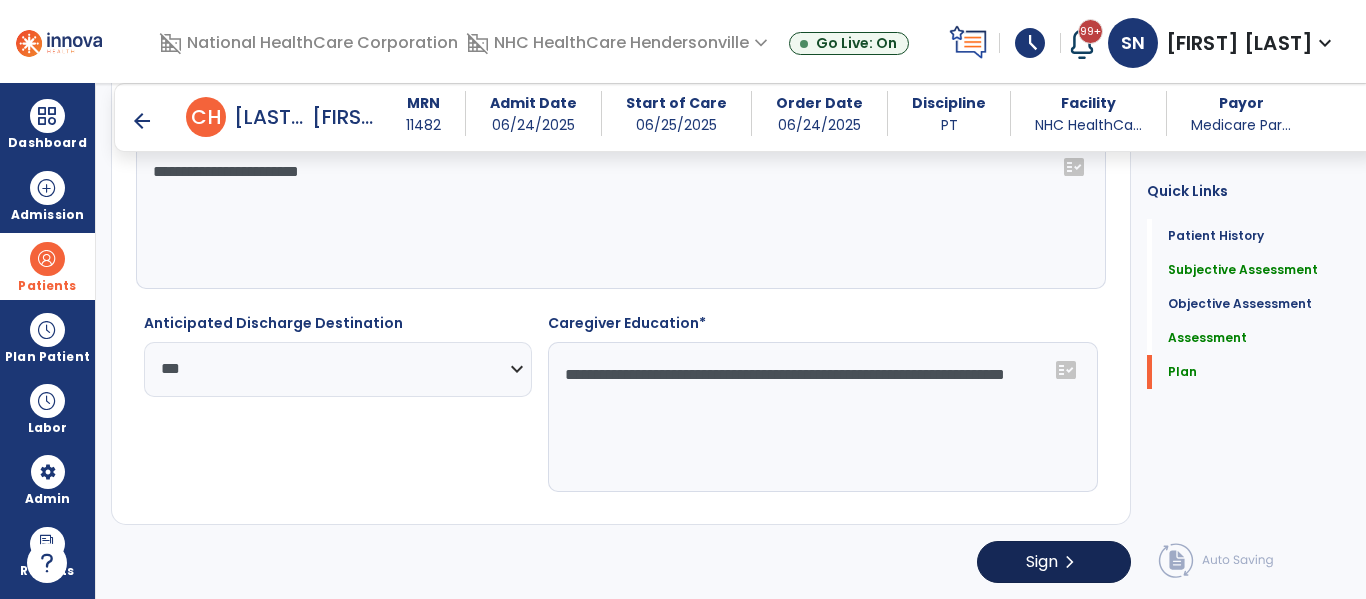 type on "**********" 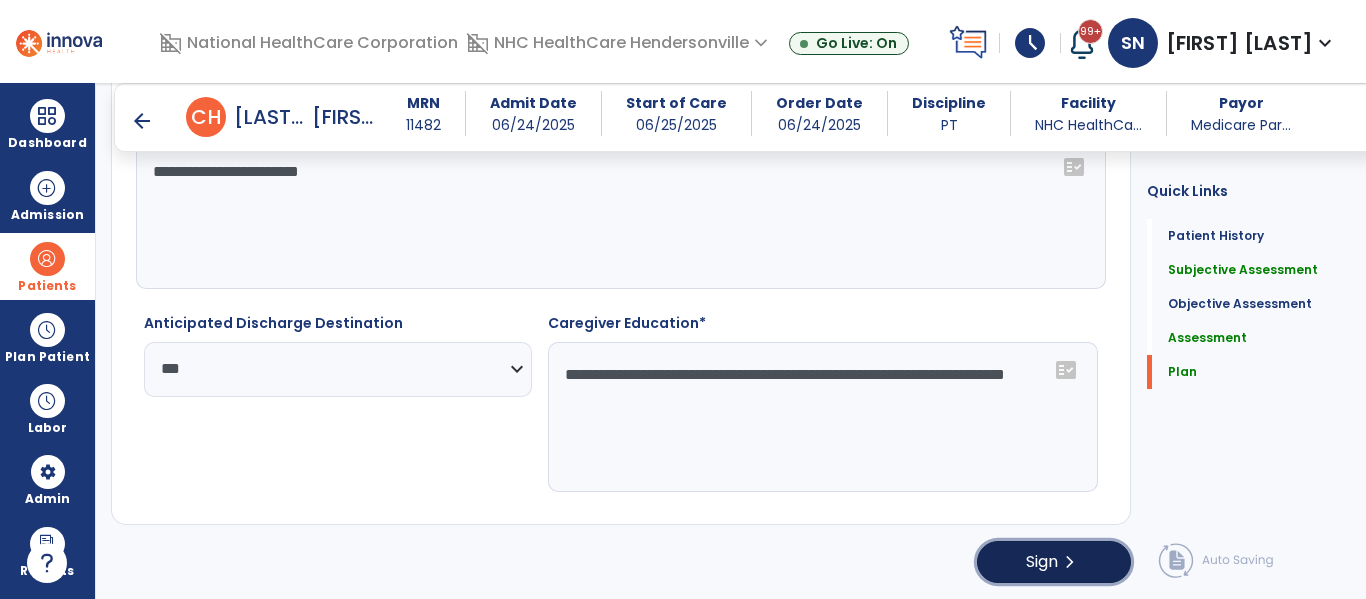 click on "Sign  chevron_right" 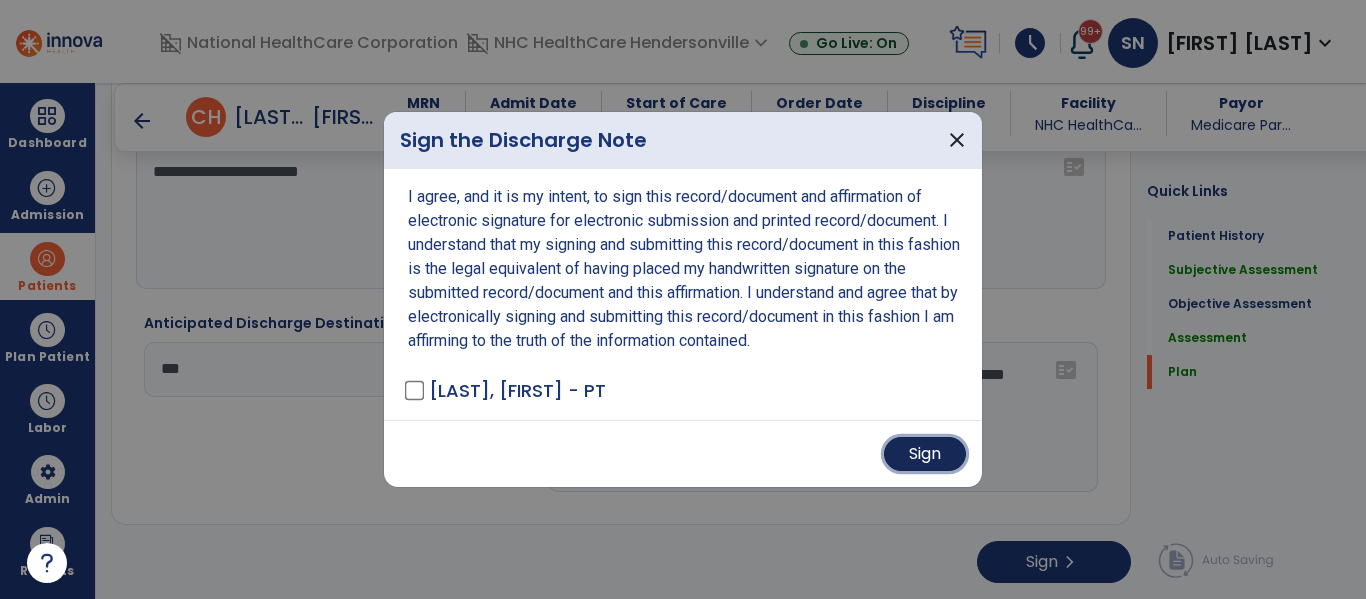 click on "Sign" at bounding box center (925, 454) 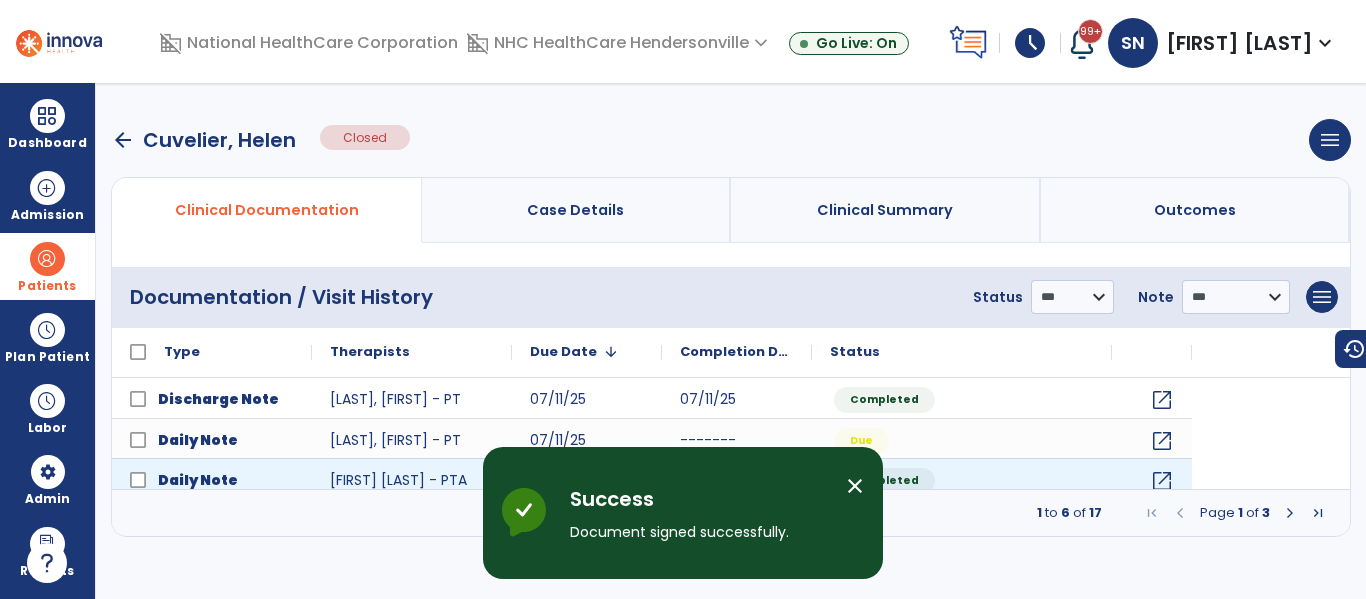 scroll, scrollTop: 0, scrollLeft: 0, axis: both 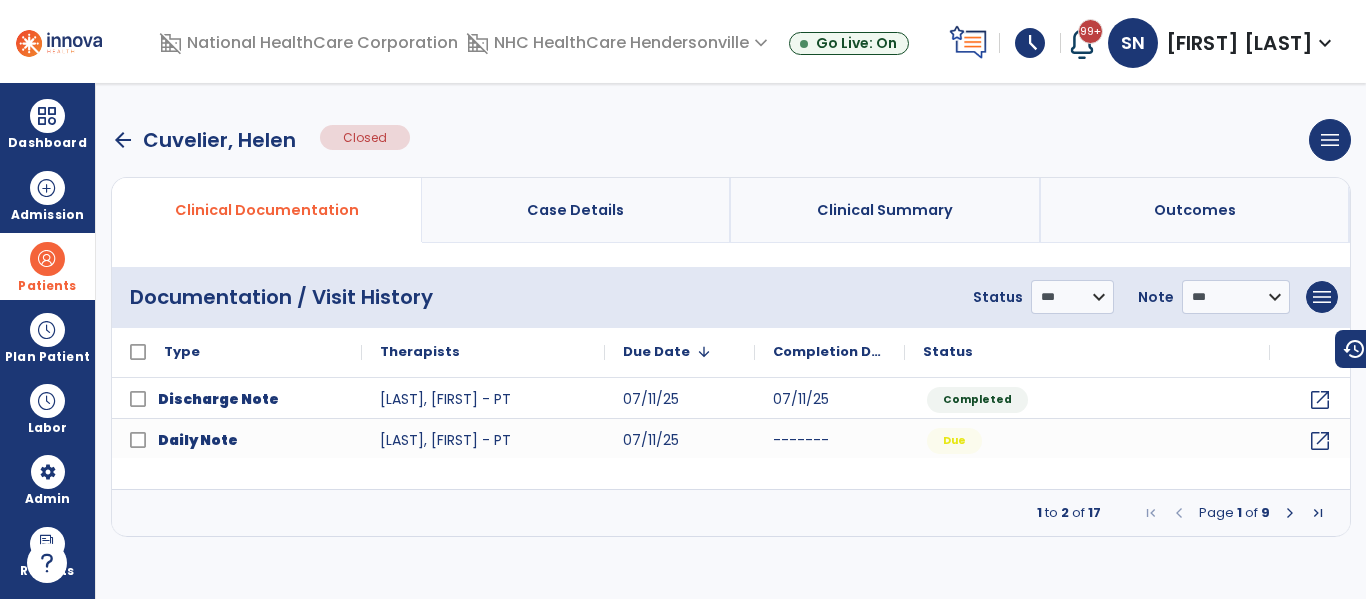 click on "arrow_back" at bounding box center [123, 140] 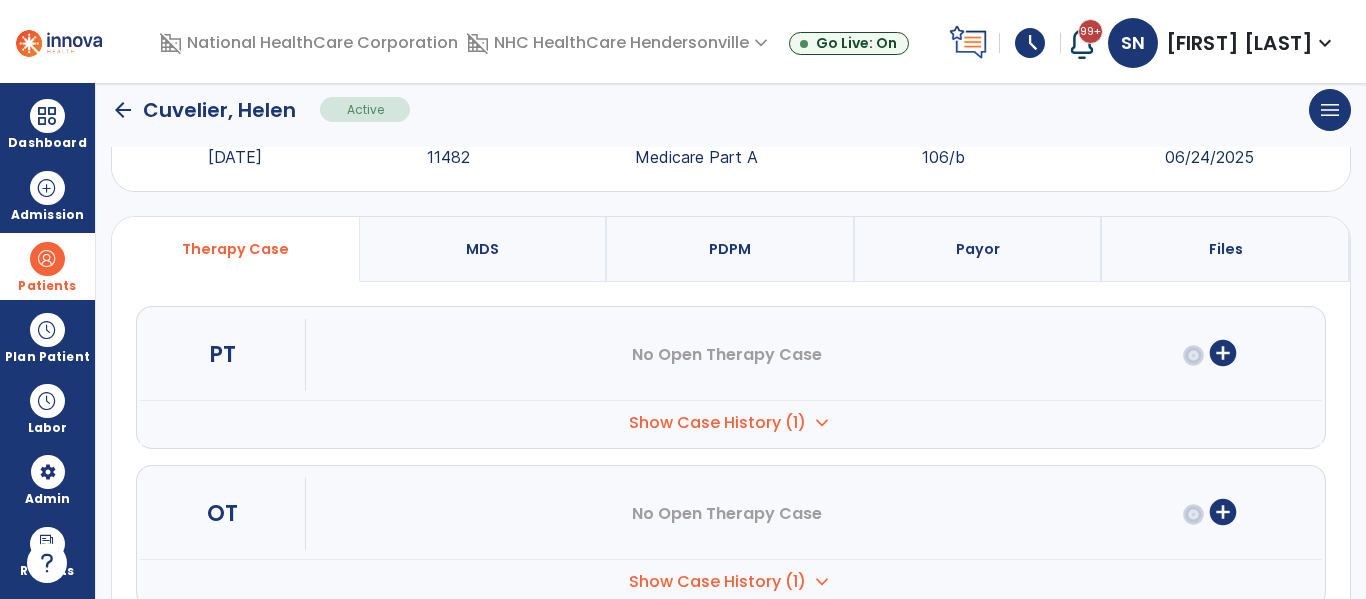 scroll, scrollTop: 79, scrollLeft: 0, axis: vertical 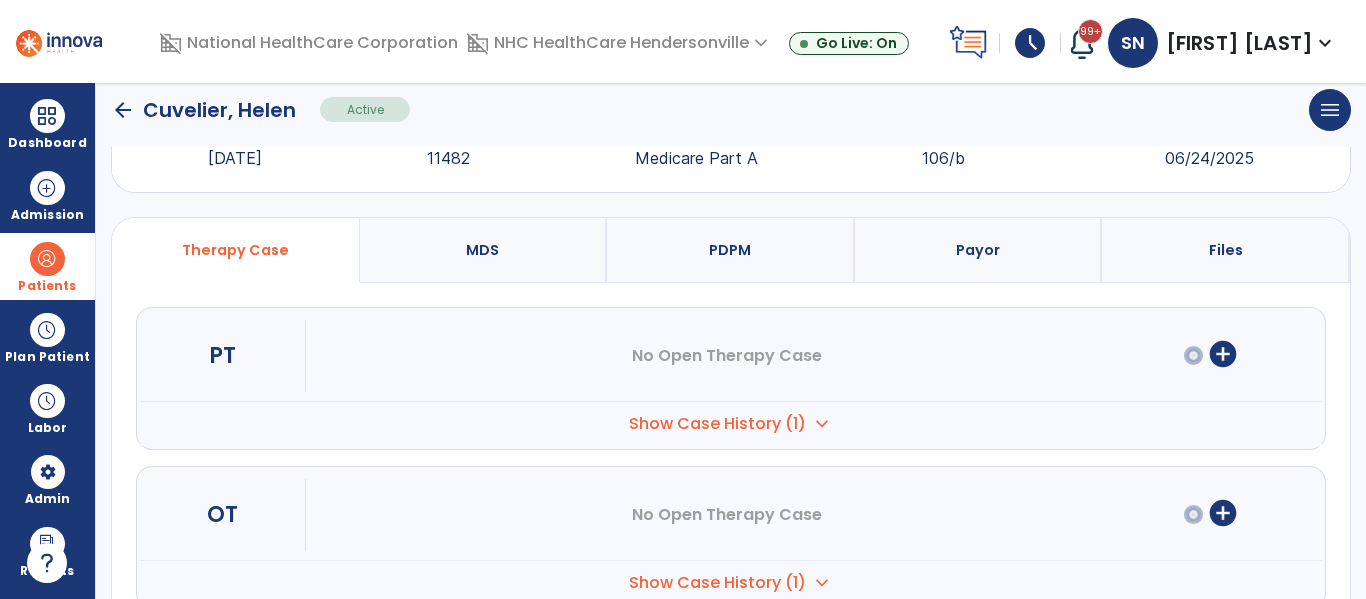 click on "arrow_back" 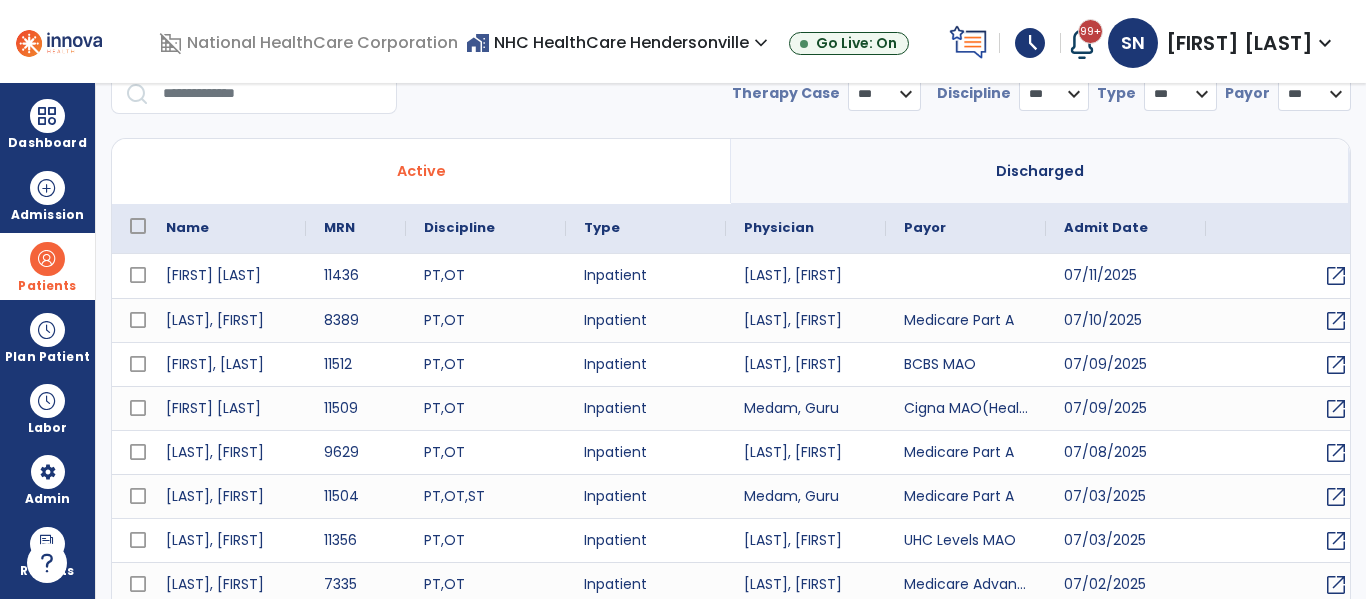 select on "***" 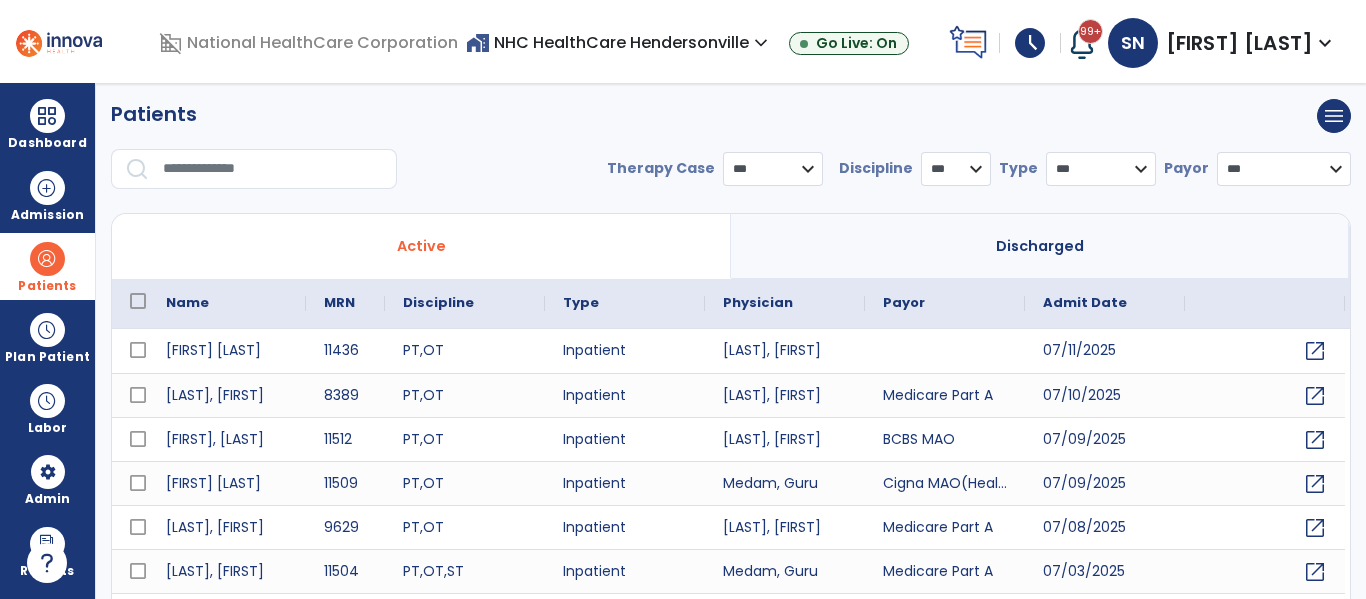 scroll, scrollTop: 0, scrollLeft: 0, axis: both 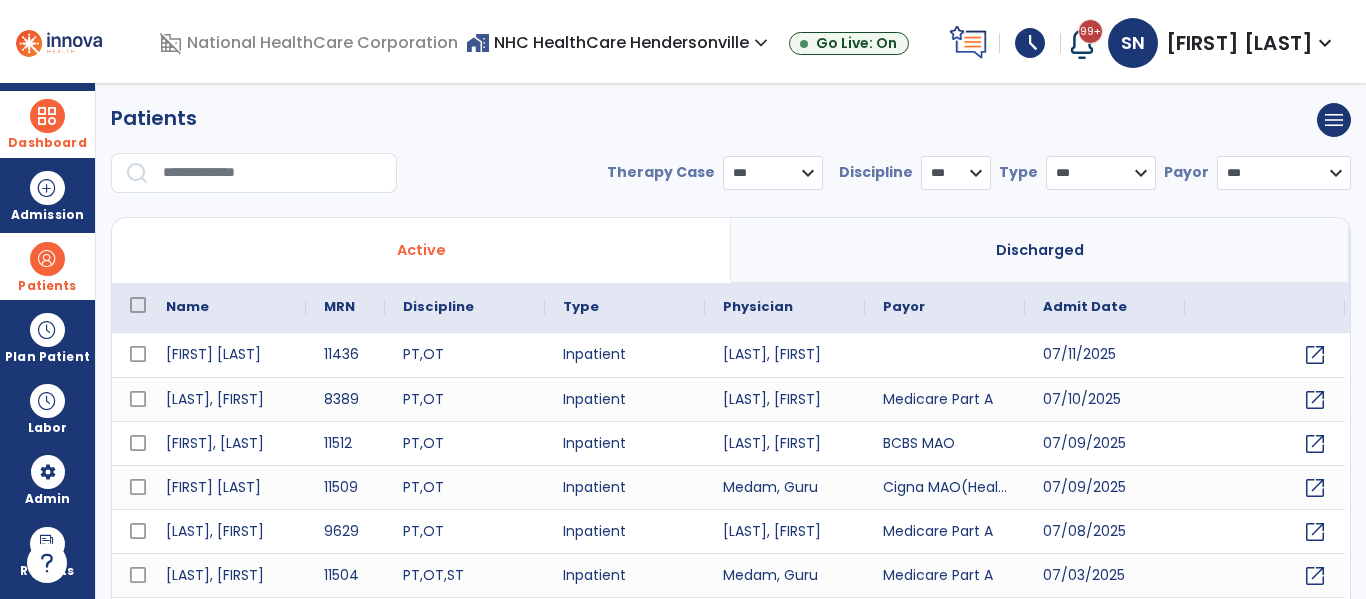 click at bounding box center (47, 116) 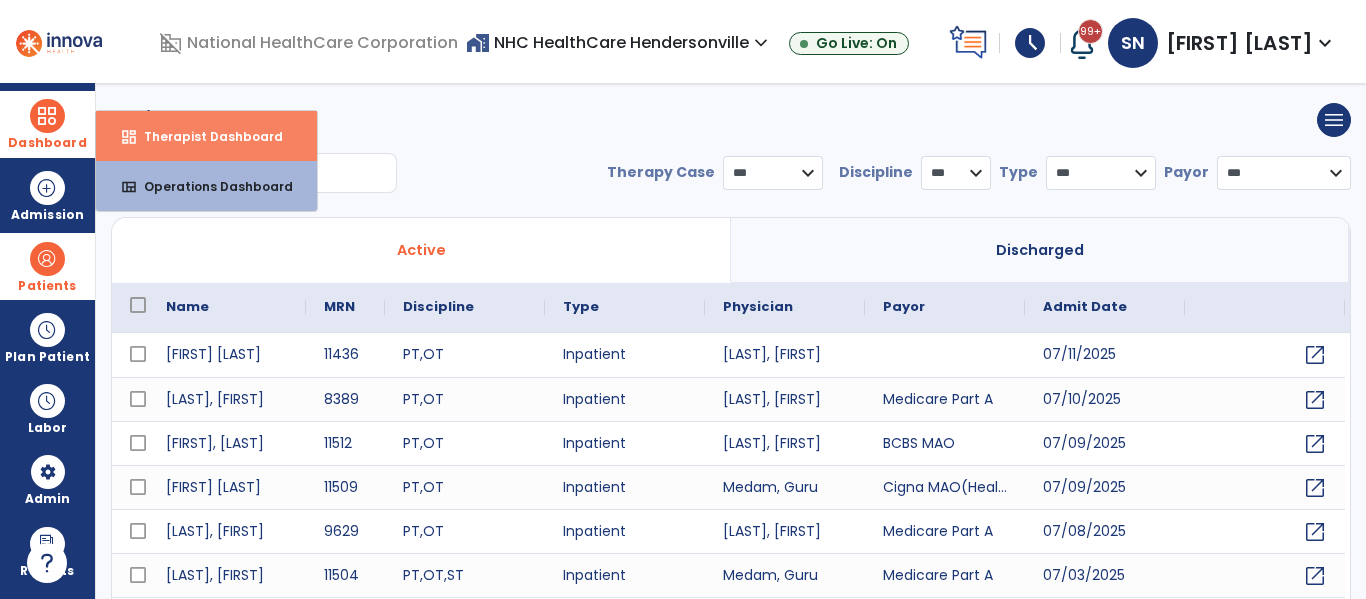 click on "Therapist Dashboard" at bounding box center [205, 136] 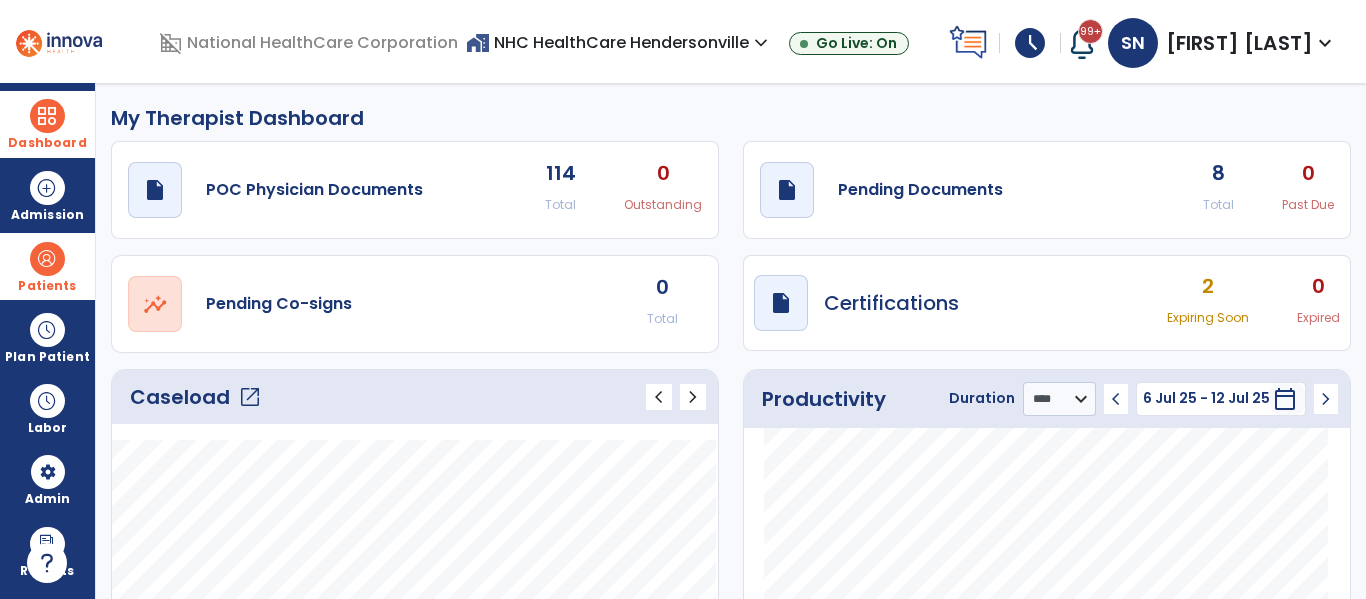 click on "open_in_new" 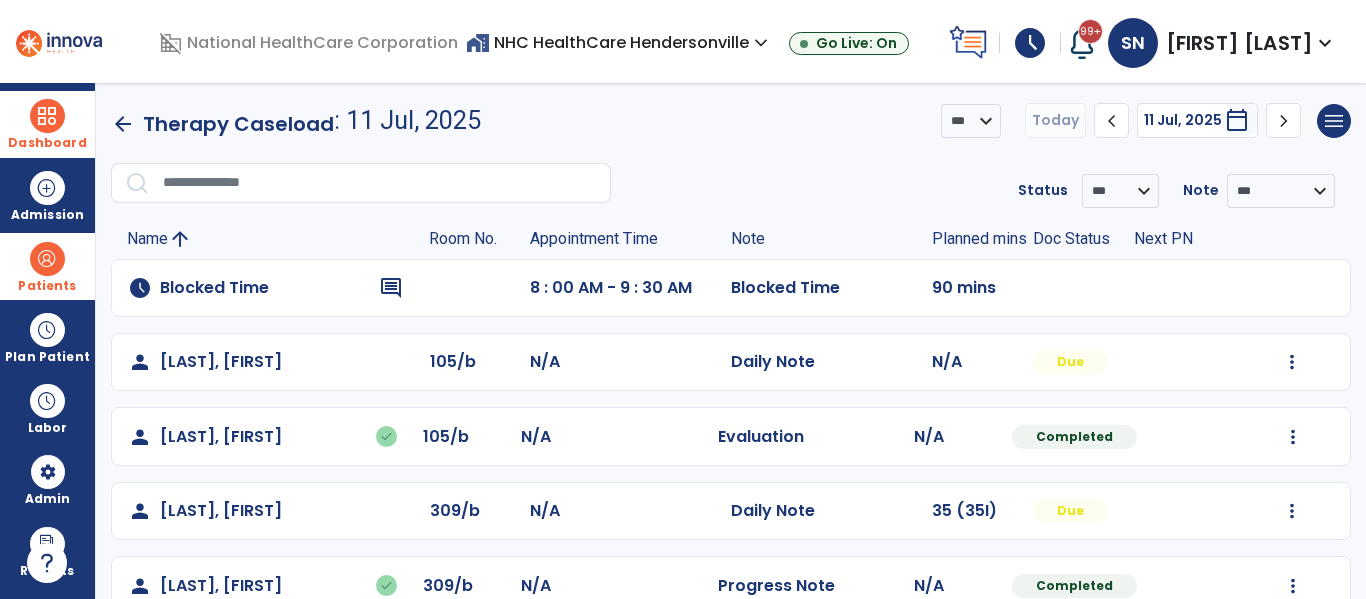 click on "Mark Visit As Complete   Reset Note   Open Document   G + C Mins" 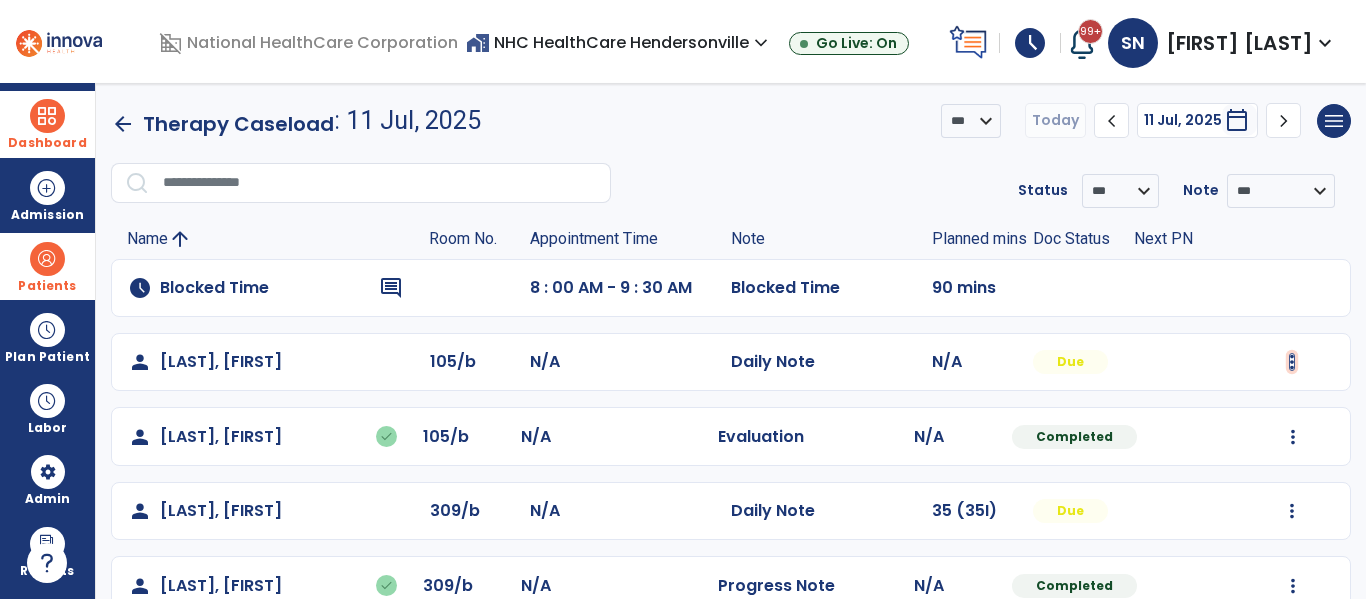 click at bounding box center [1292, 362] 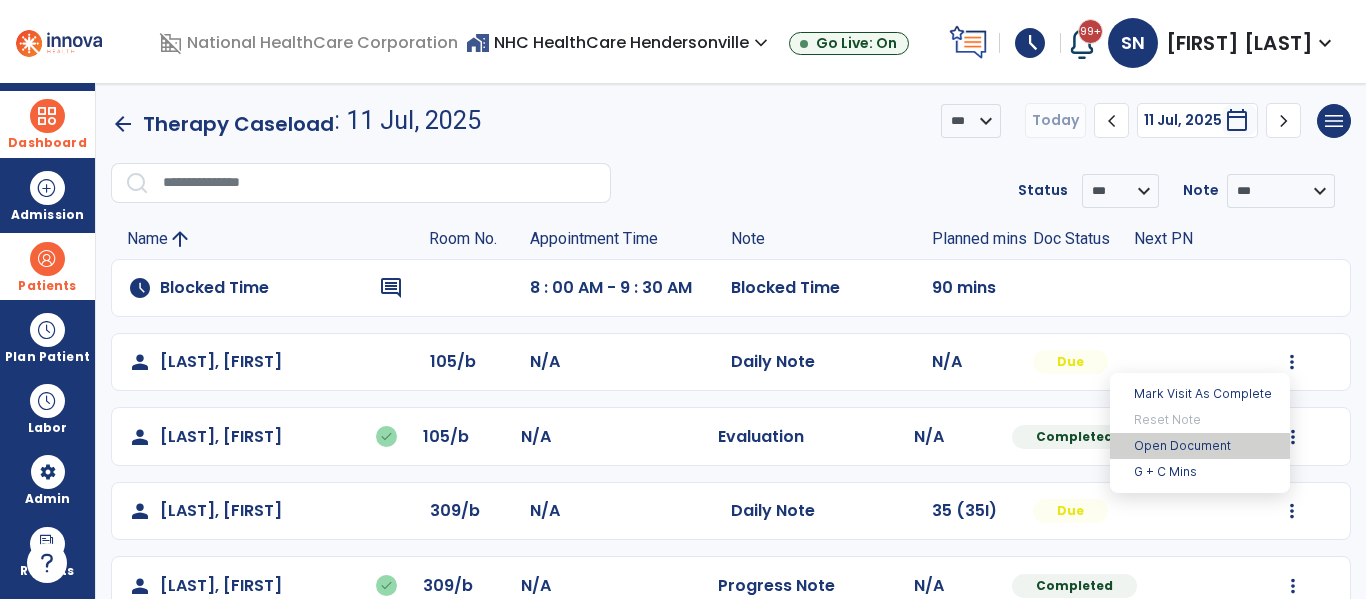 click on "Open Document" at bounding box center (1200, 446) 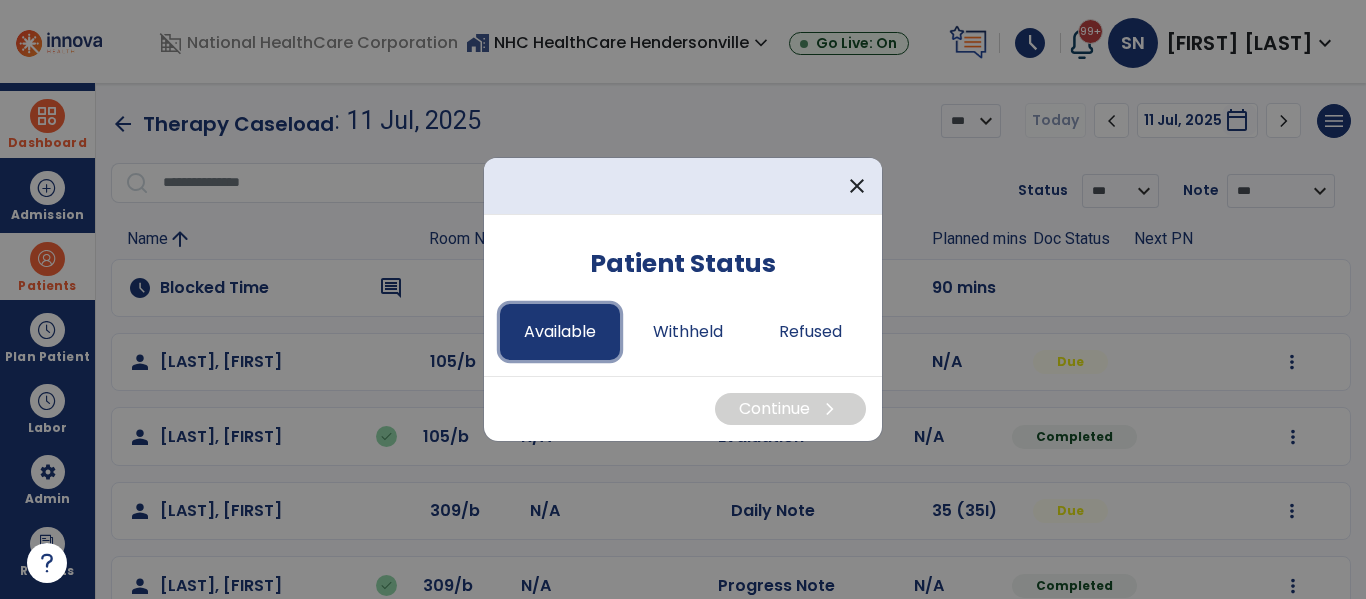 click on "Available" at bounding box center [560, 332] 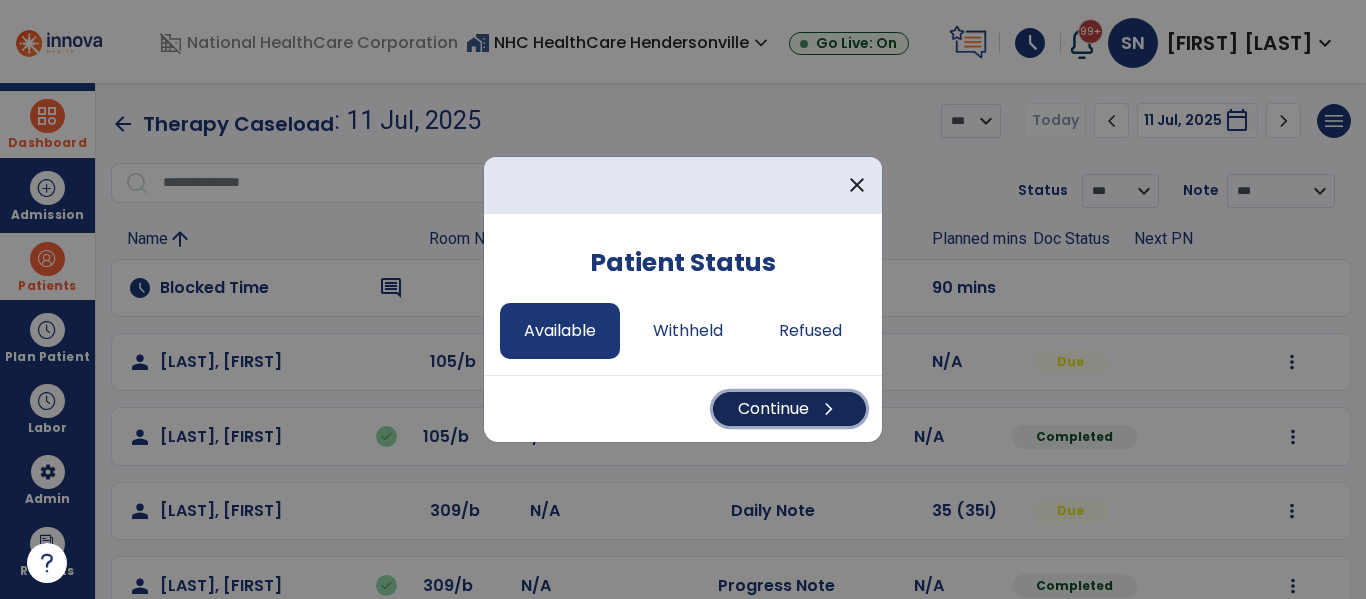 click on "Continue   chevron_right" at bounding box center [789, 409] 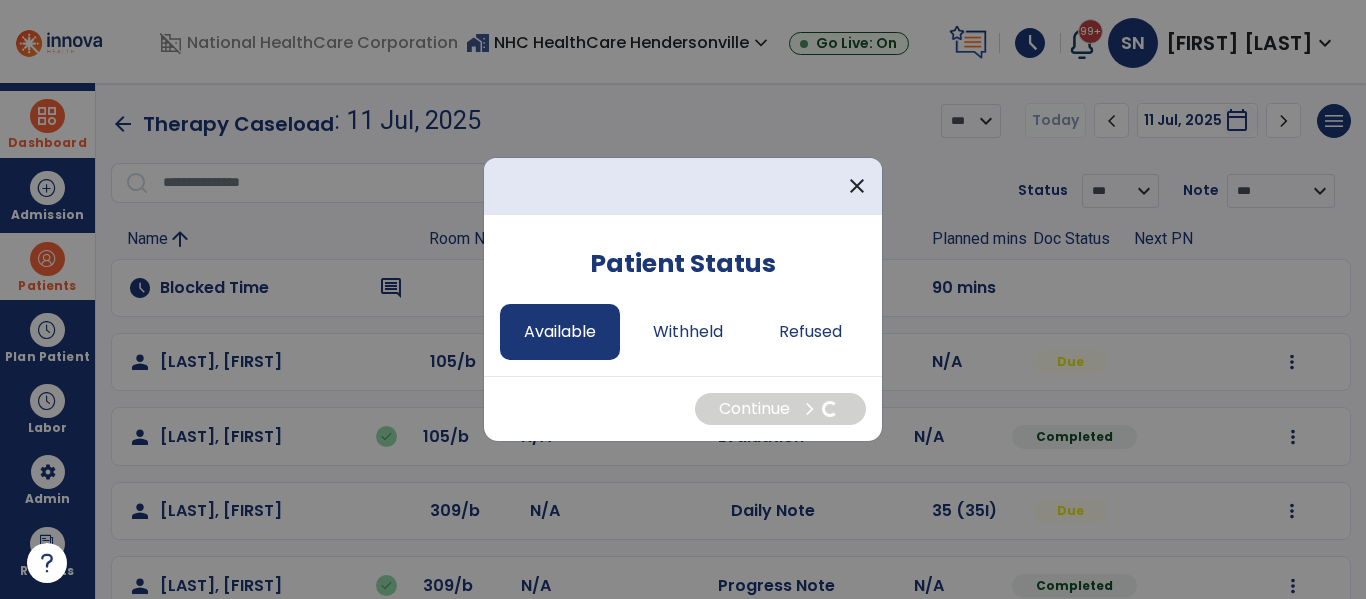 select on "*" 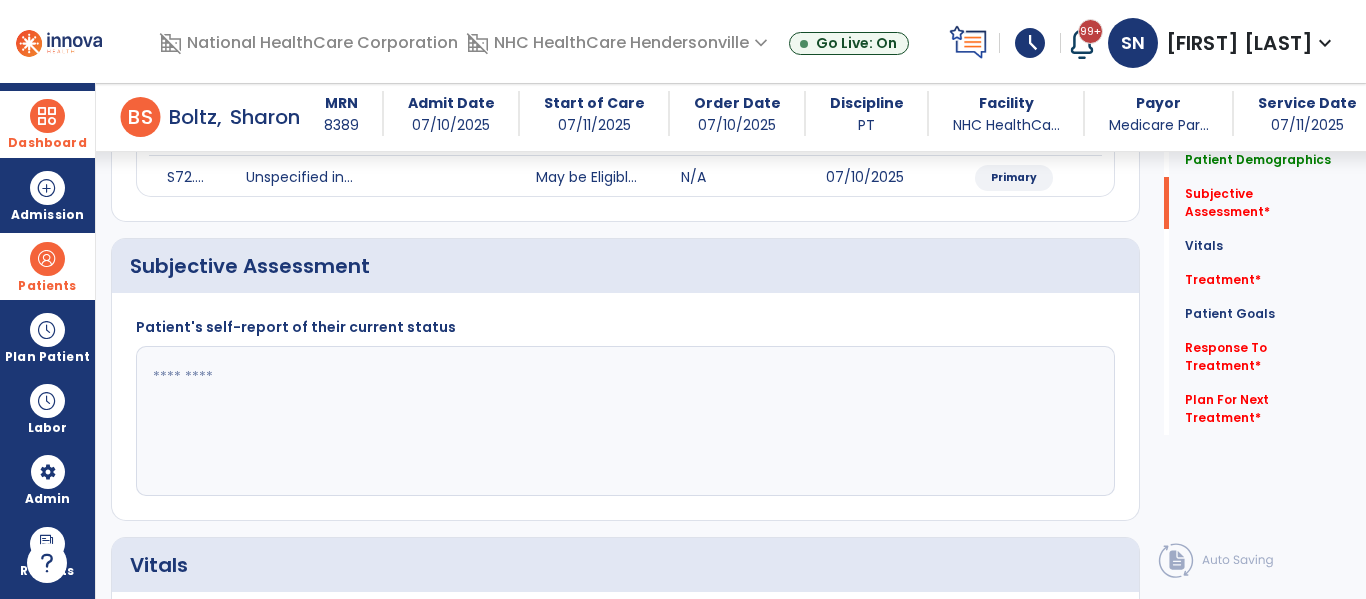 scroll, scrollTop: 297, scrollLeft: 0, axis: vertical 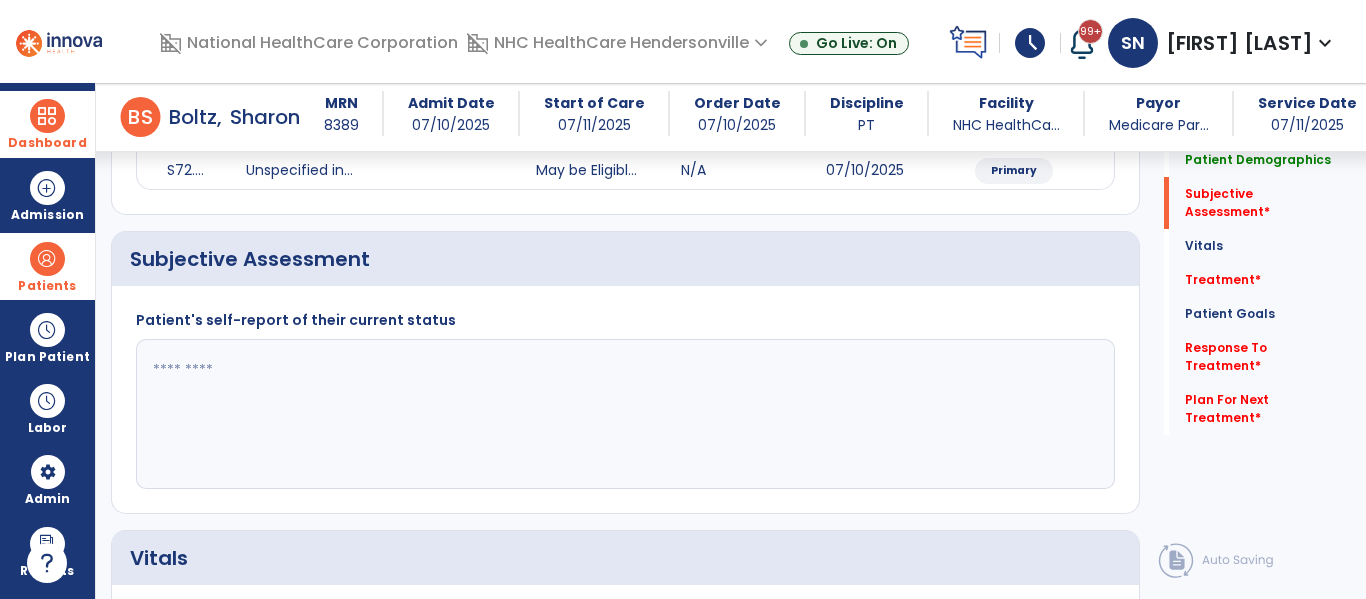 click 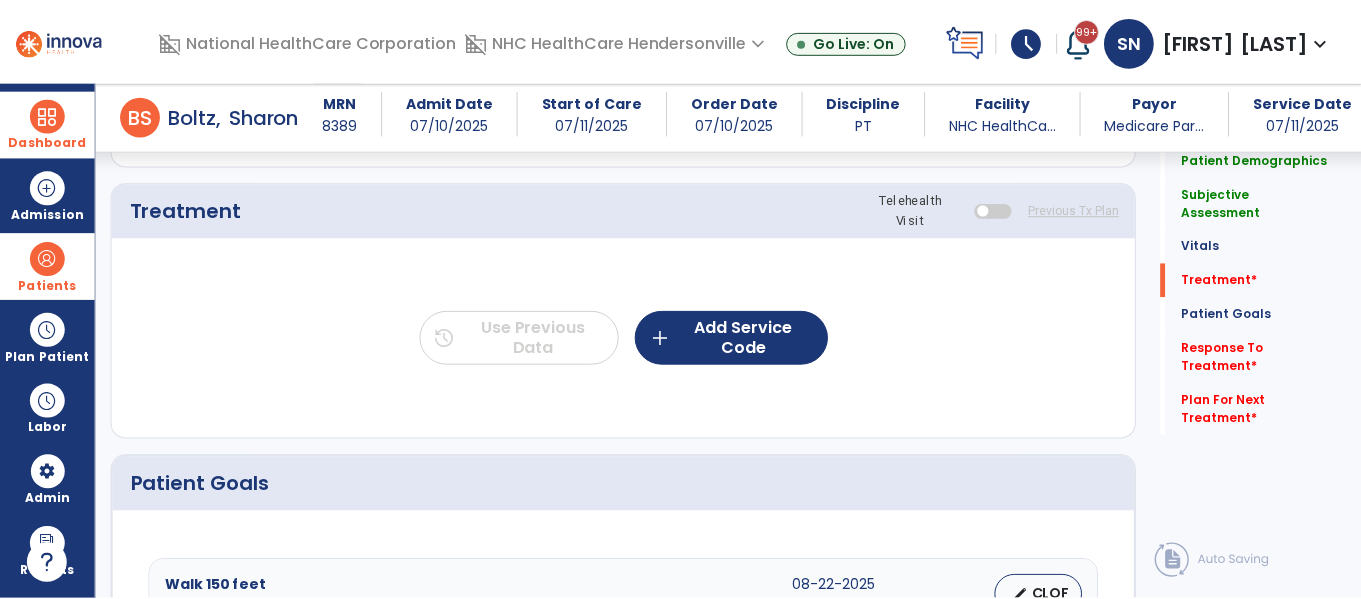 scroll, scrollTop: 1069, scrollLeft: 0, axis: vertical 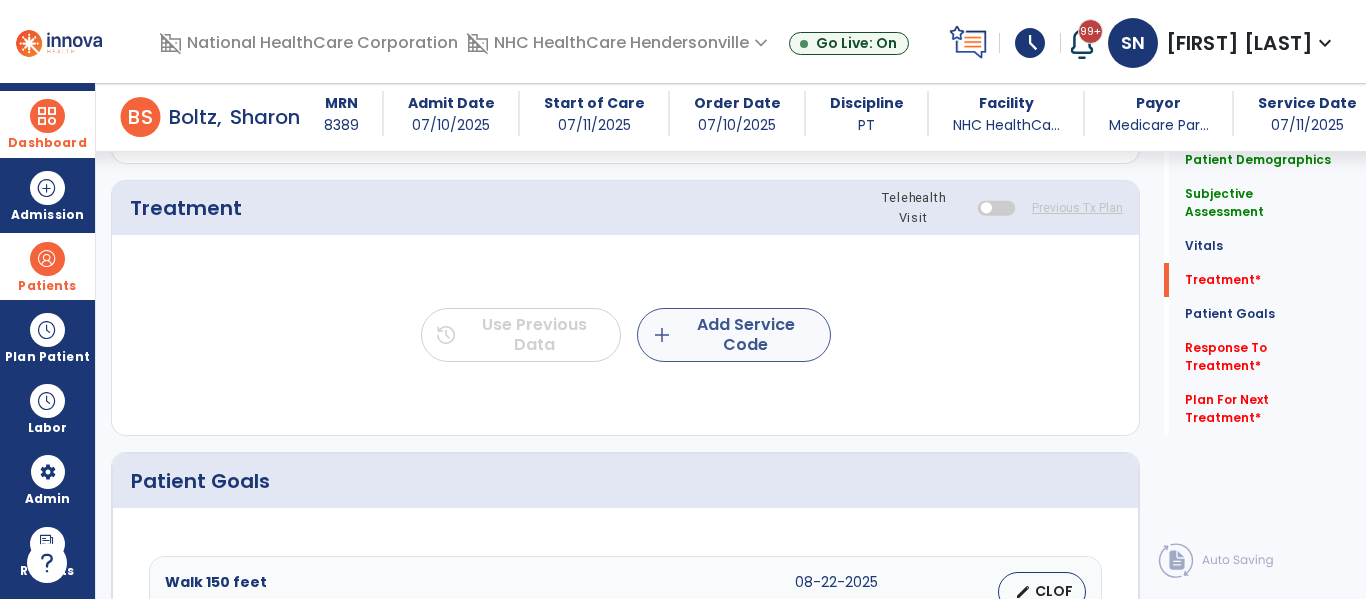type on "**********" 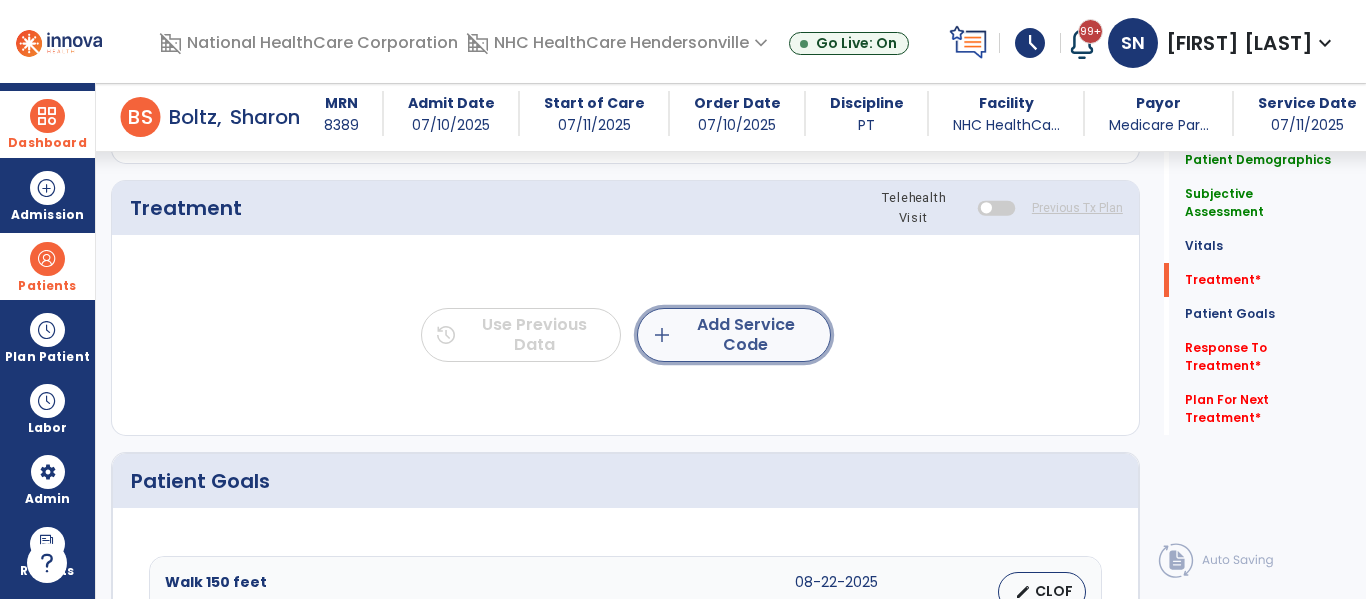 click on "add  Add Service Code" 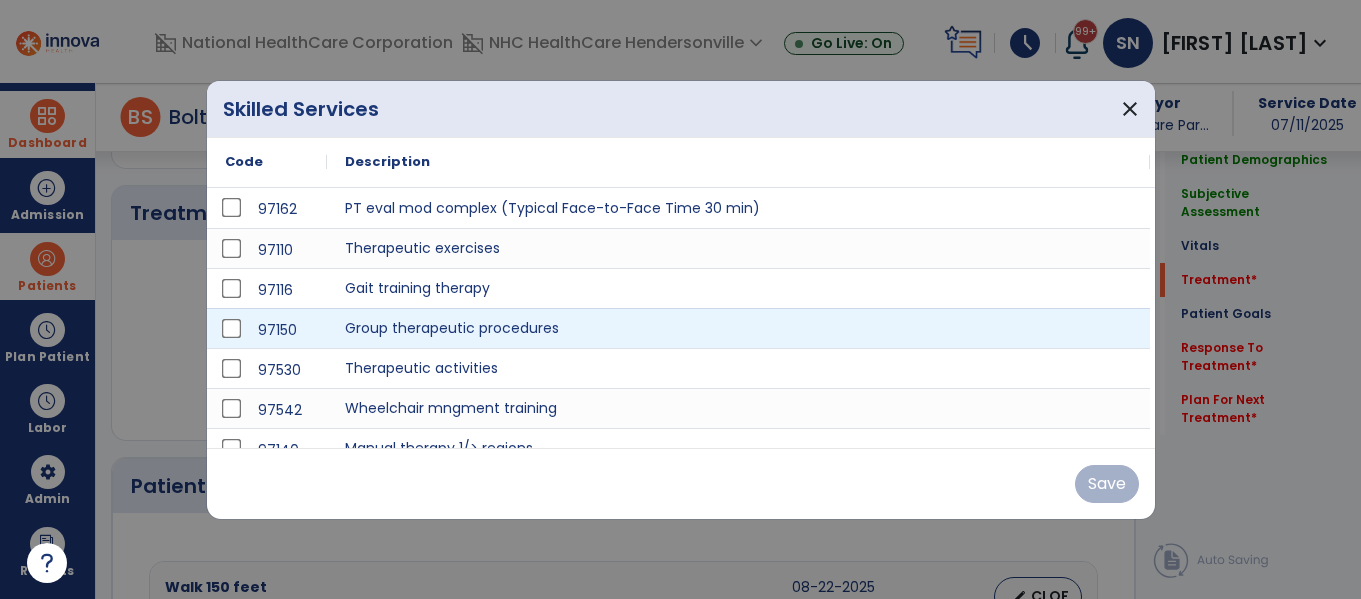 scroll, scrollTop: 1069, scrollLeft: 0, axis: vertical 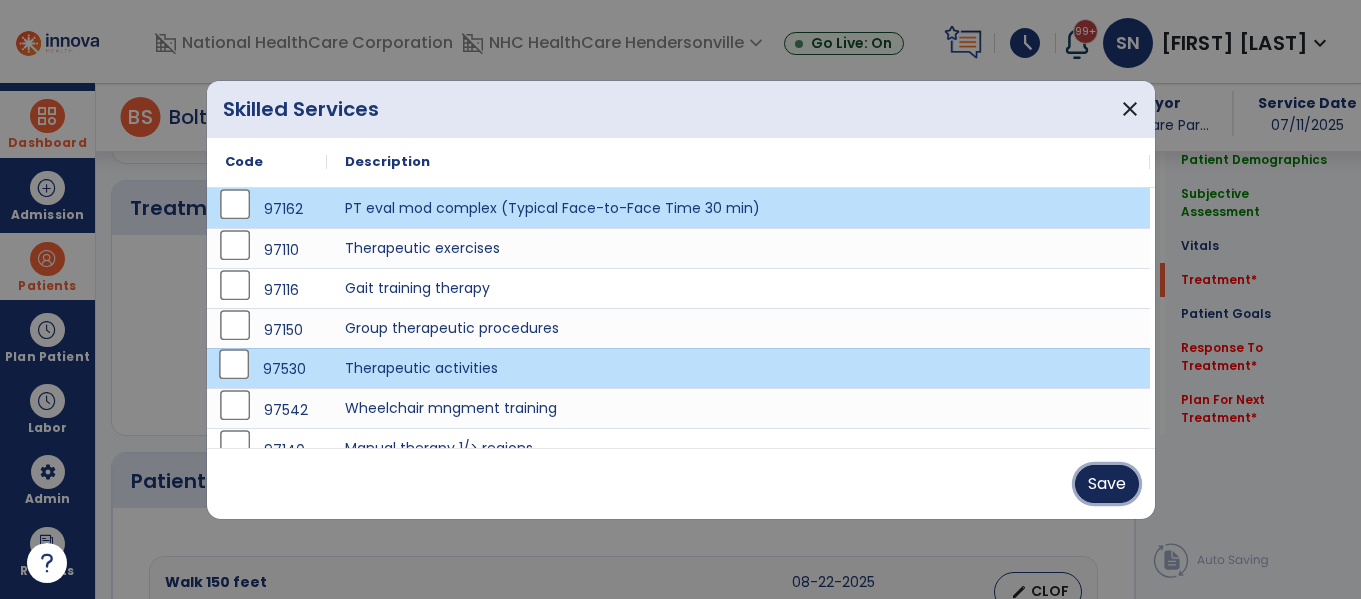 click on "Save" at bounding box center [1107, 484] 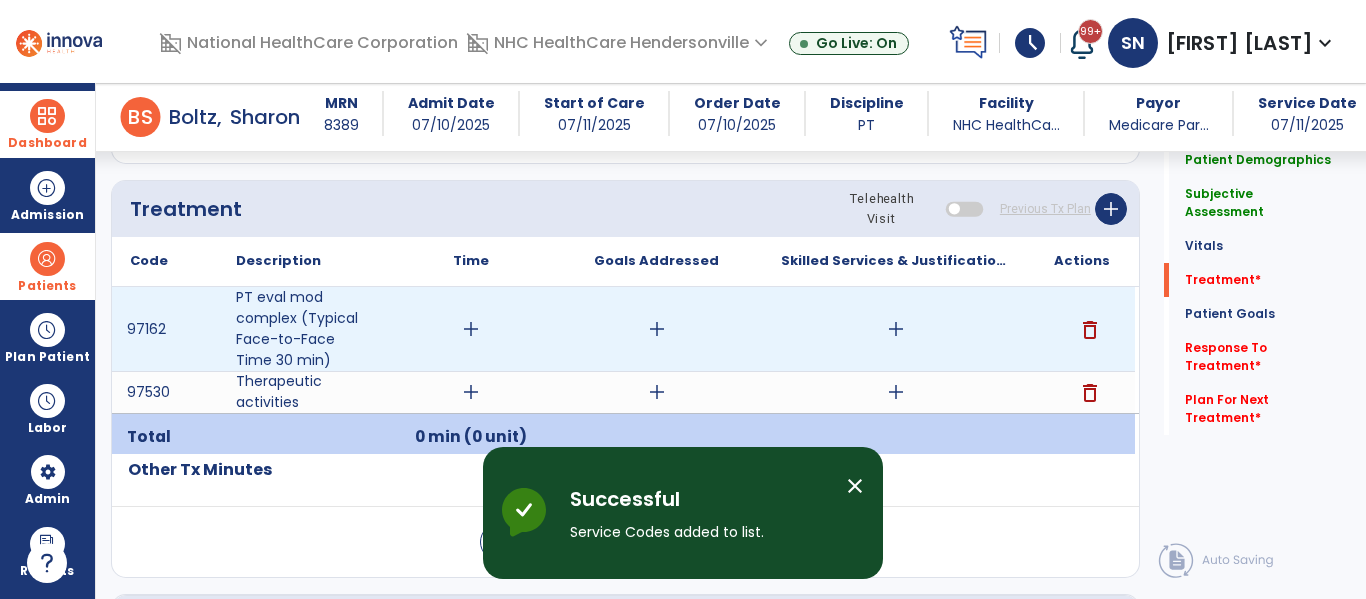 click on "add" at bounding box center (471, 329) 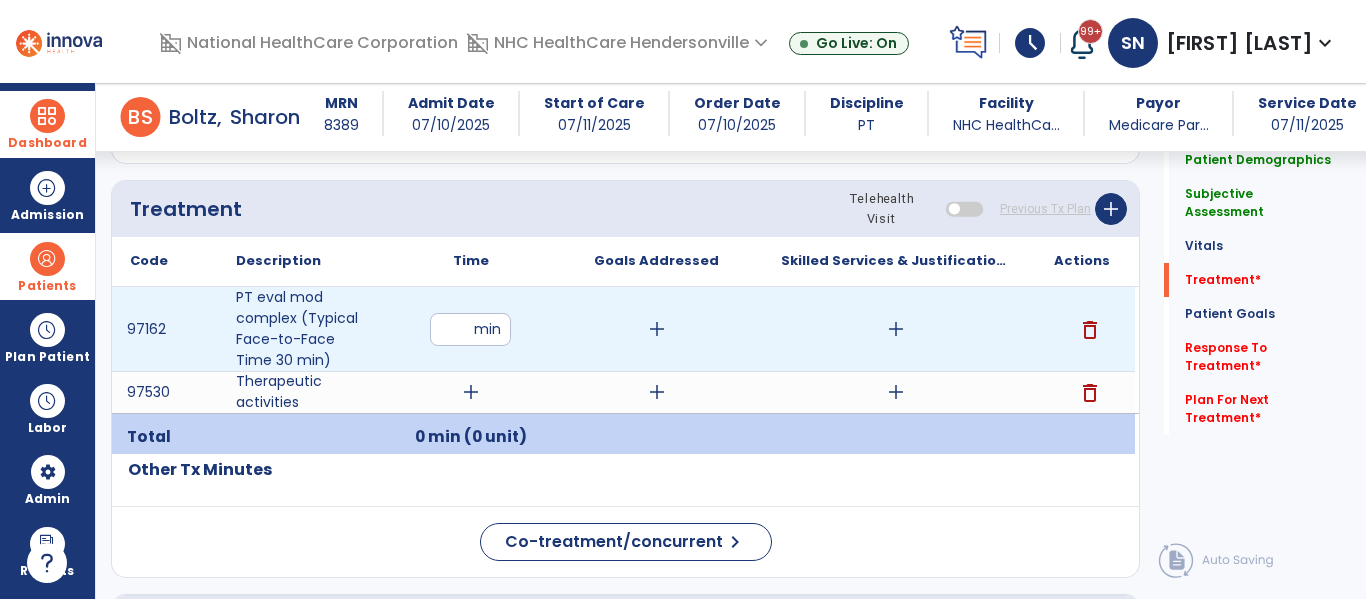 type on "**" 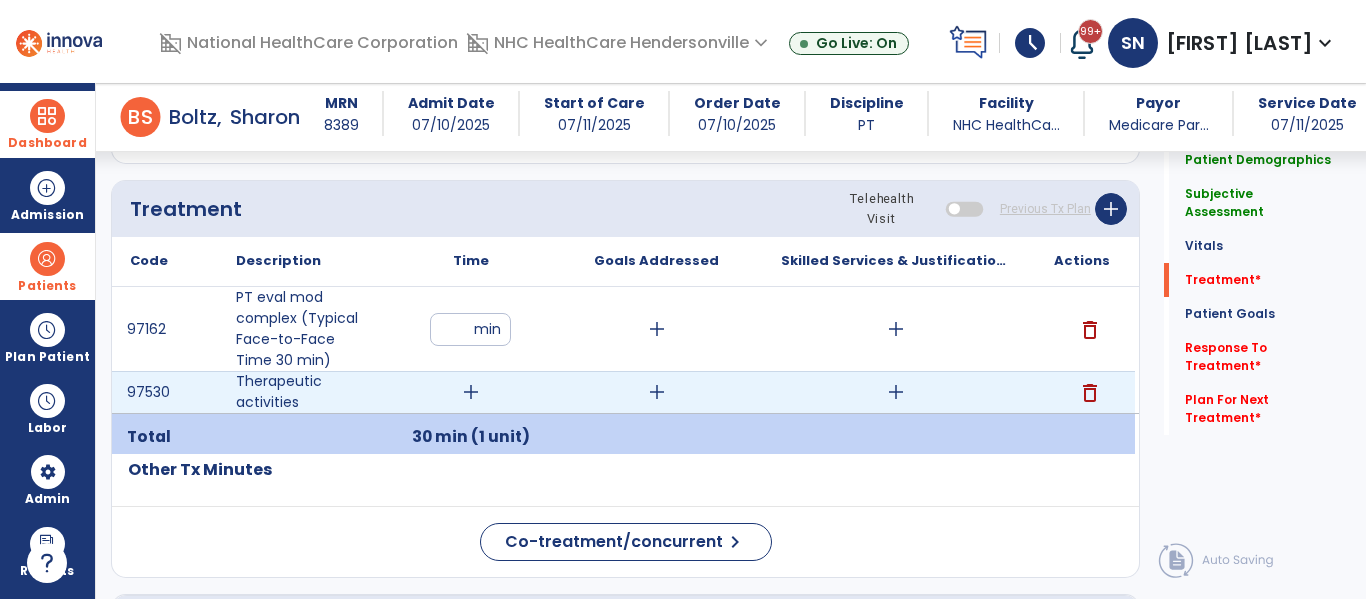 click on "add" at bounding box center [471, 392] 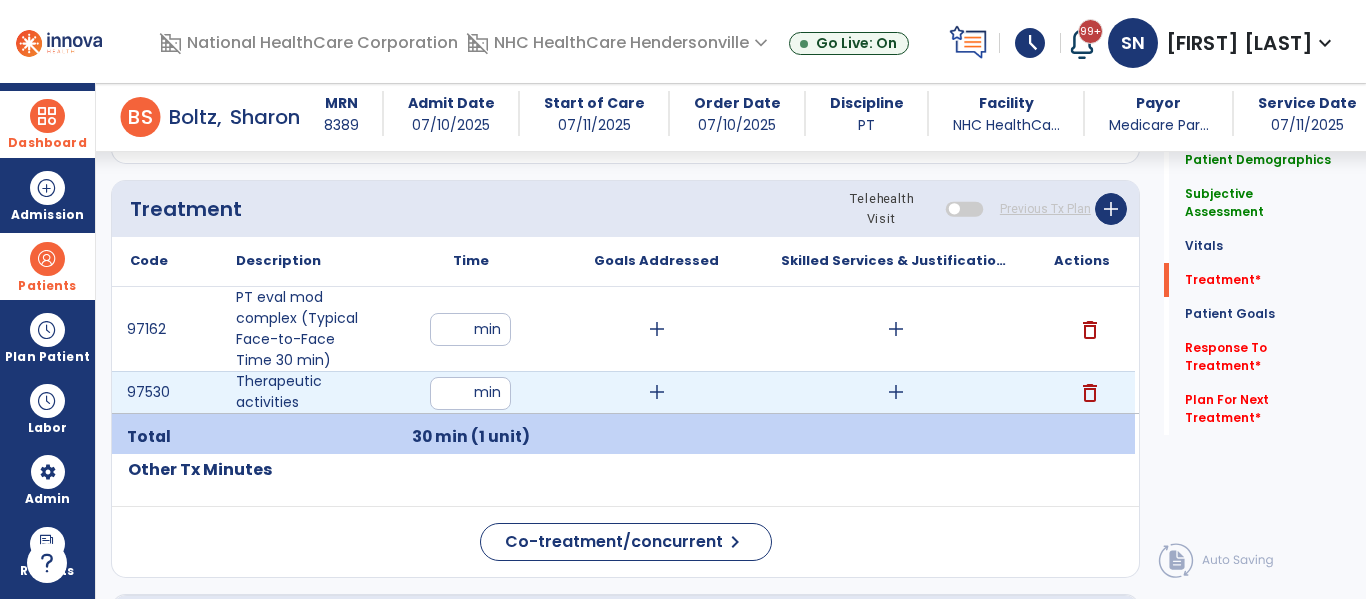 type on "**" 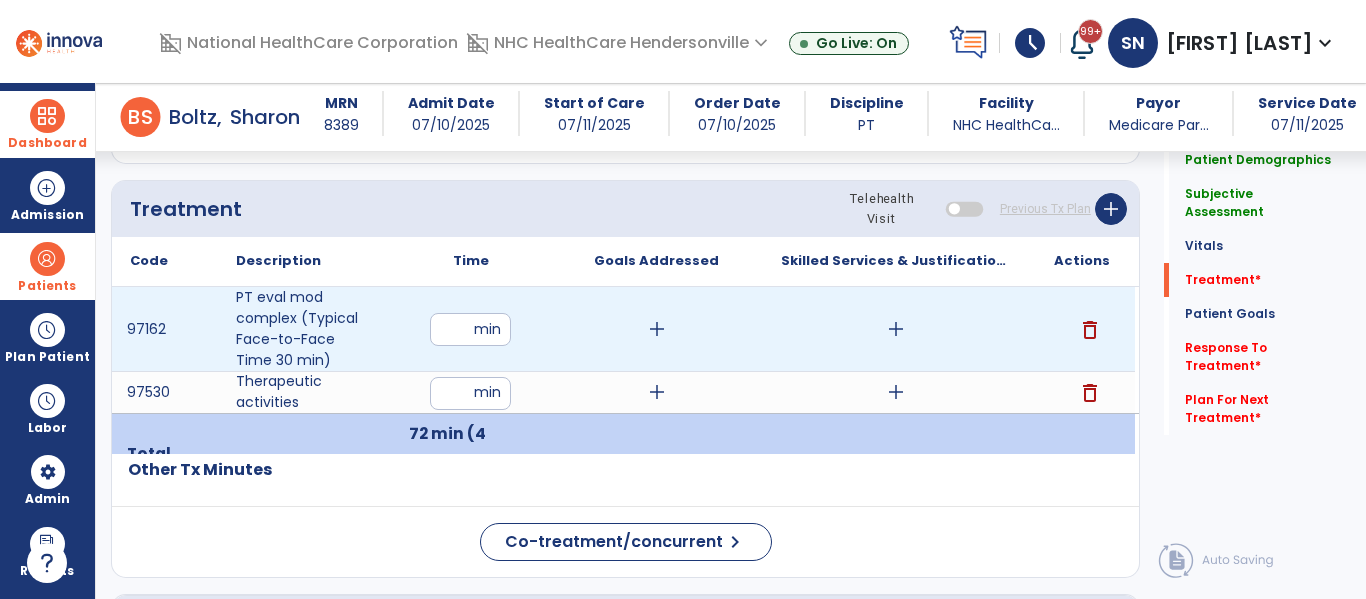 click on "add" at bounding box center [657, 329] 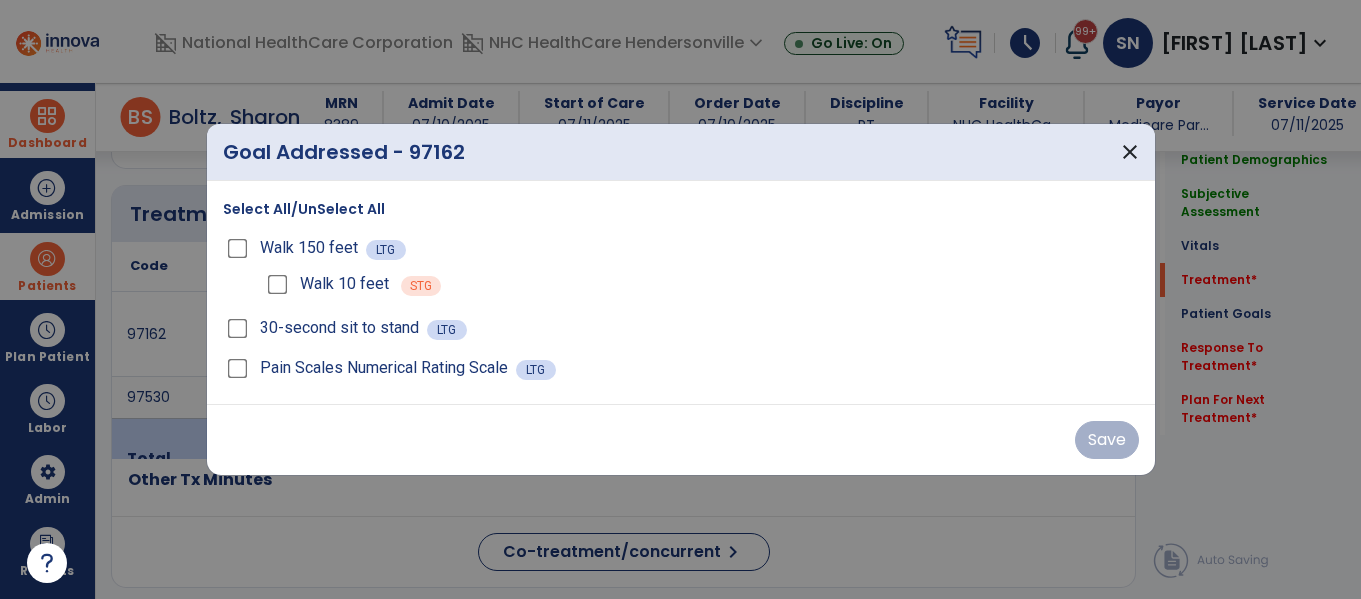 scroll, scrollTop: 1069, scrollLeft: 0, axis: vertical 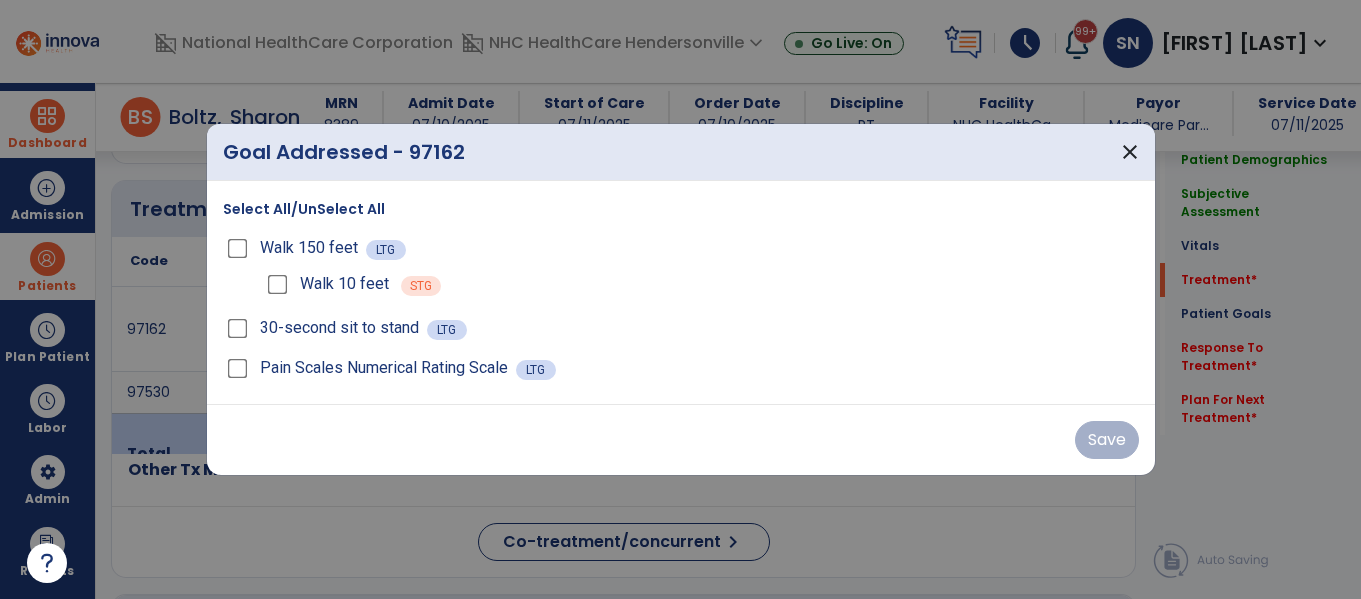 click on "Select All/UnSelect All" at bounding box center (304, 209) 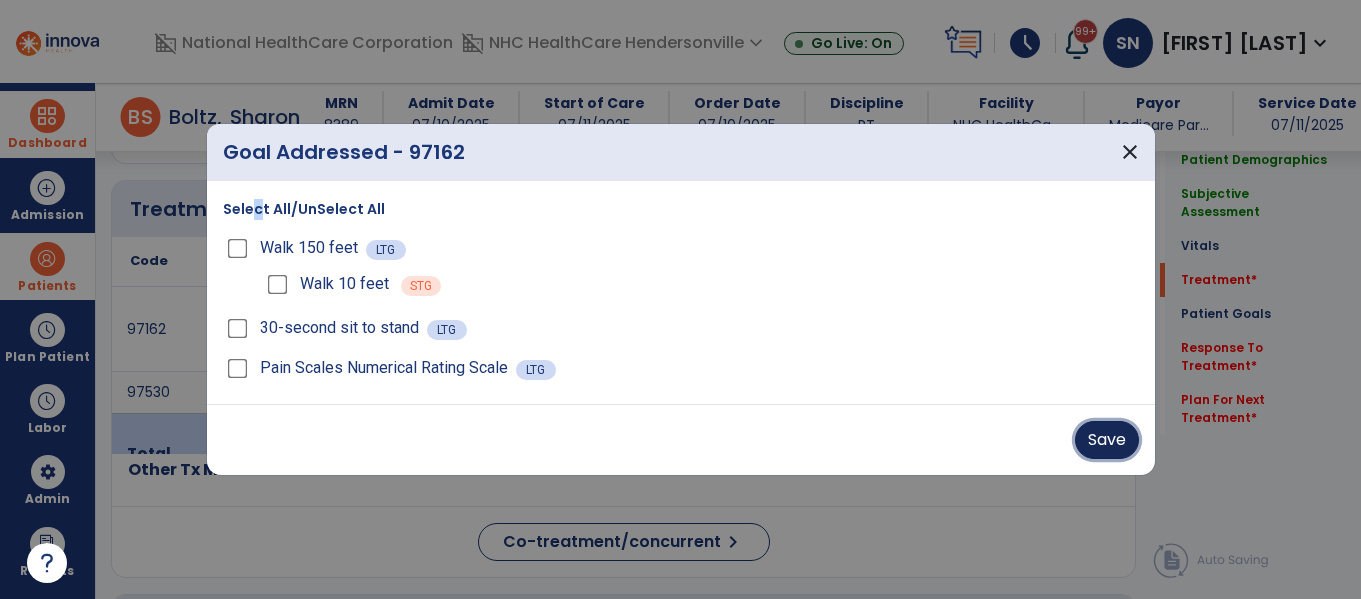 click on "Save" at bounding box center [1107, 440] 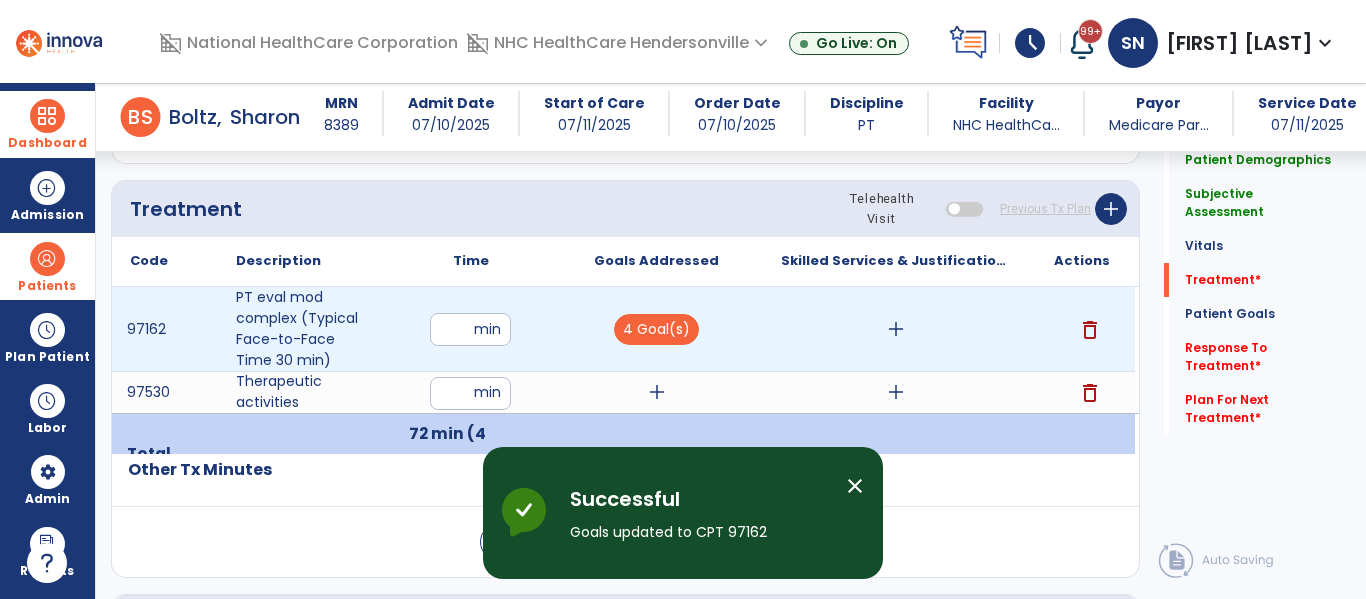 click on "add" at bounding box center (896, 329) 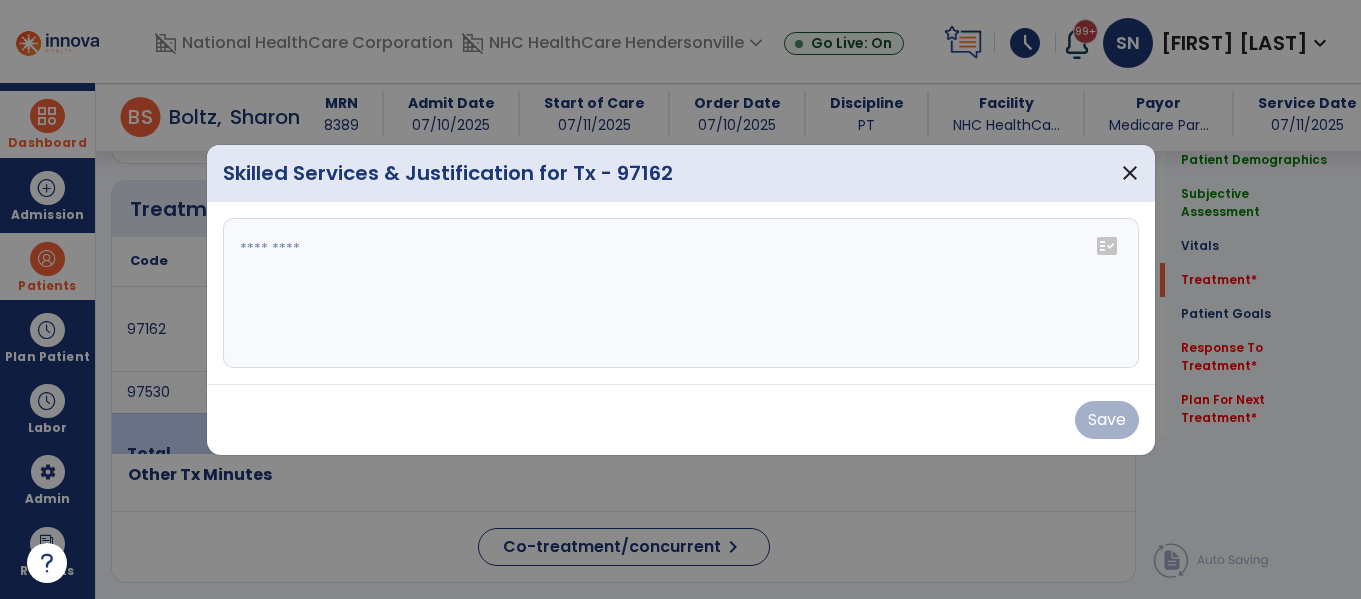 scroll, scrollTop: 1069, scrollLeft: 0, axis: vertical 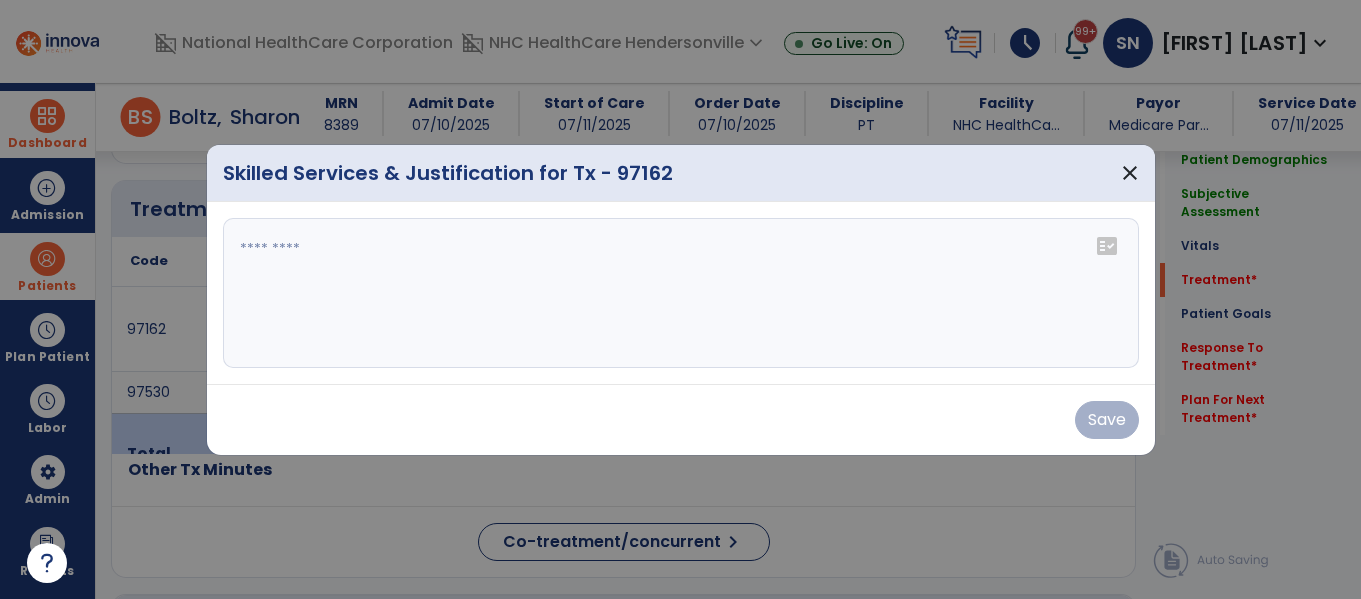 click at bounding box center [681, 293] 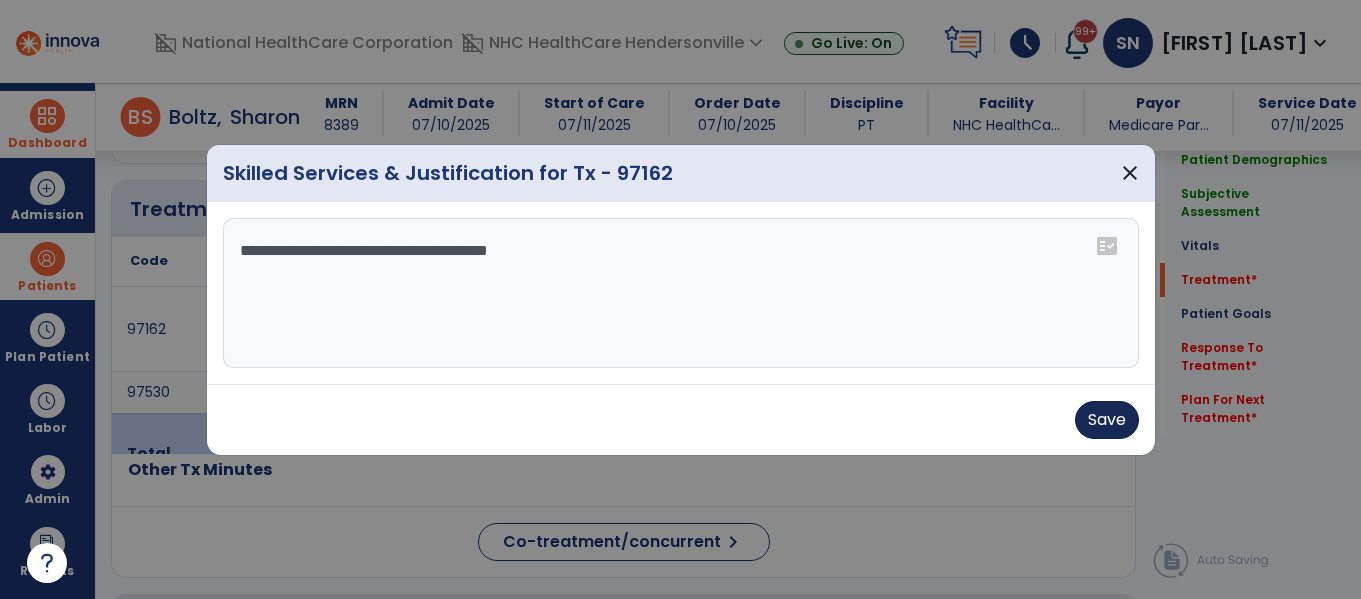 type on "**********" 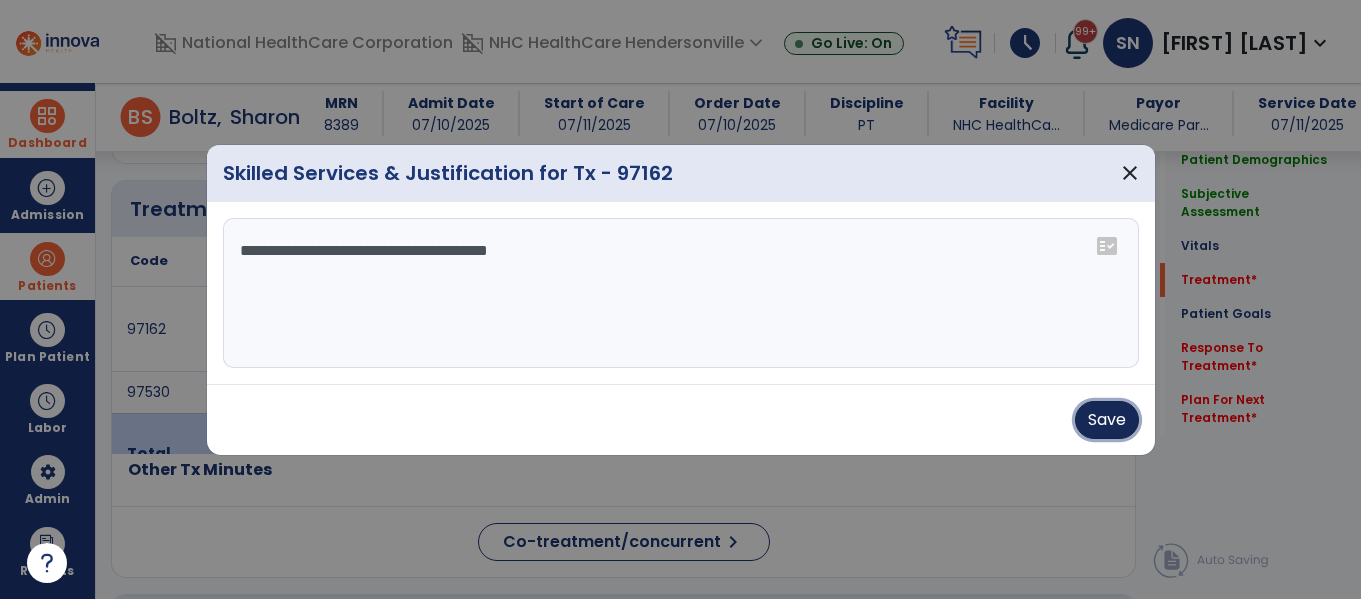 click on "Save" at bounding box center [1107, 420] 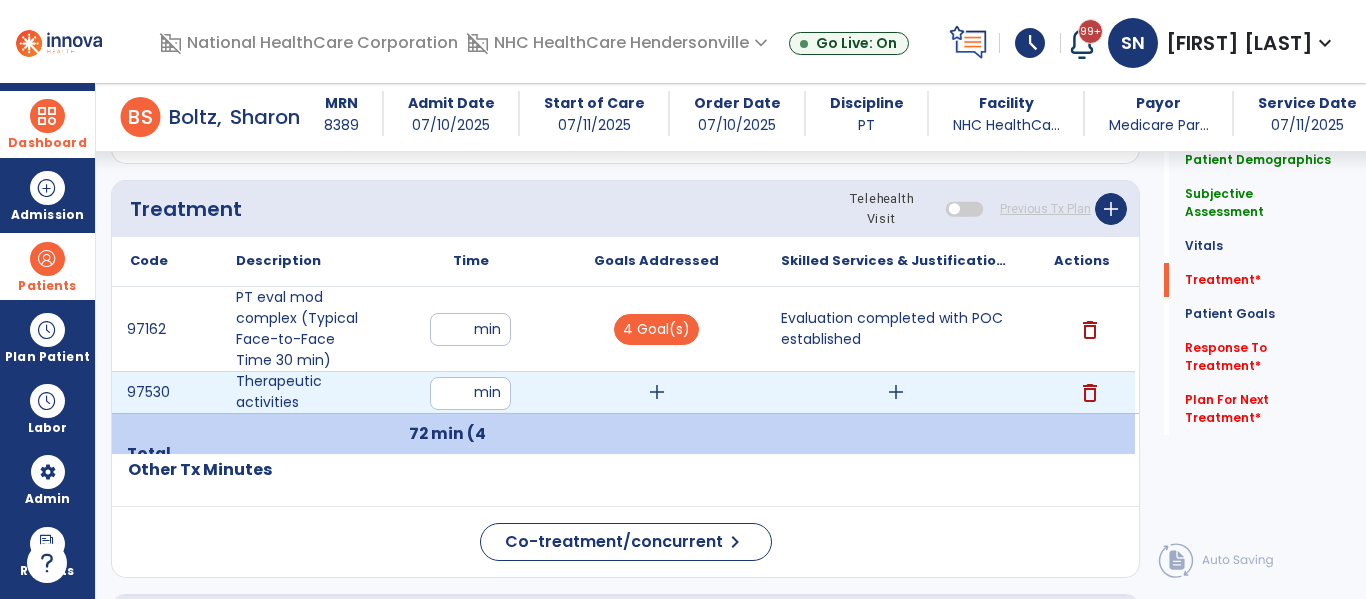 click on "add" at bounding box center [657, 392] 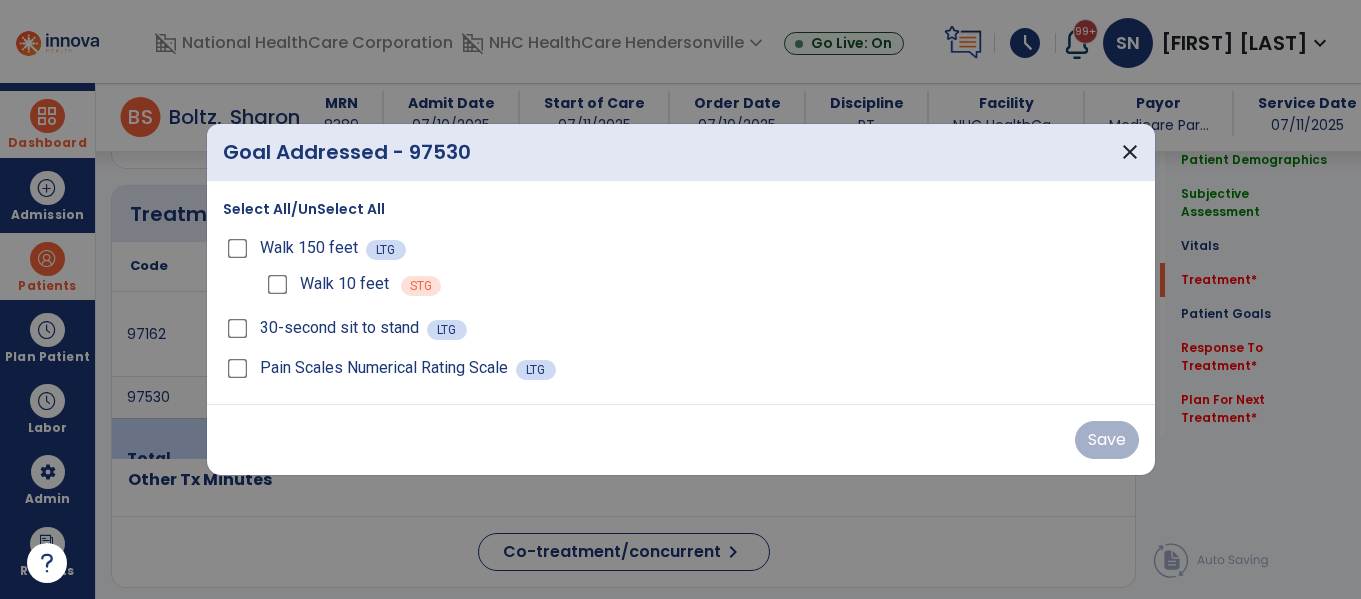 scroll, scrollTop: 1069, scrollLeft: 0, axis: vertical 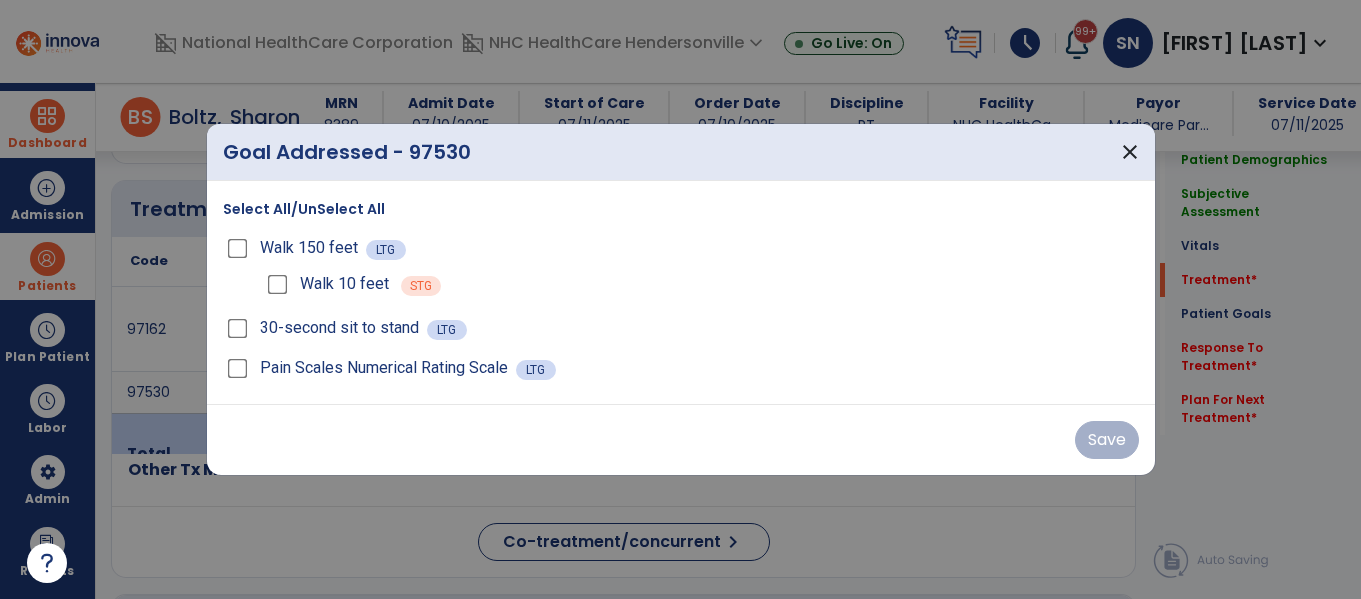 click on "Select All/UnSelect All" at bounding box center (304, 209) 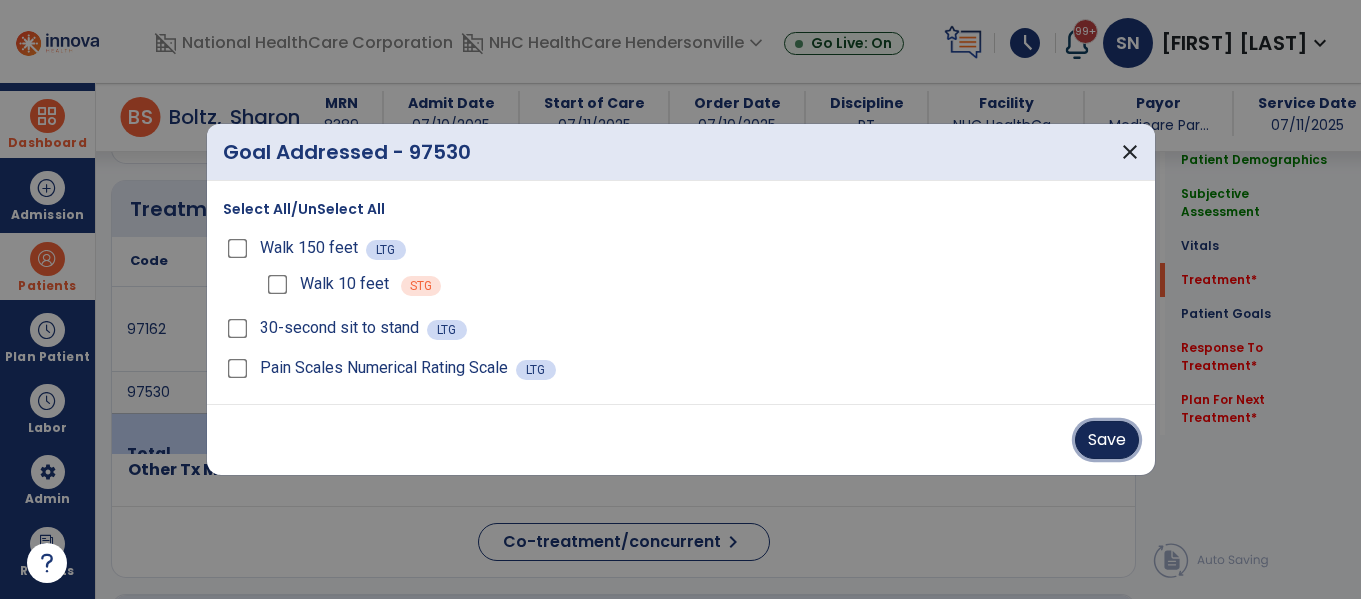 click on "Save" at bounding box center (1107, 440) 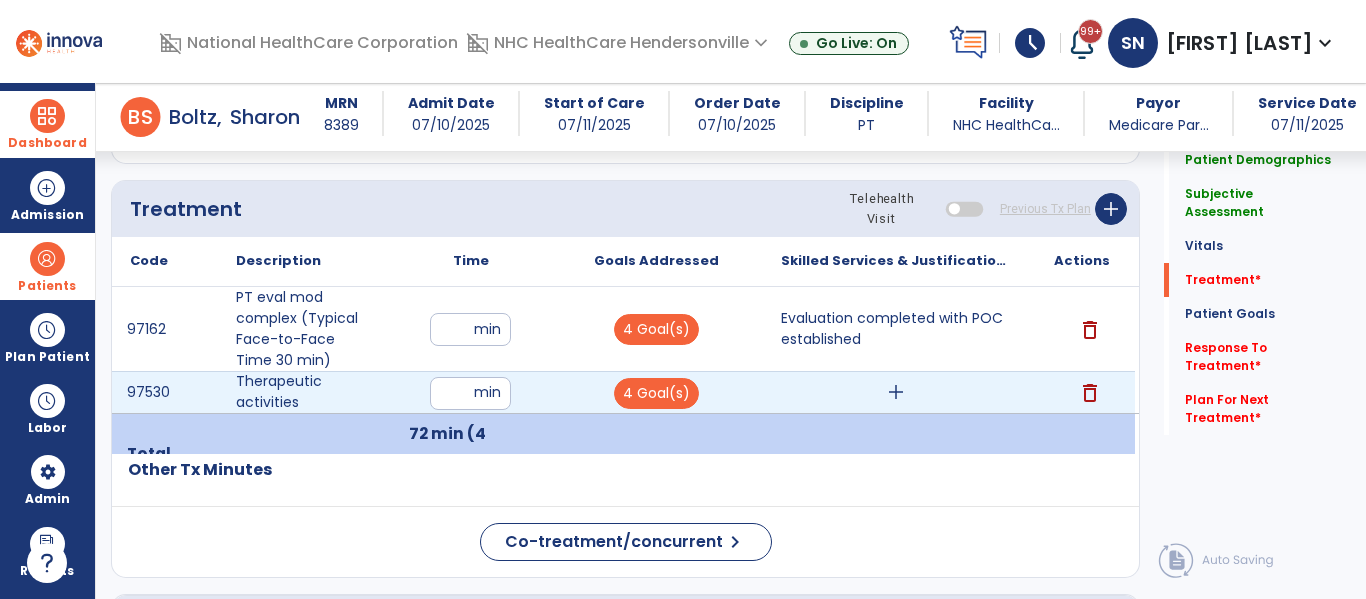 click on "add" at bounding box center [896, 392] 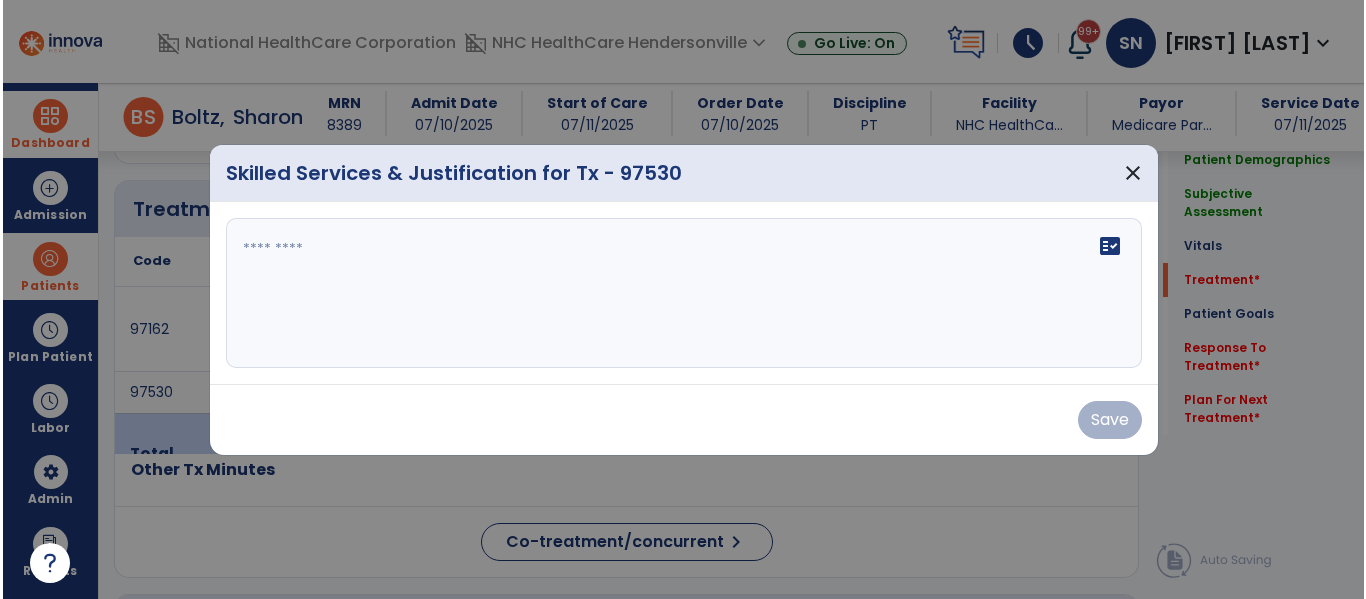scroll, scrollTop: 1069, scrollLeft: 0, axis: vertical 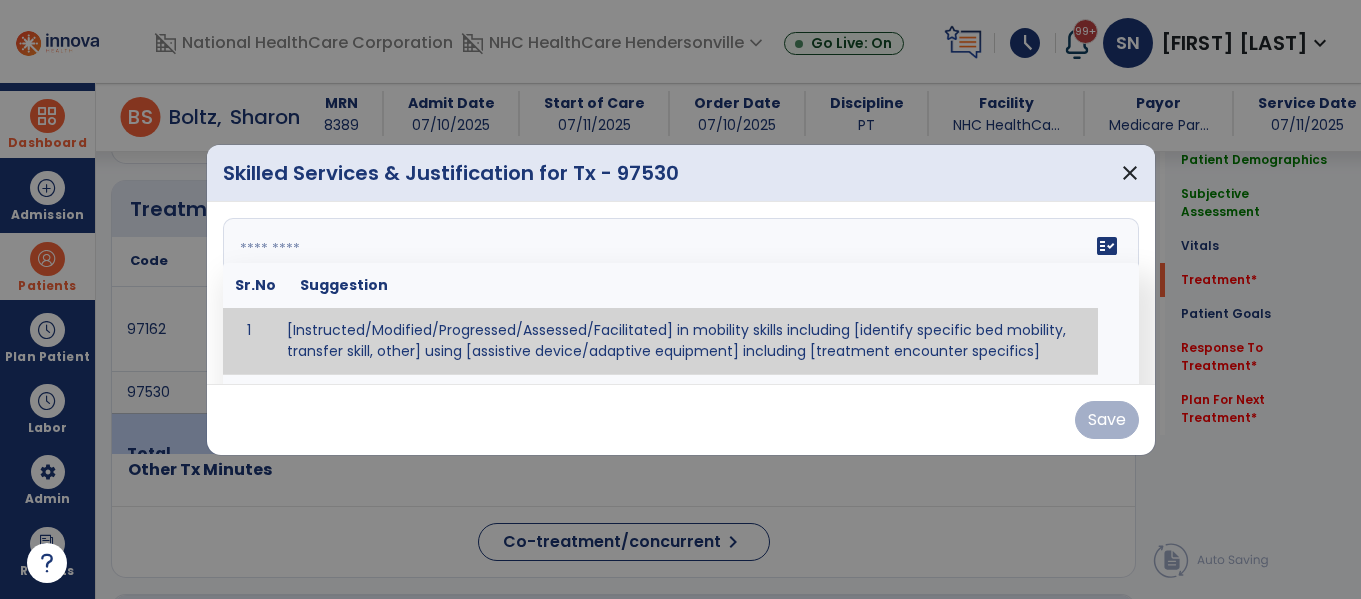 click at bounding box center [681, 293] 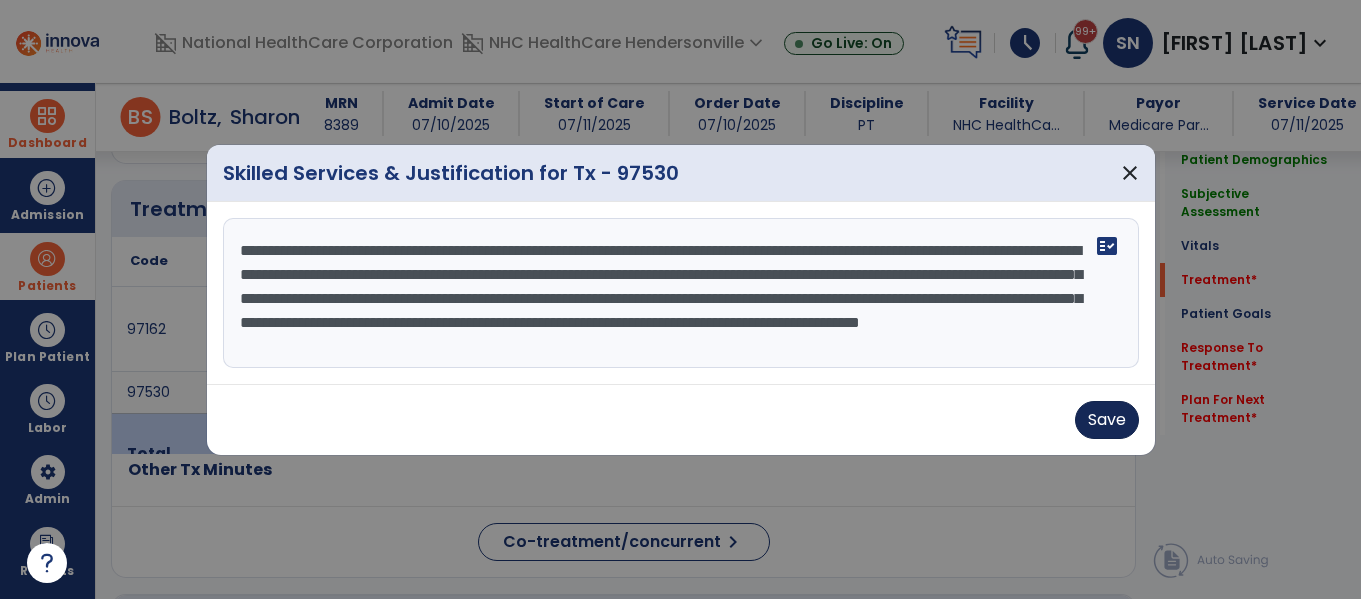 type on "**********" 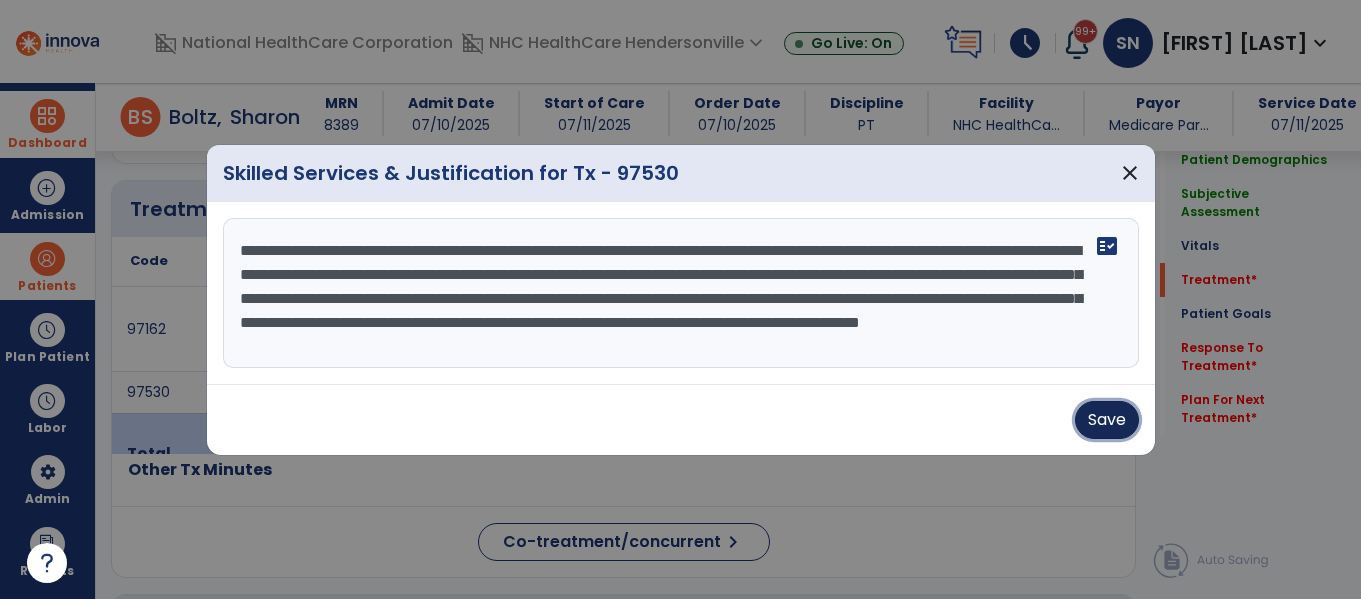 click on "Save" at bounding box center (1107, 420) 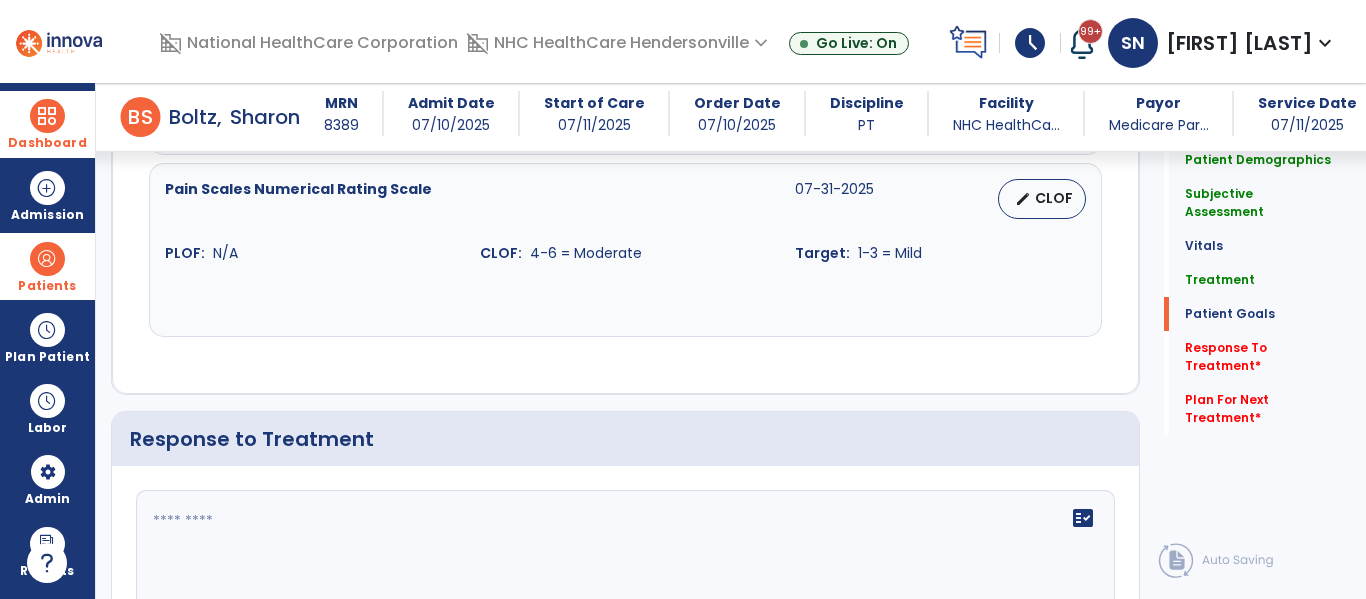 scroll, scrollTop: 2225, scrollLeft: 0, axis: vertical 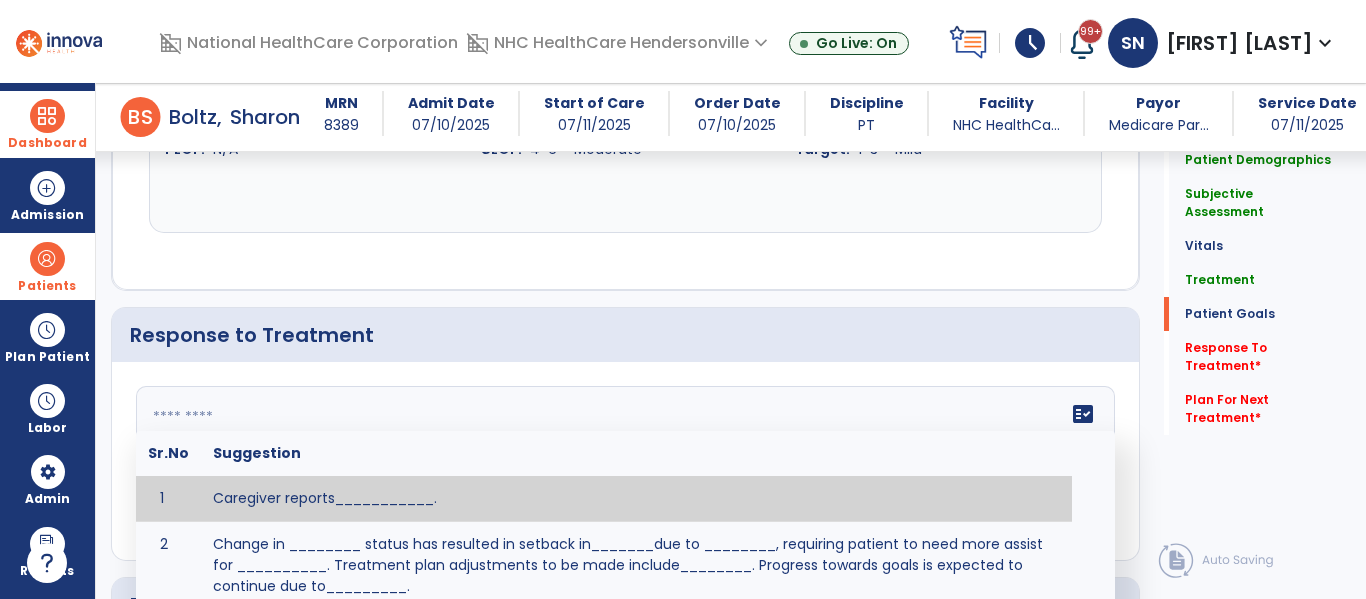 click 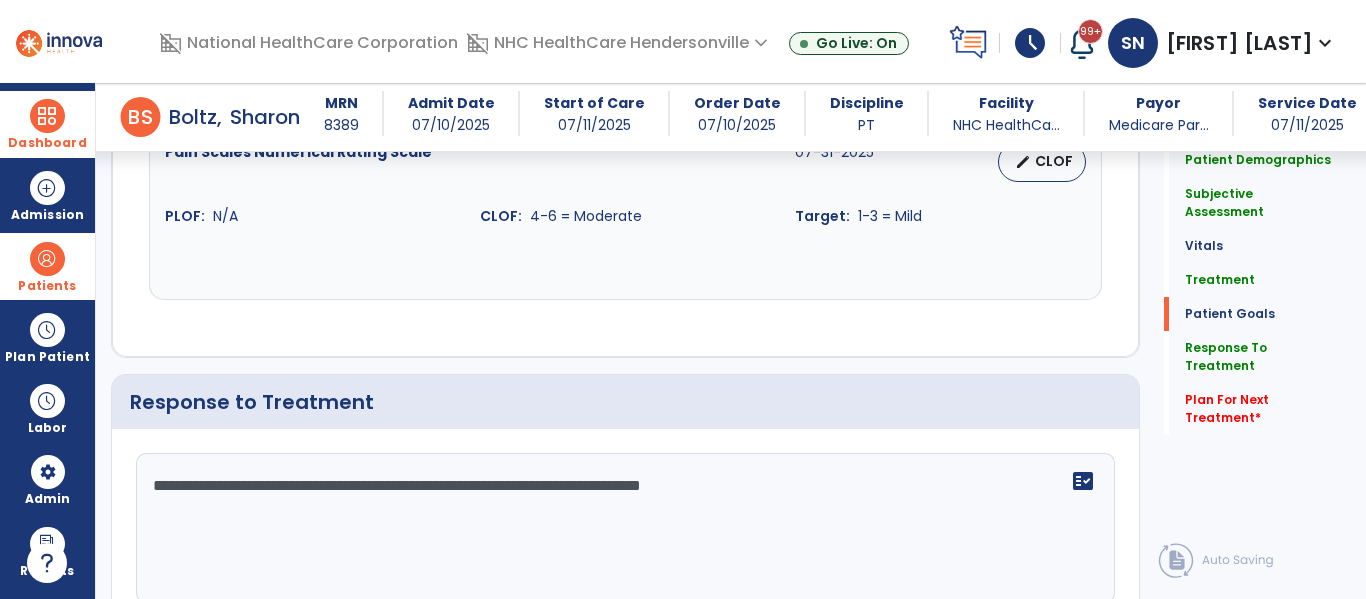 scroll, scrollTop: 2225, scrollLeft: 0, axis: vertical 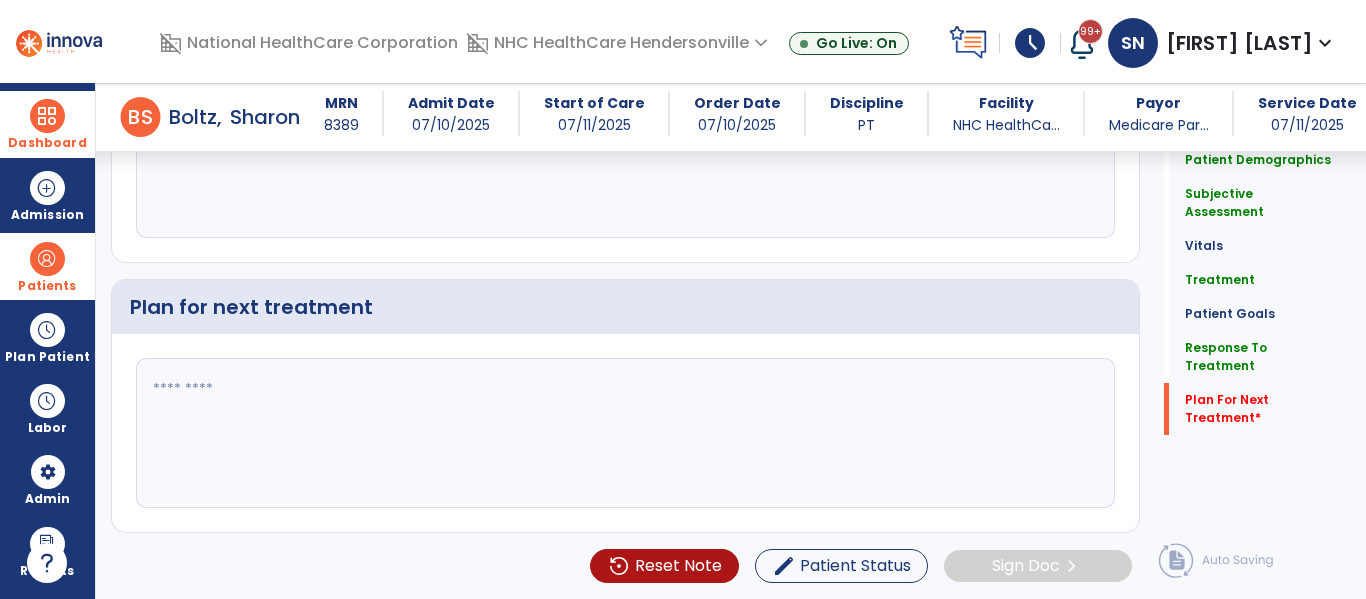 type on "**********" 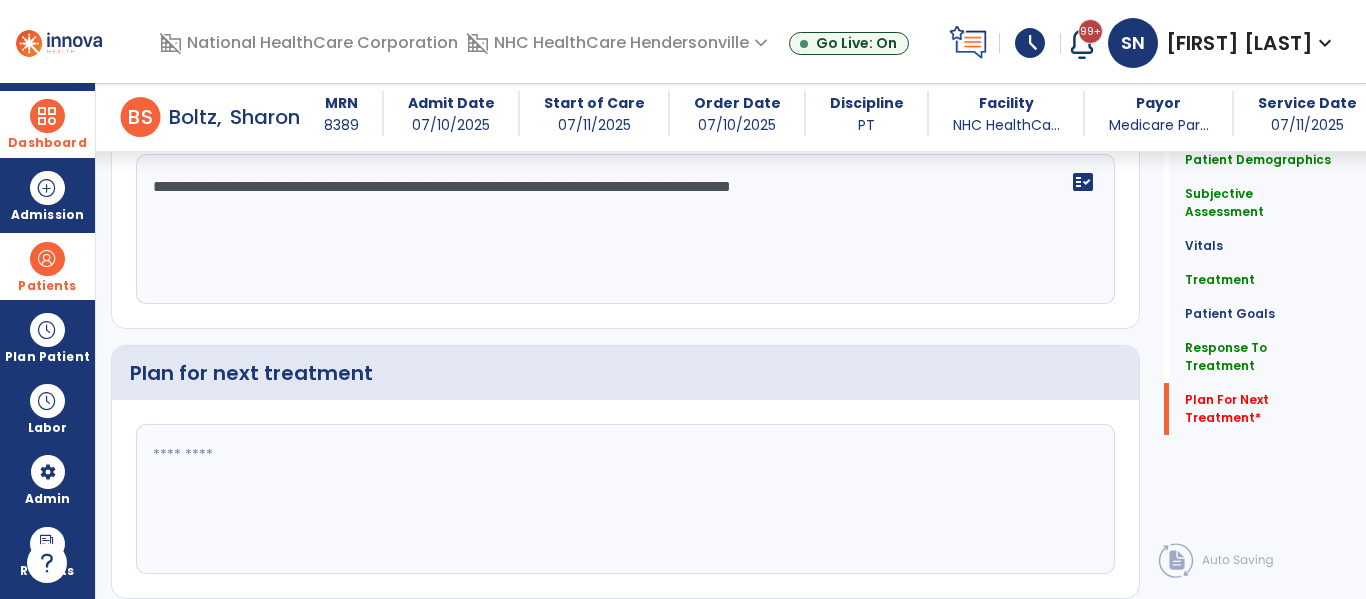 click 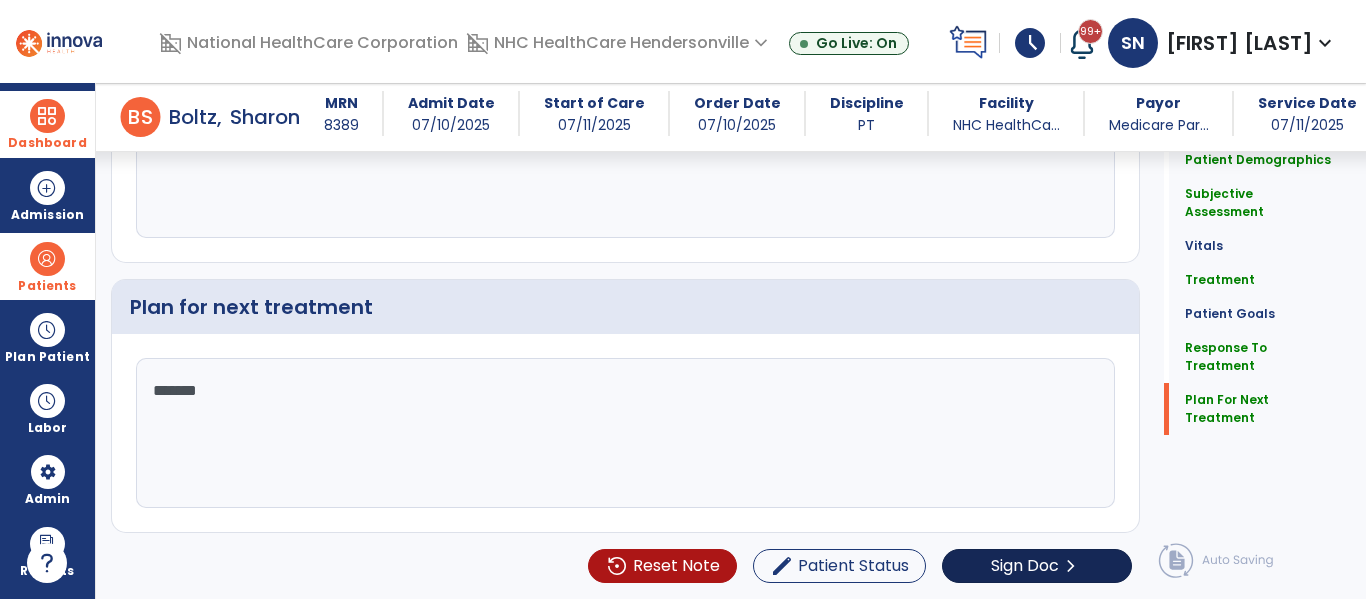 type on "*******" 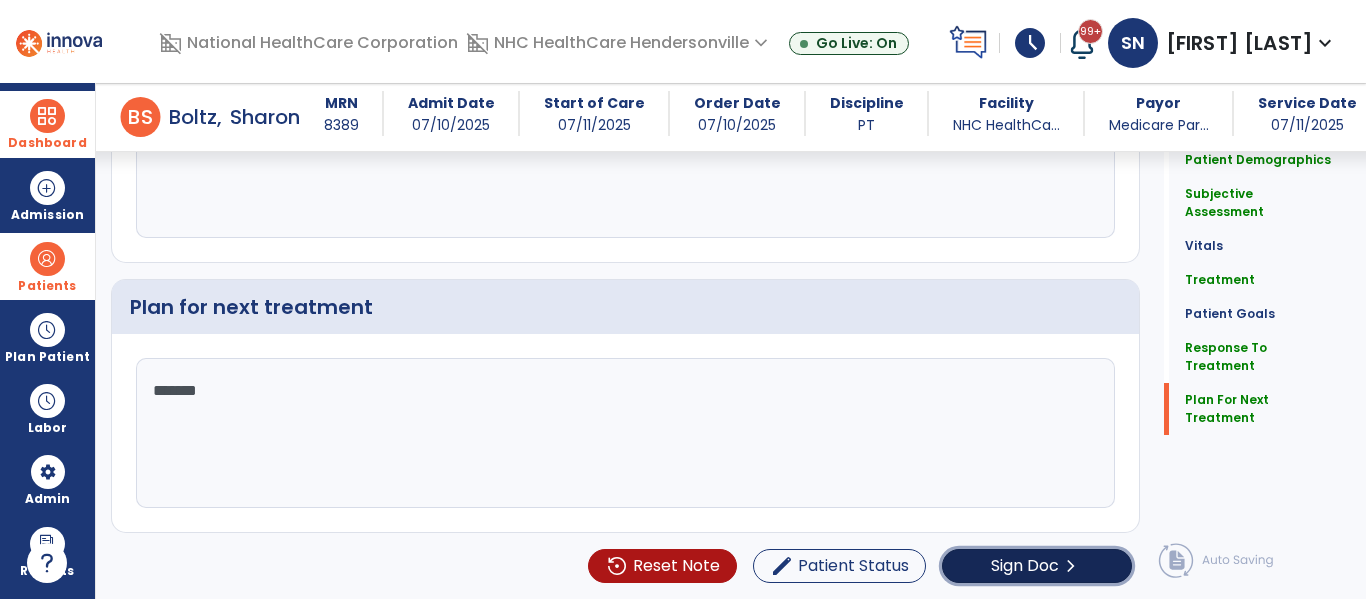 click on "Sign Doc  chevron_right" 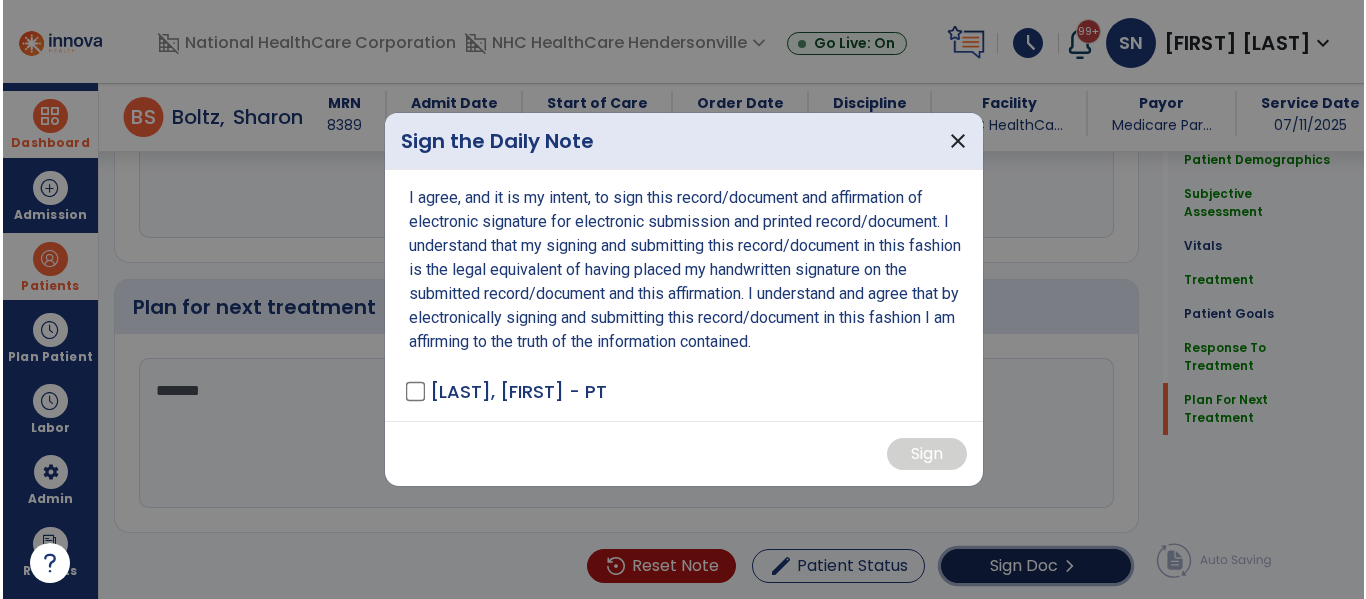 scroll, scrollTop: 2524, scrollLeft: 0, axis: vertical 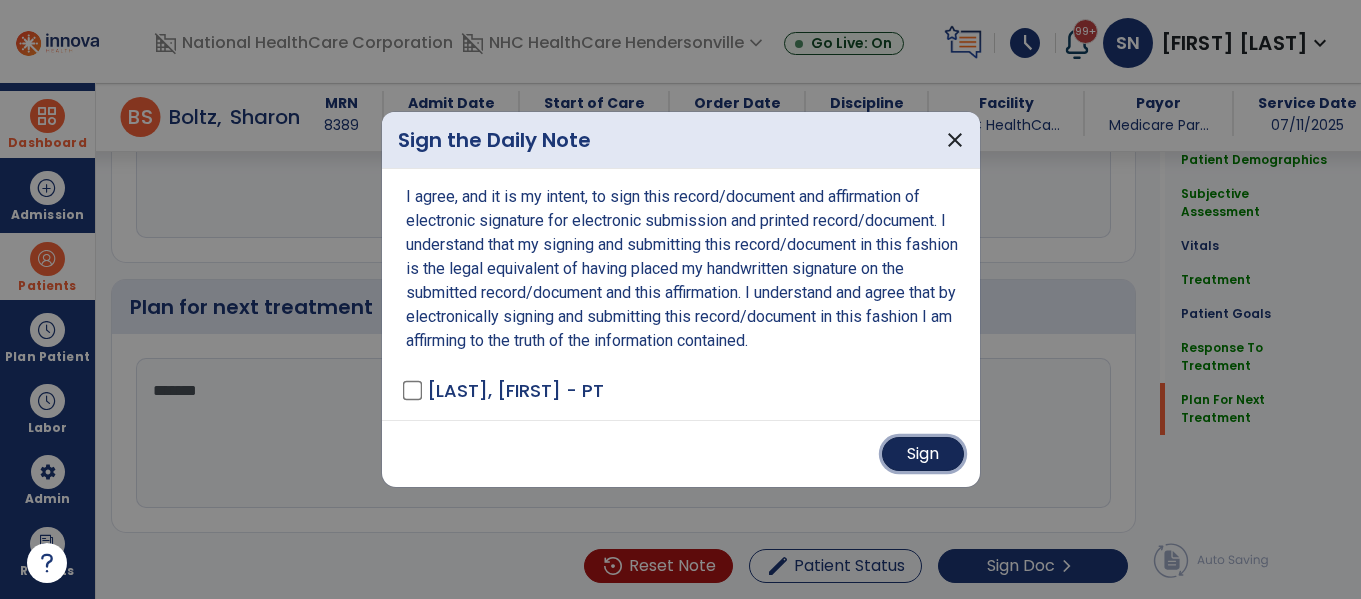 click on "Sign" at bounding box center (923, 454) 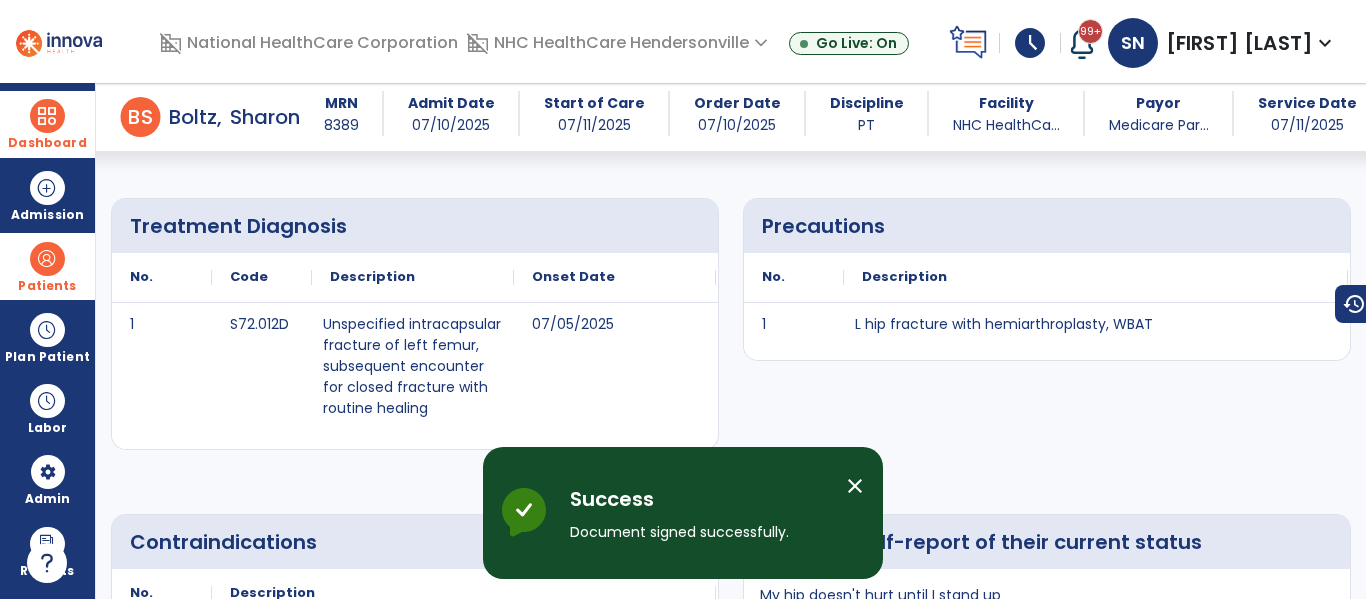 scroll, scrollTop: 0, scrollLeft: 0, axis: both 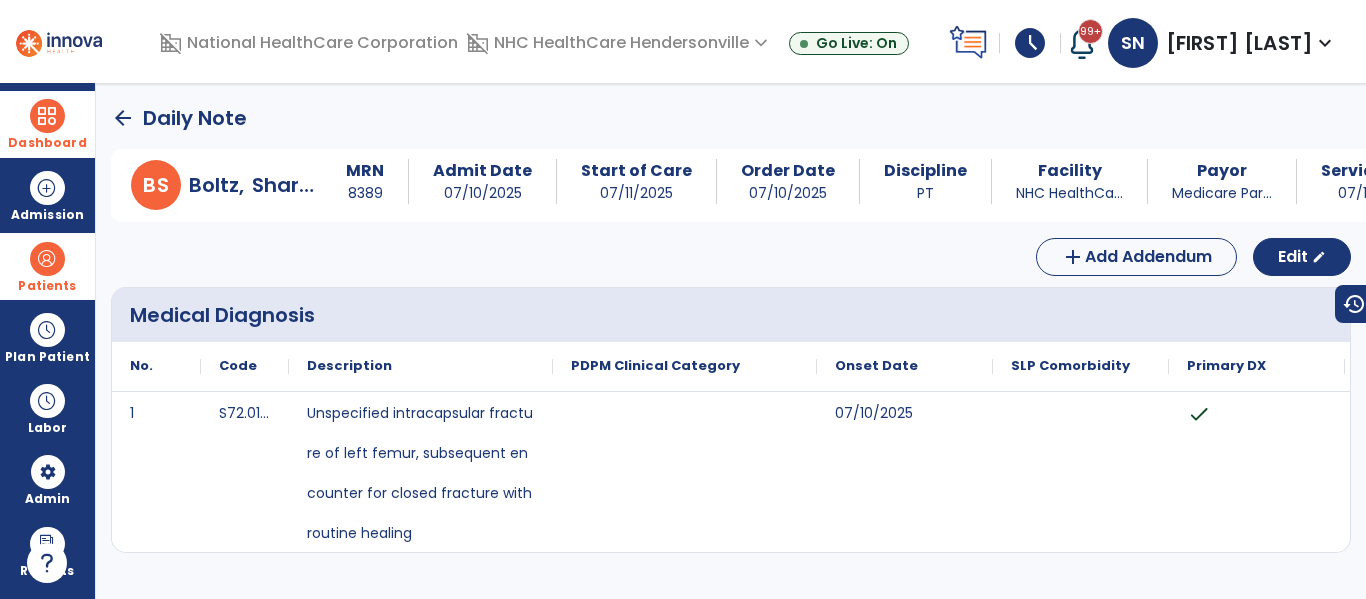click on "arrow_back" 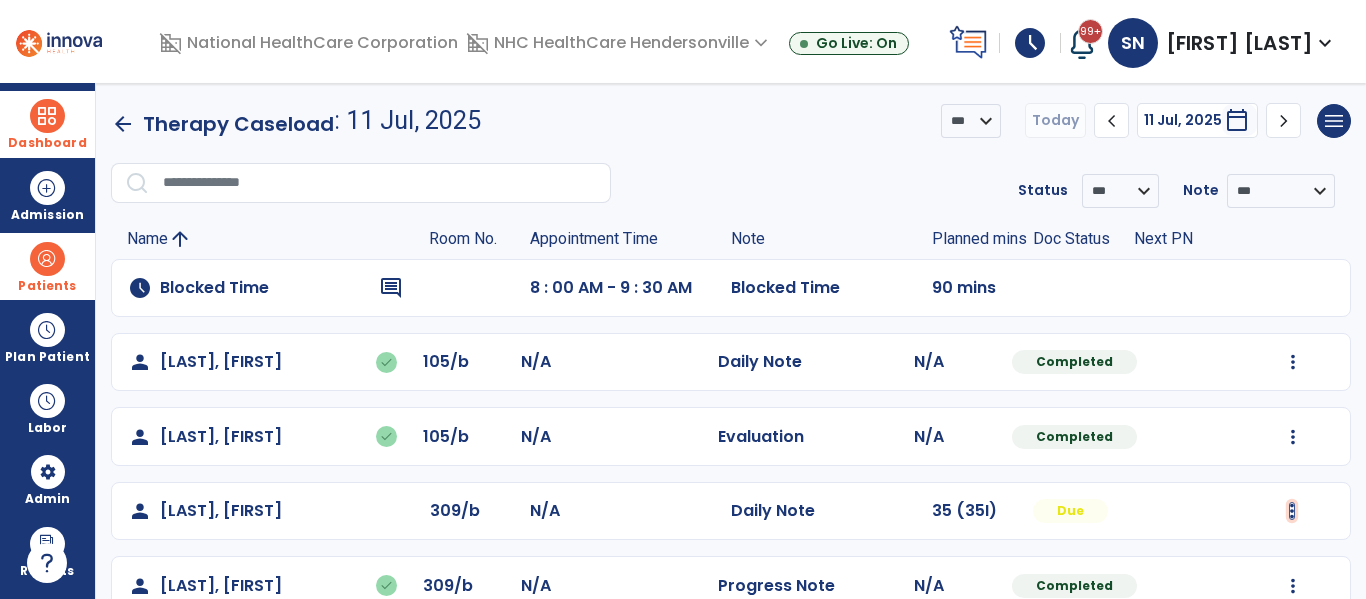 click at bounding box center [1293, 362] 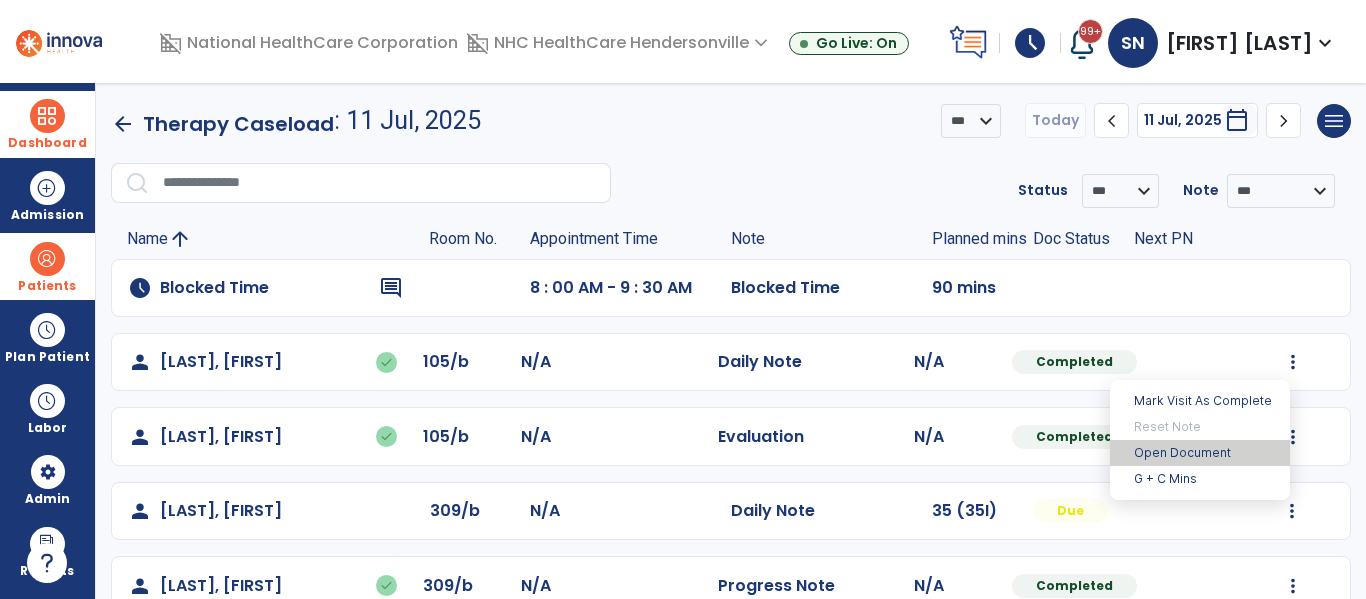 click on "Open Document" at bounding box center [1200, 453] 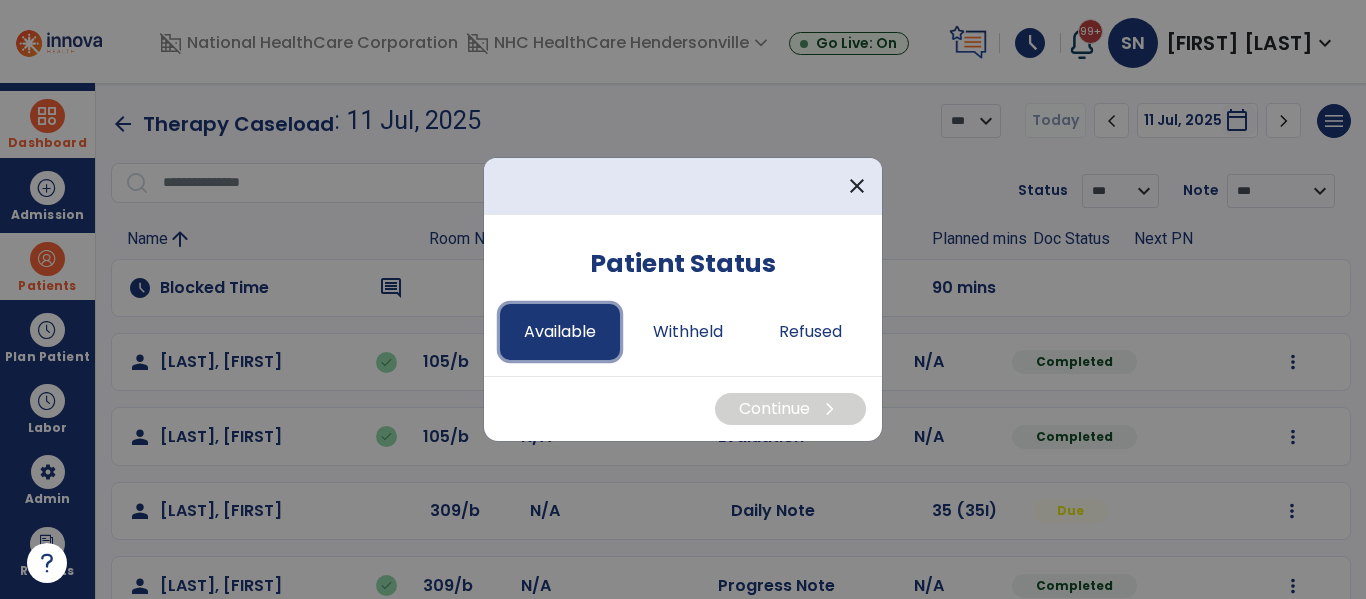 click on "Available" at bounding box center (560, 332) 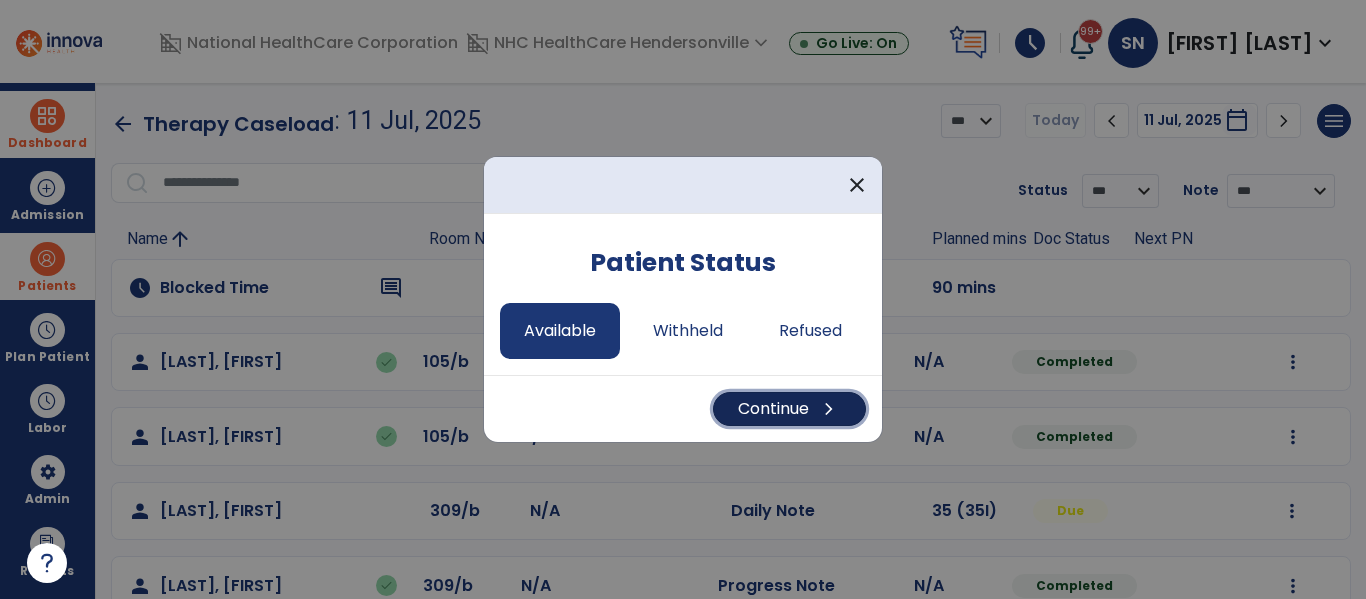 click on "Continue   chevron_right" at bounding box center [789, 409] 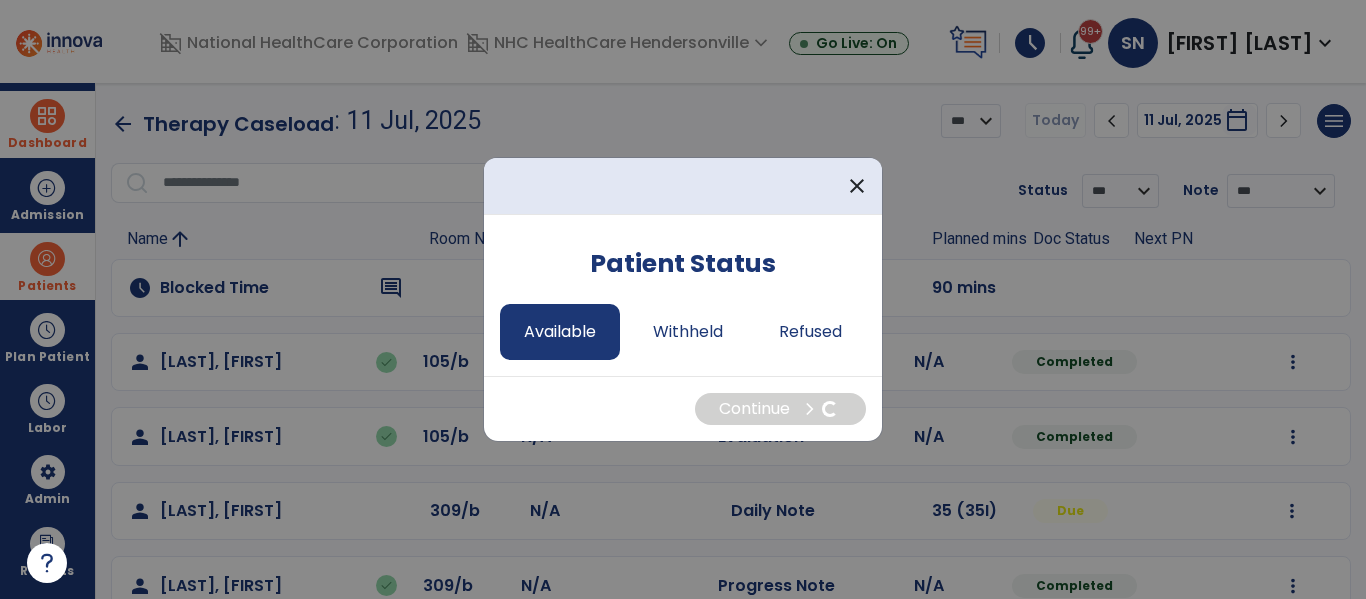 select on "*" 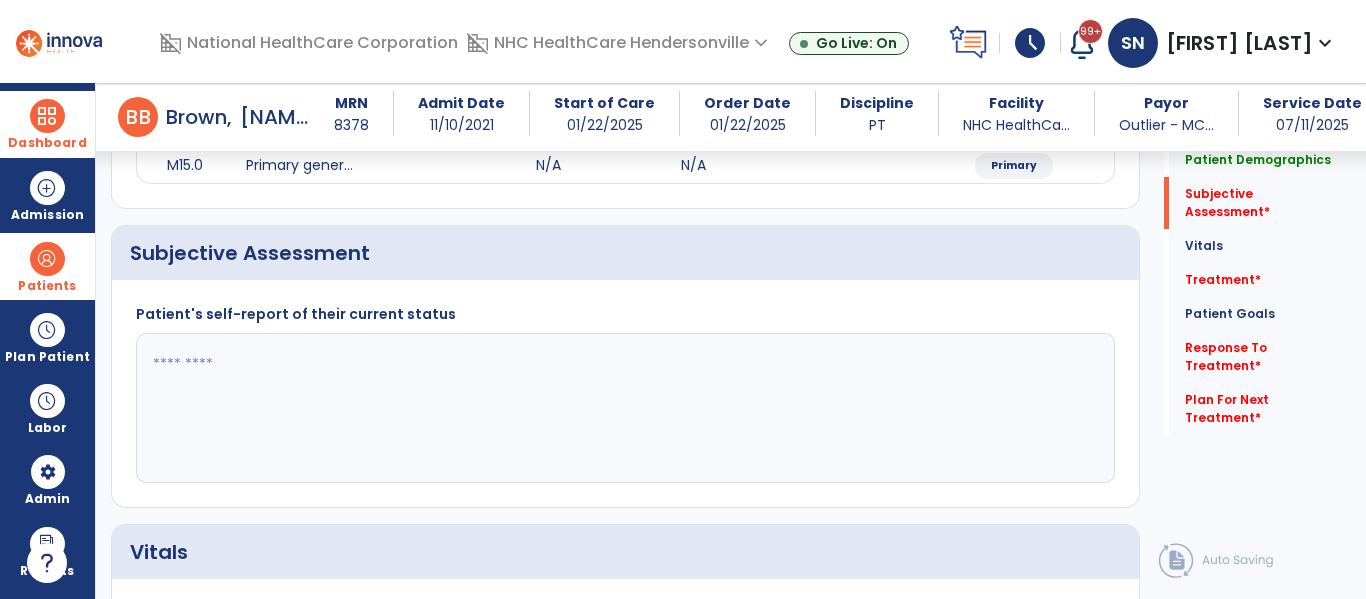 scroll, scrollTop: 384, scrollLeft: 0, axis: vertical 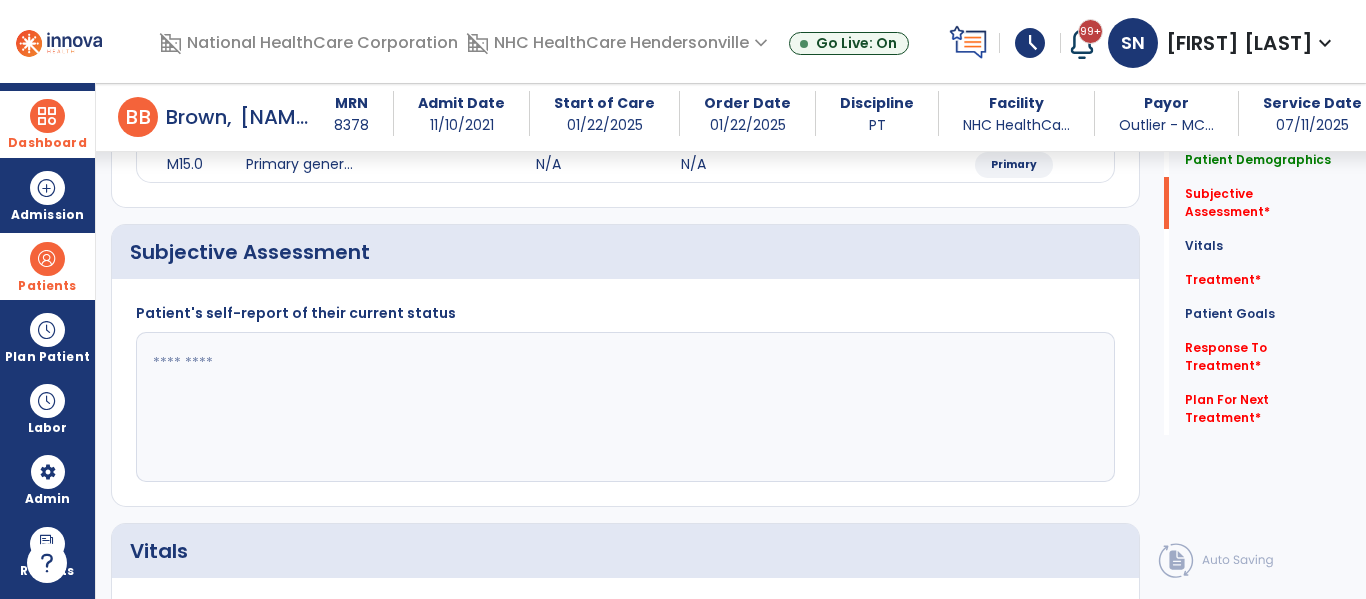 click 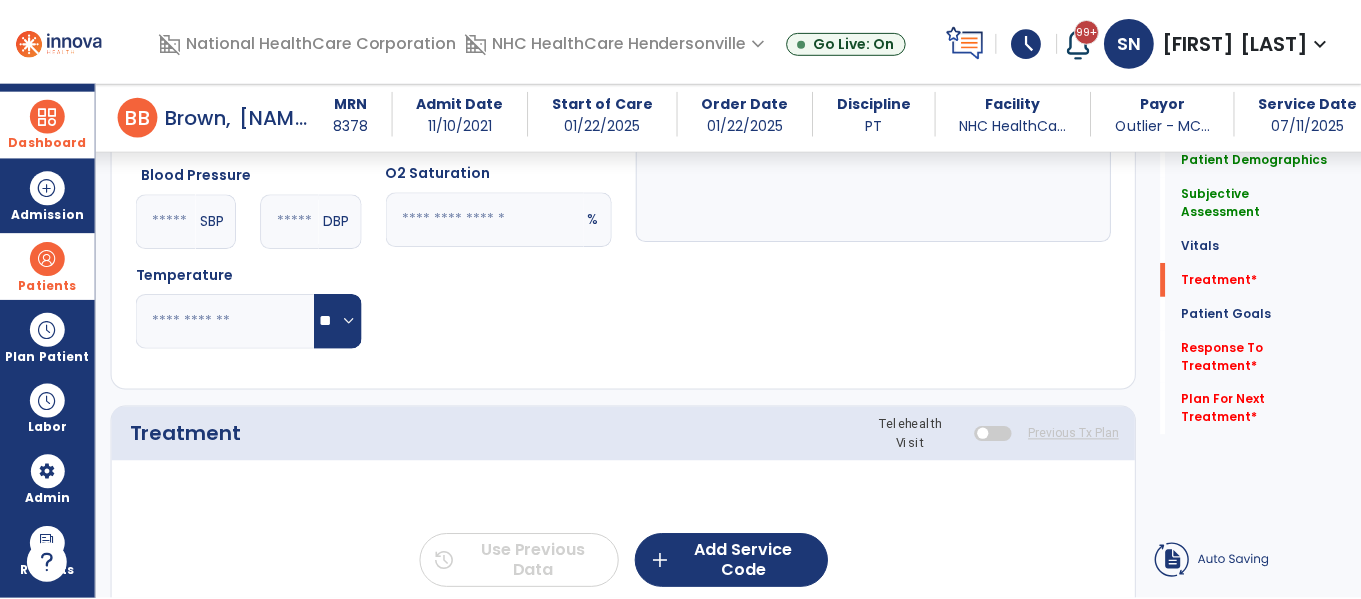 scroll, scrollTop: 1135, scrollLeft: 0, axis: vertical 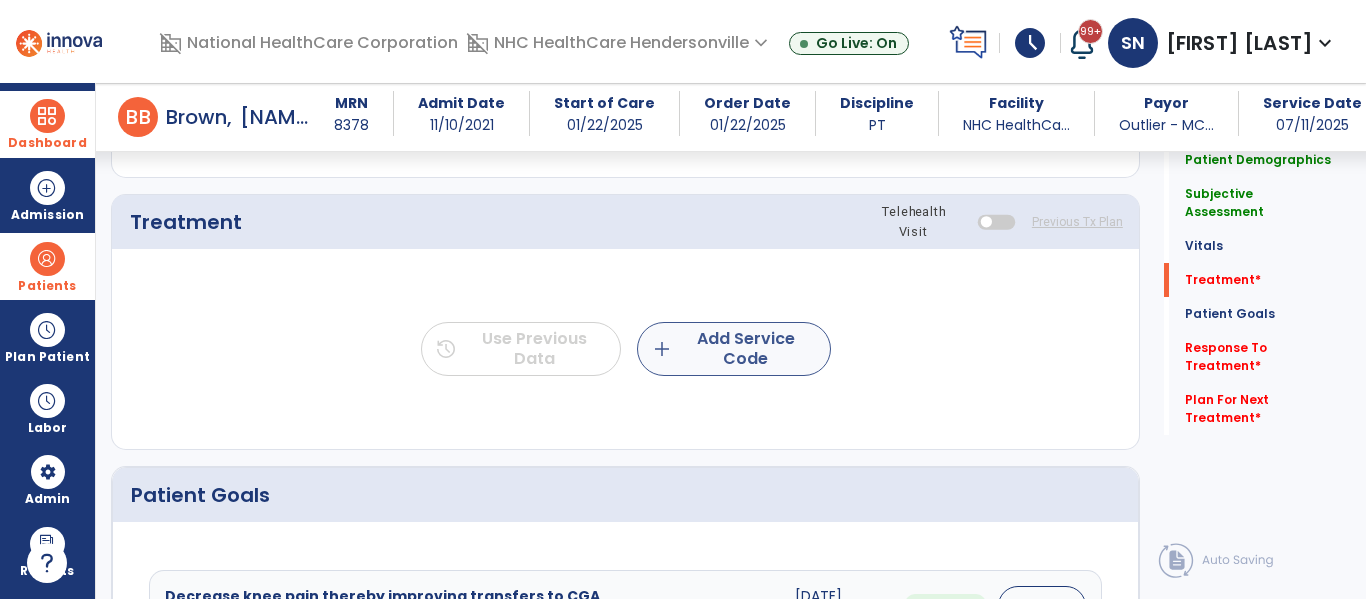 type on "******" 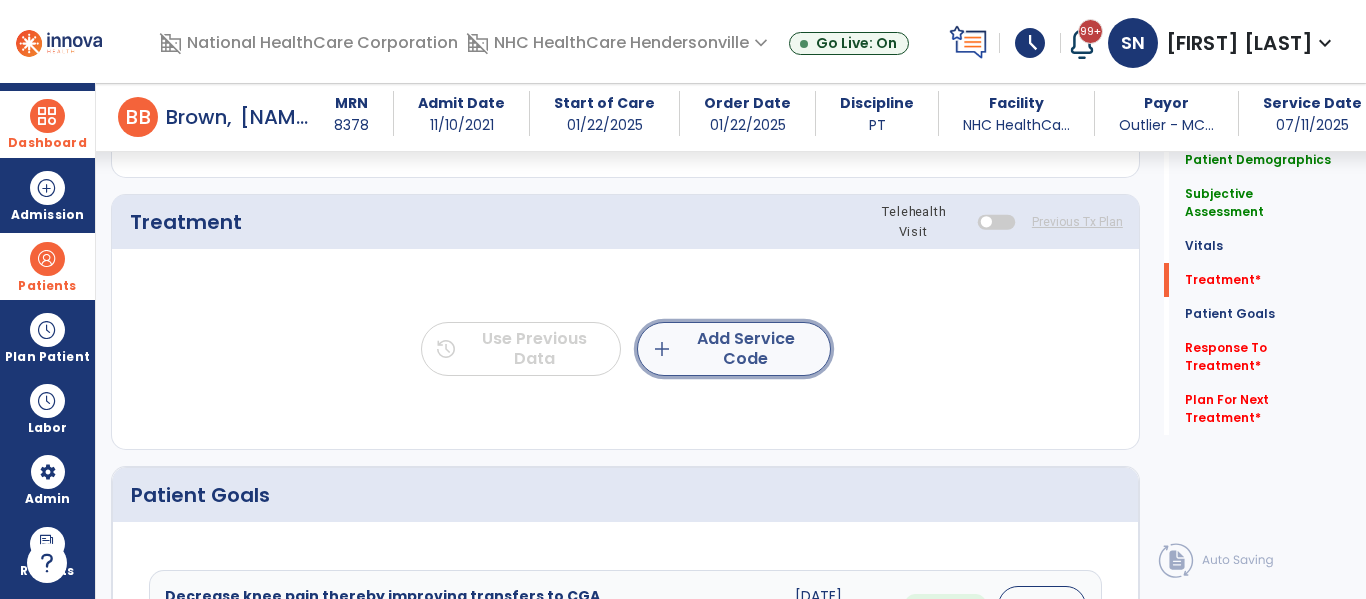 click on "add  Add Service Code" 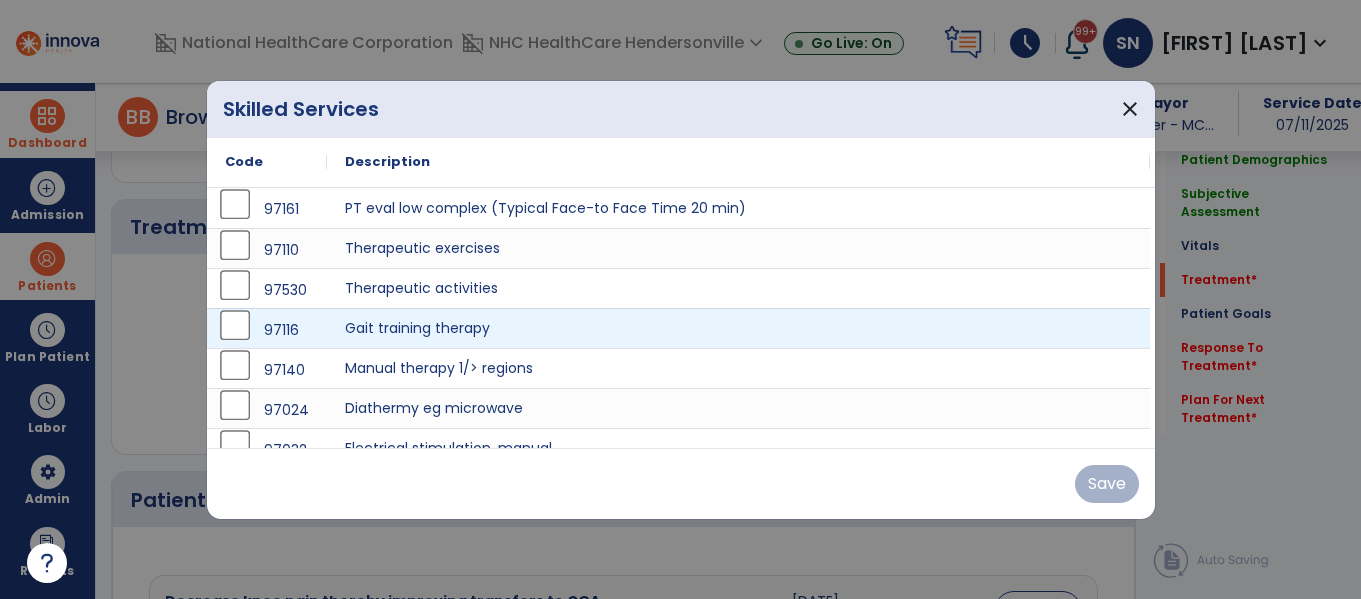 scroll, scrollTop: 1135, scrollLeft: 0, axis: vertical 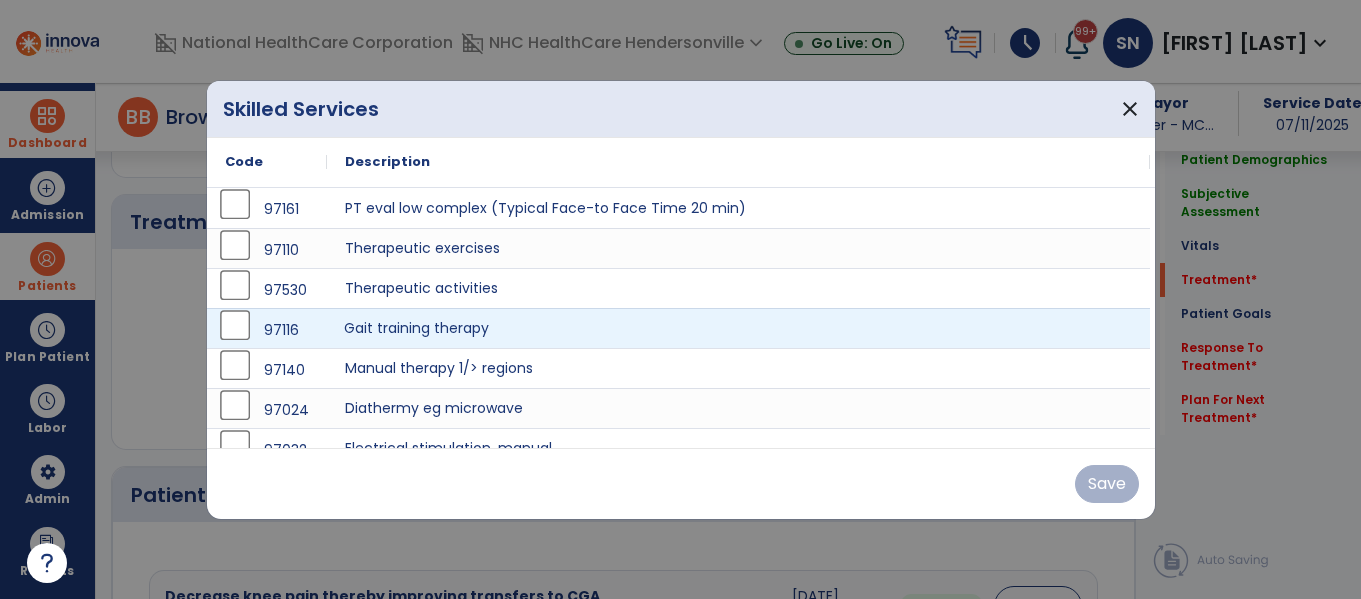 click on "Gait training therapy" at bounding box center (738, 328) 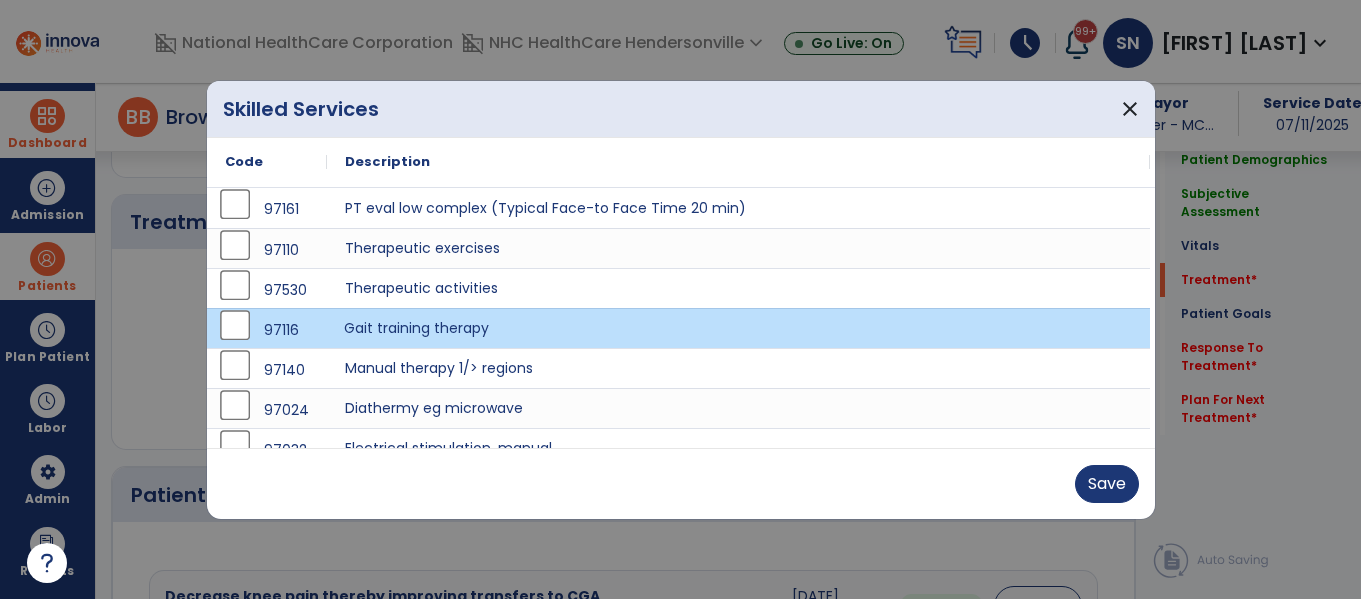 scroll, scrollTop: 60, scrollLeft: 0, axis: vertical 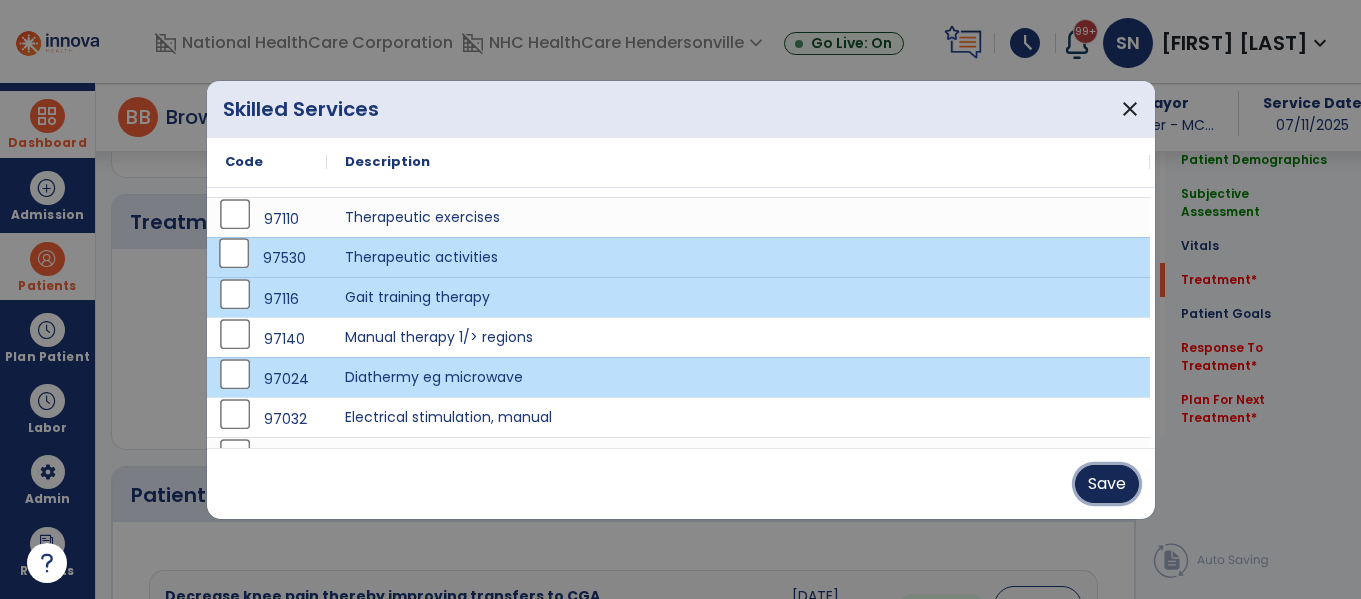 click on "Save" at bounding box center [1107, 484] 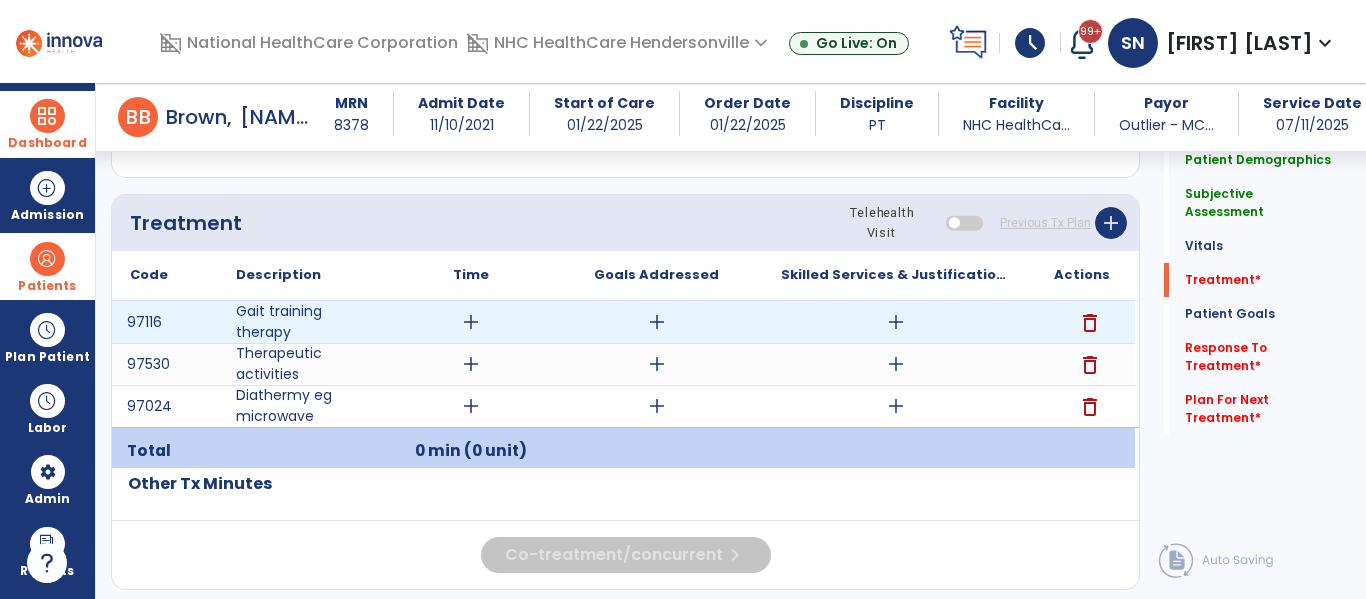 click on "add" at bounding box center [471, 322] 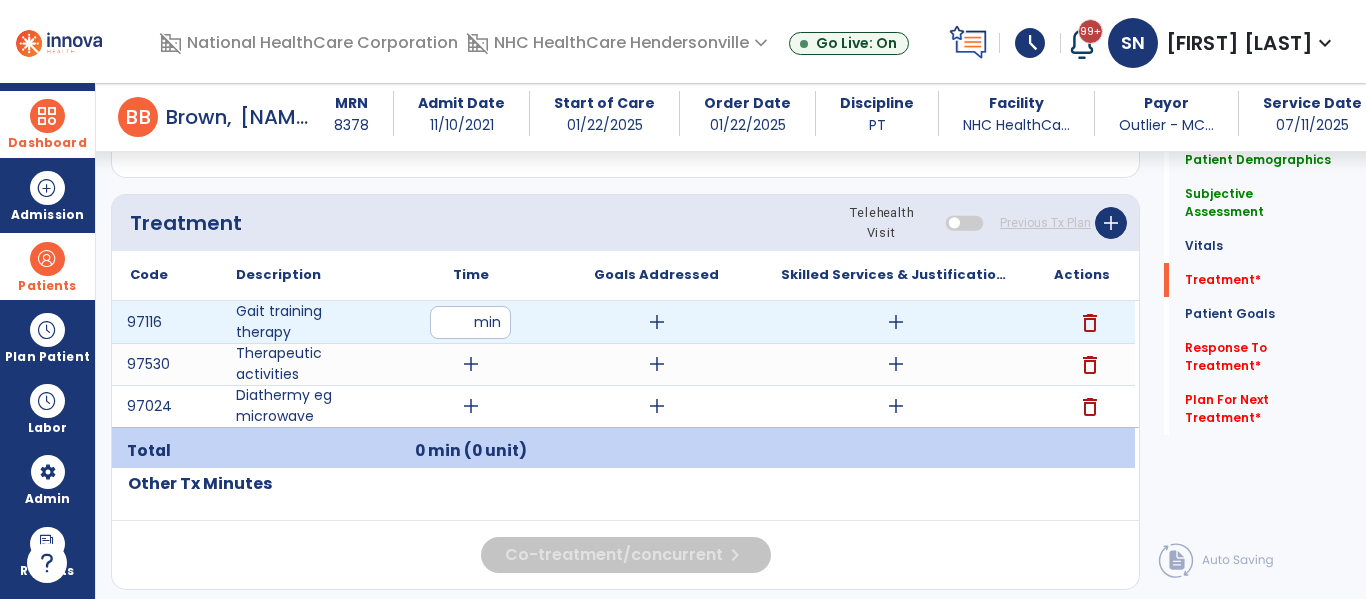type on "**" 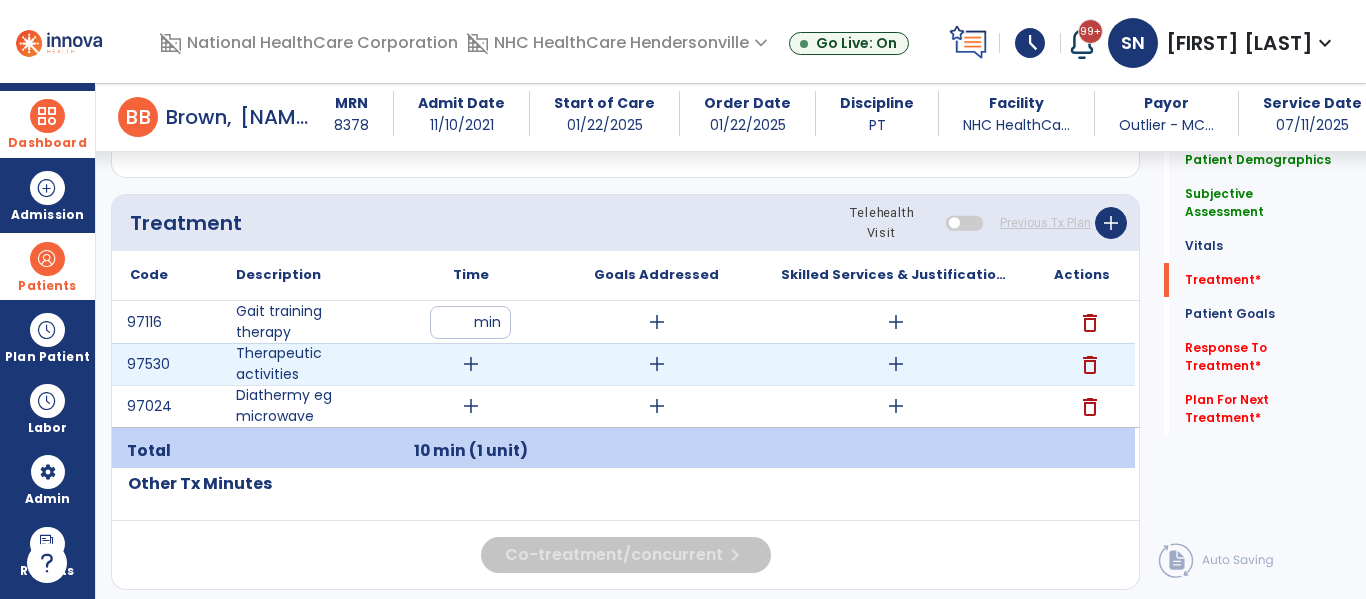 click on "add" at bounding box center (471, 364) 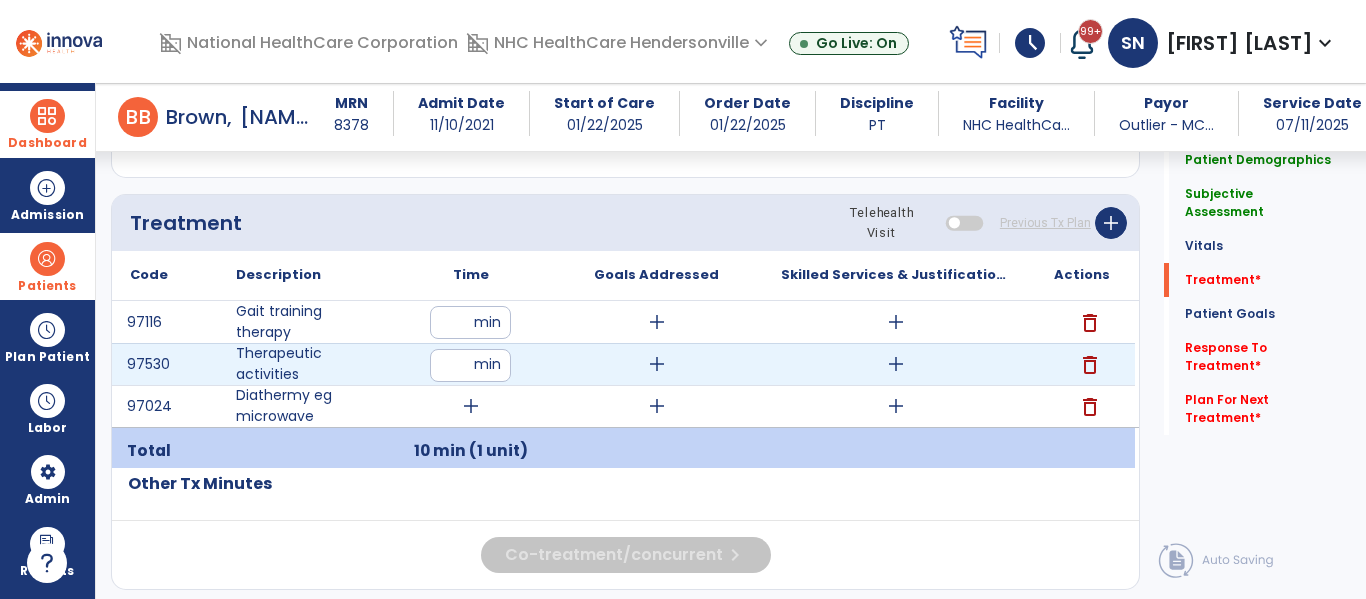 type on "**" 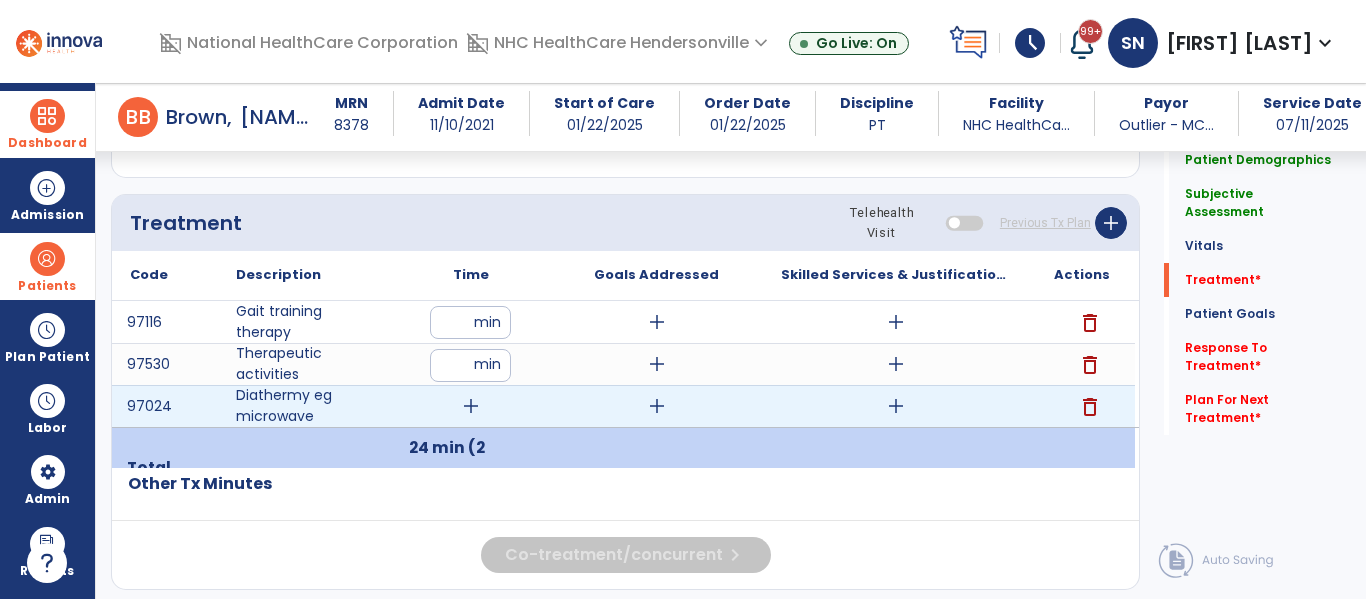 click on "add" at bounding box center (471, 406) 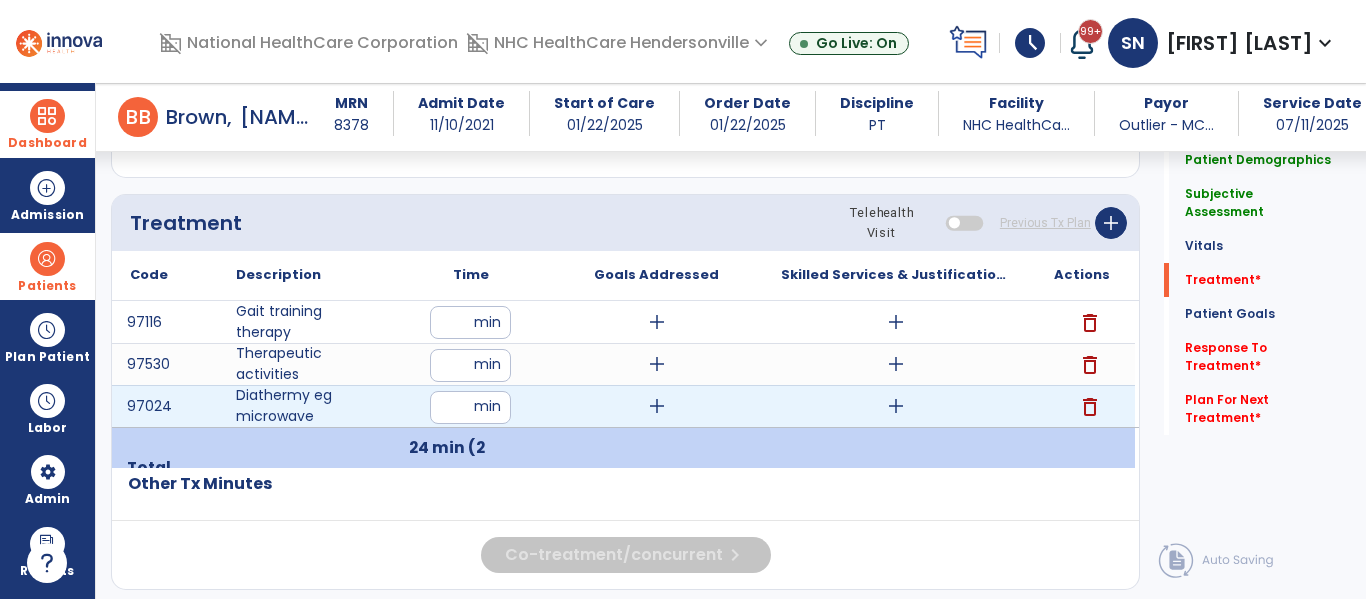 click at bounding box center [470, 407] 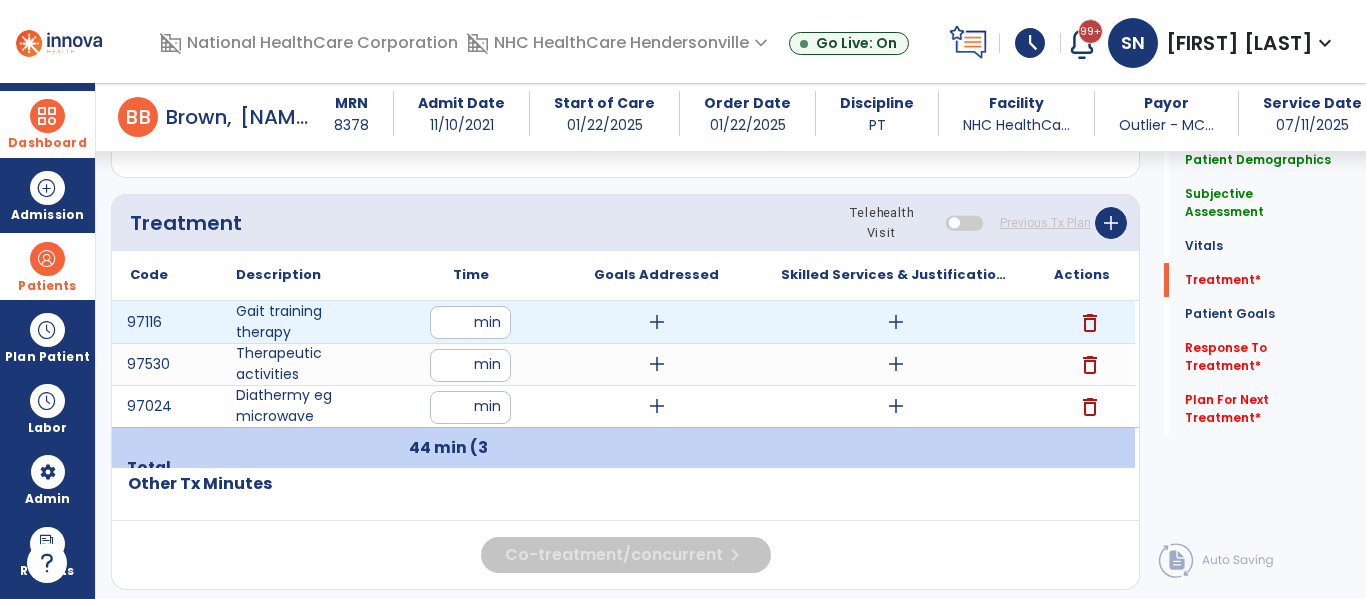 click on "add" at bounding box center [657, 322] 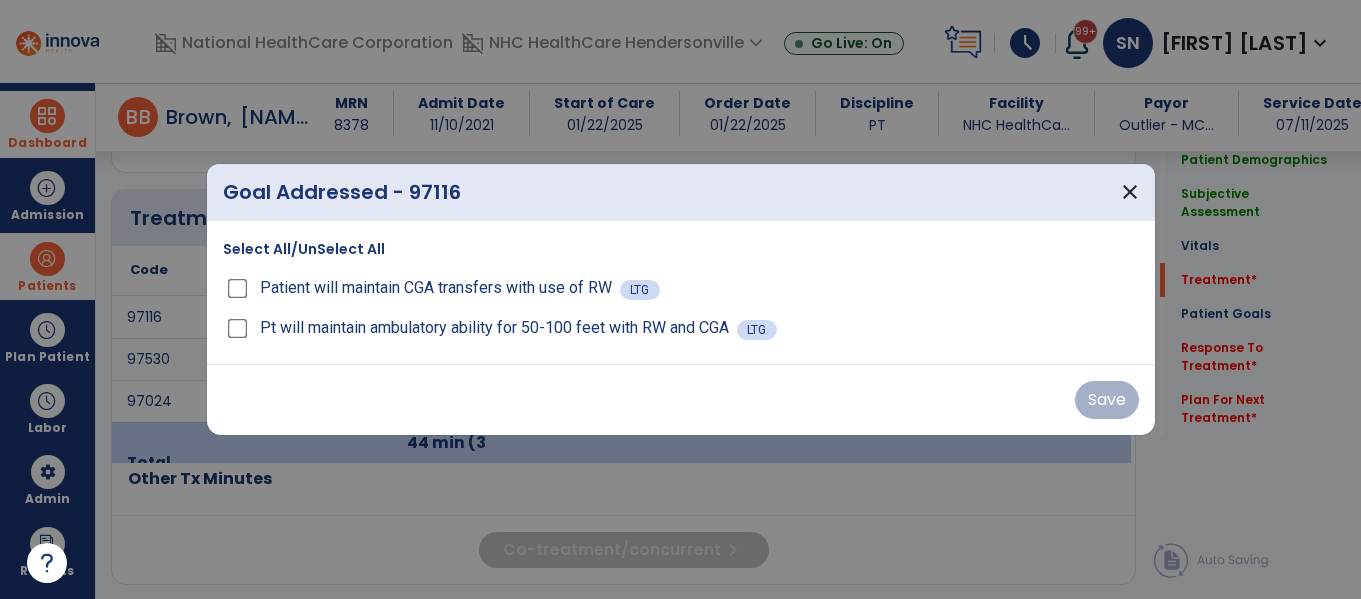 scroll, scrollTop: 1135, scrollLeft: 0, axis: vertical 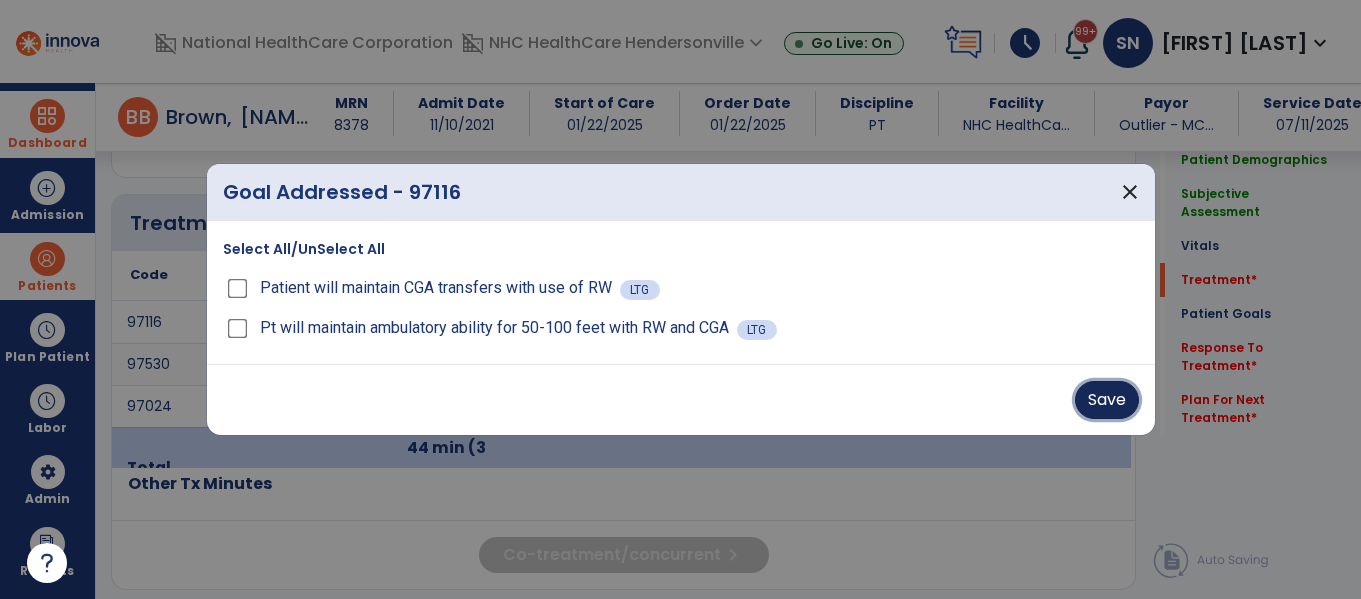 click on "Save" at bounding box center [1107, 400] 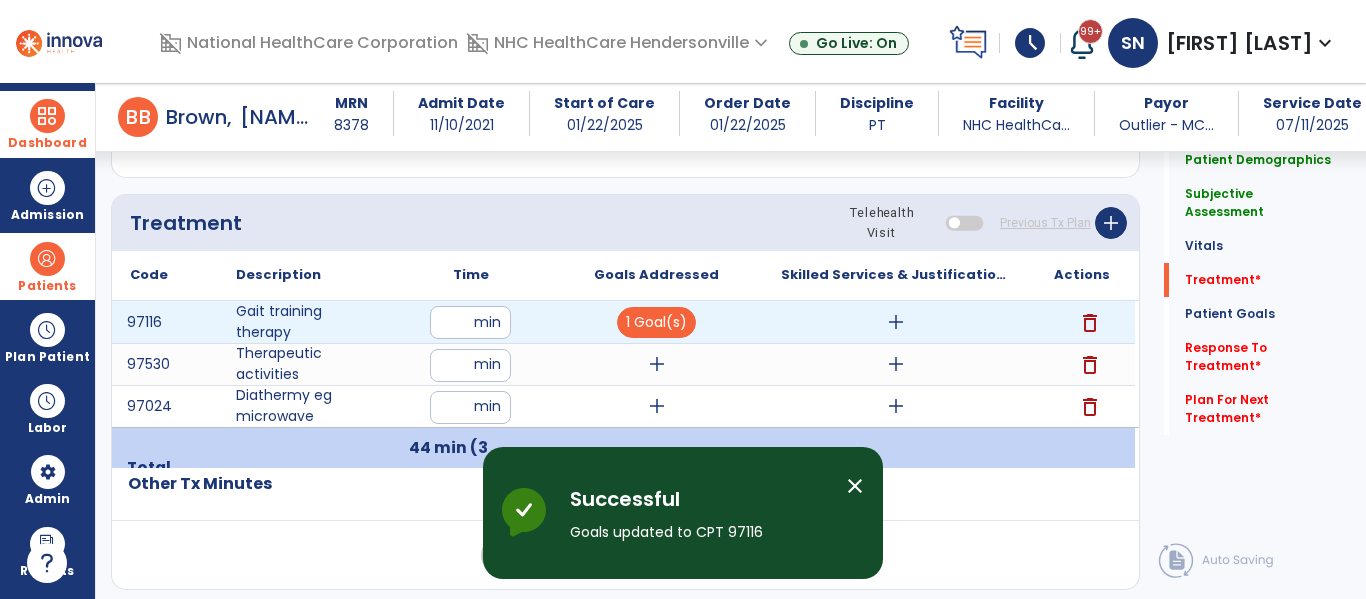 click on "add" at bounding box center [896, 322] 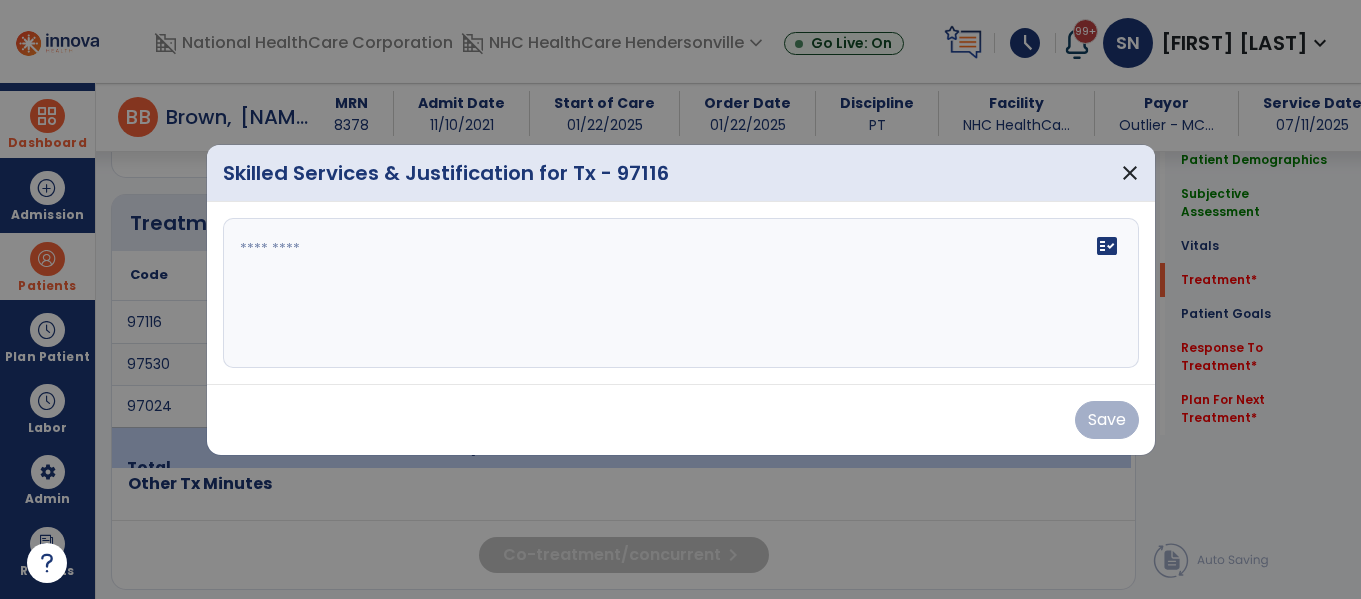 scroll, scrollTop: 1135, scrollLeft: 0, axis: vertical 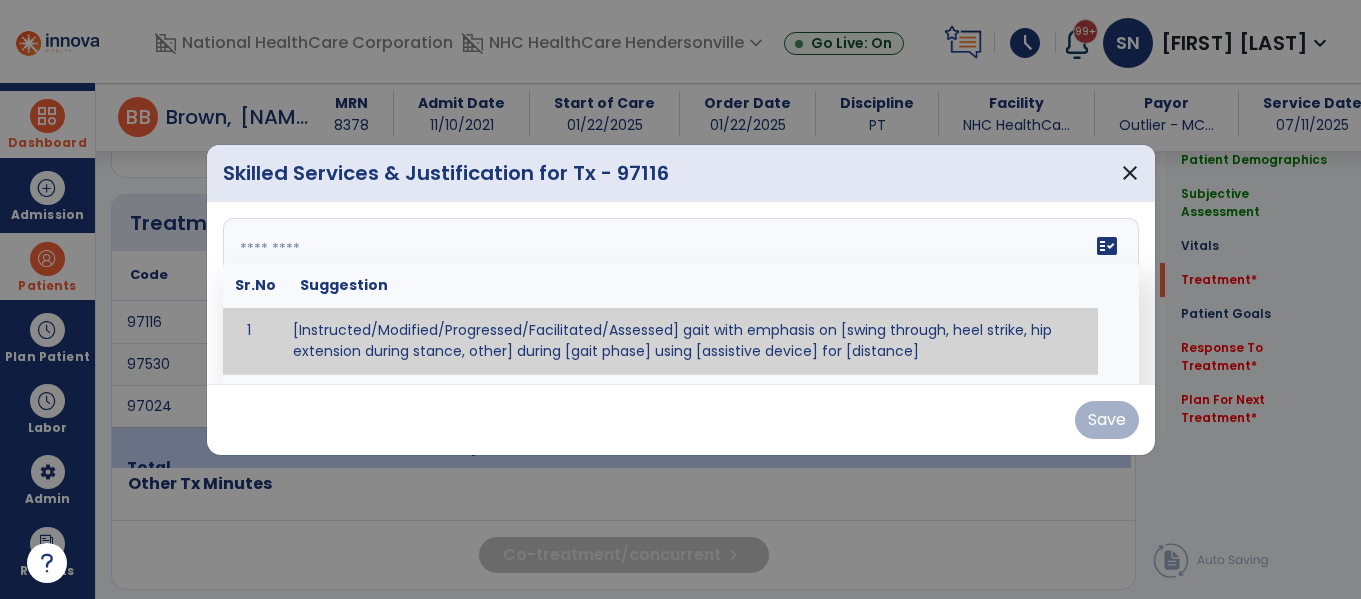 click on "fact_check  Sr.No Suggestion 1 [Instructed/Modified/Progressed/Facilitated/Assessed] gait with emphasis on [swing through, heel strike, hip extension during stance, other] during [gait phase] using [assistive device] for [distance] 2 [Instructed/Modified/Progressed/Facilitated/Assessed] use of [assistive device] and [NWB, PWB, step-to gait pattern, step through gait pattern] 3 [Instructed/Modified/Progressed/Facilitated/Assessed] patient's ability to [ascend/descend # of steps, perform directional changes, walk on even/uneven surfaces, pick-up objects off floor, velocity changes, other] using [assistive device]. 4 [Instructed/Modified/Progressed/Facilitated/Assessed] pre-gait activities including [identify exercise] in order to prepare for gait training. 5" at bounding box center (681, 293) 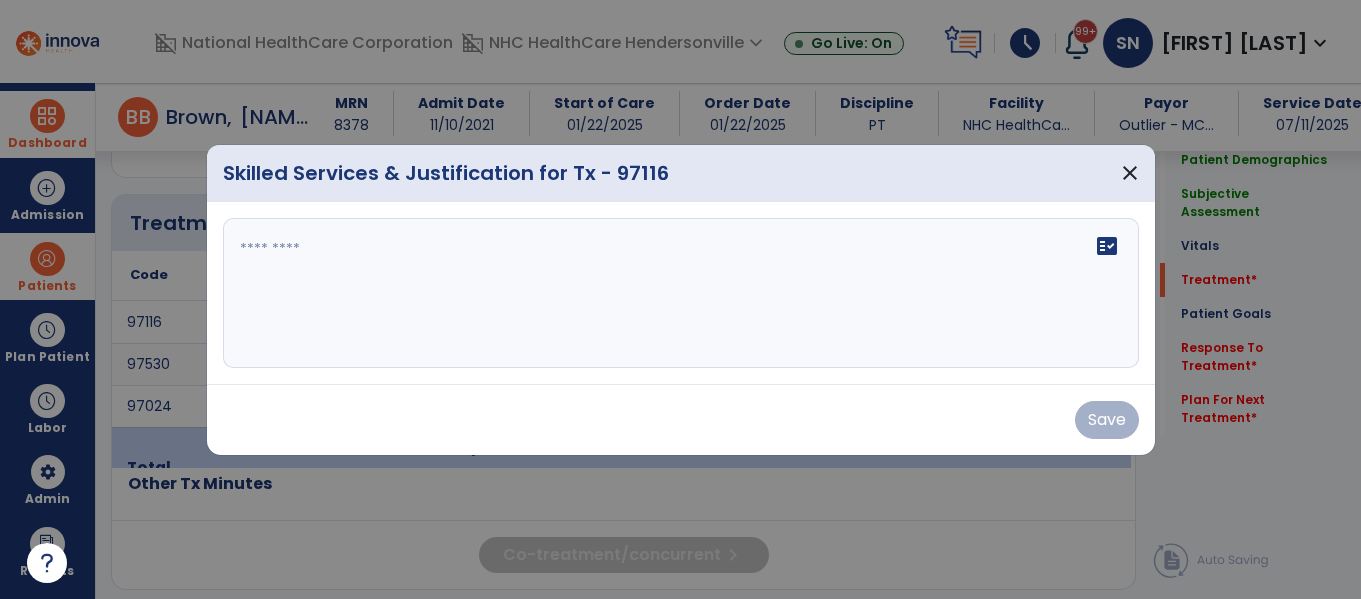 click at bounding box center [680, 299] 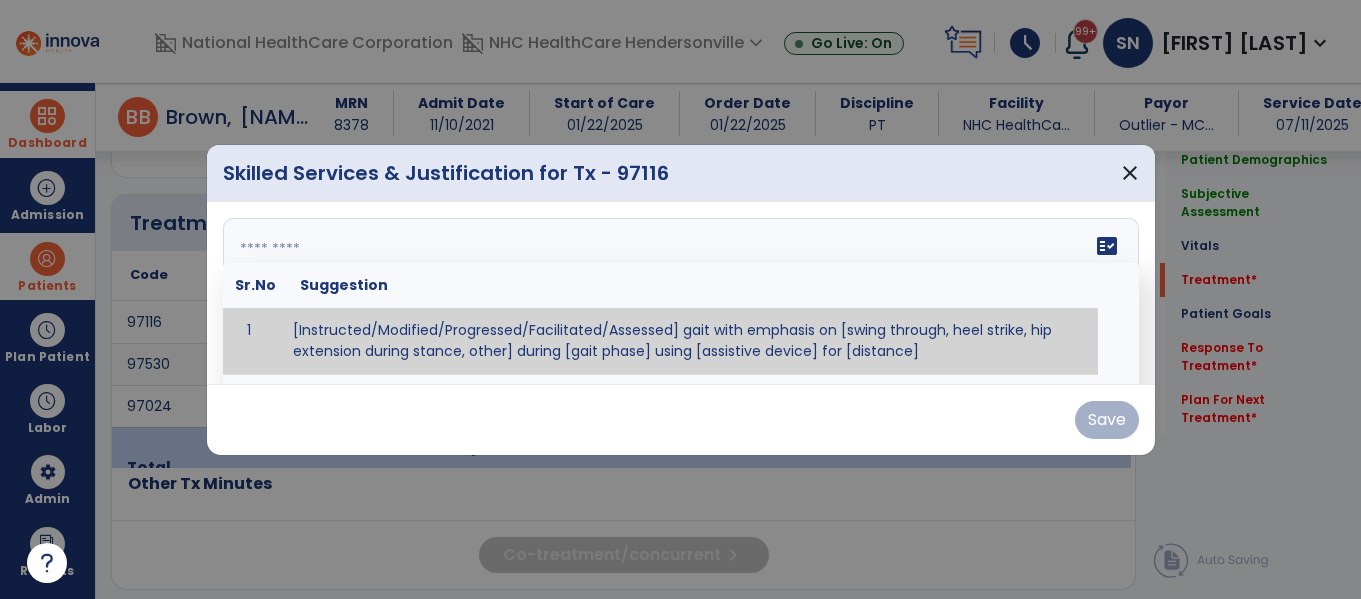 click at bounding box center [678, 293] 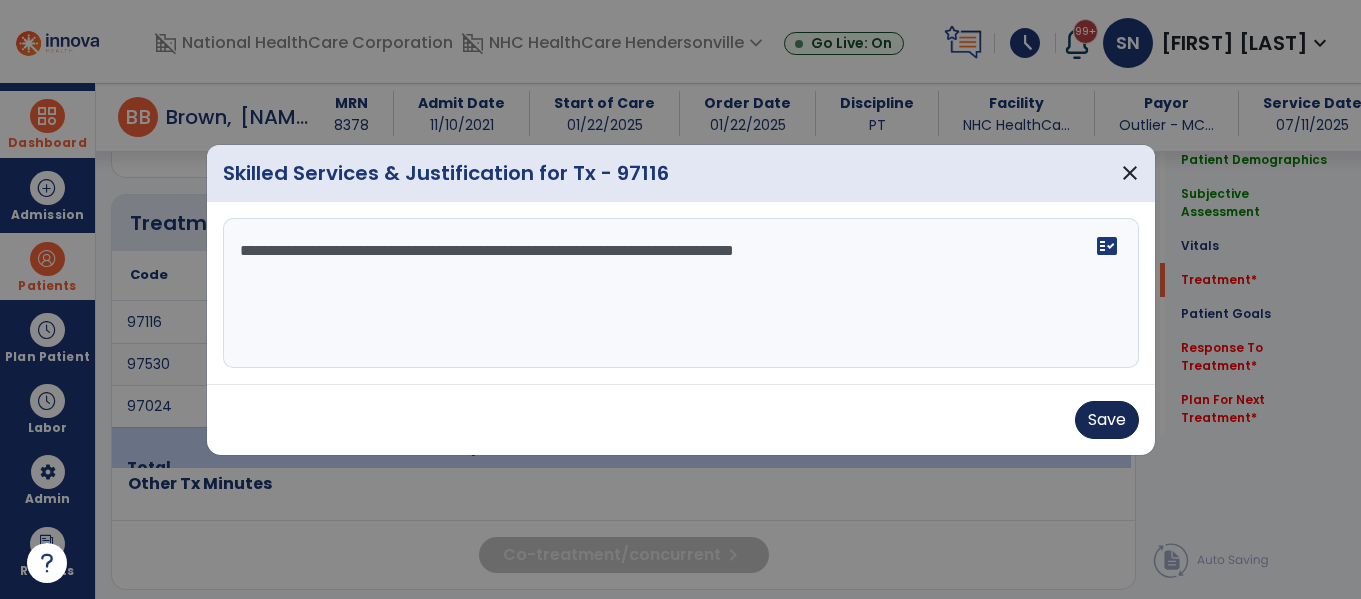 type on "**********" 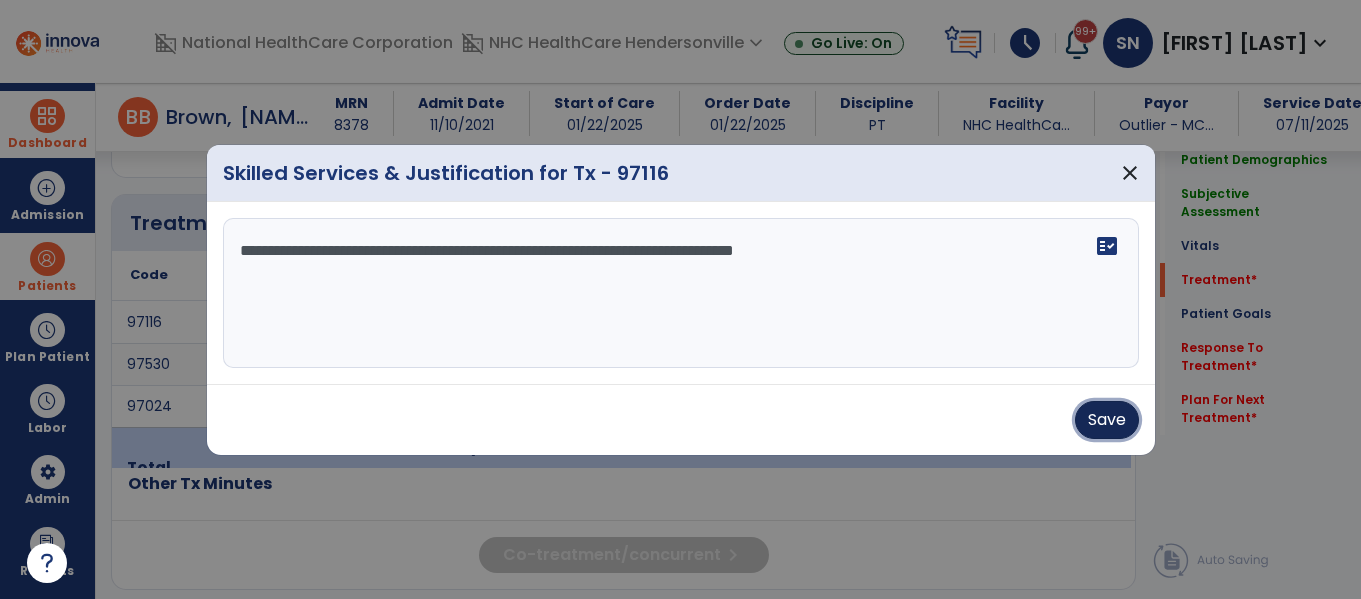 click on "Save" at bounding box center [1107, 420] 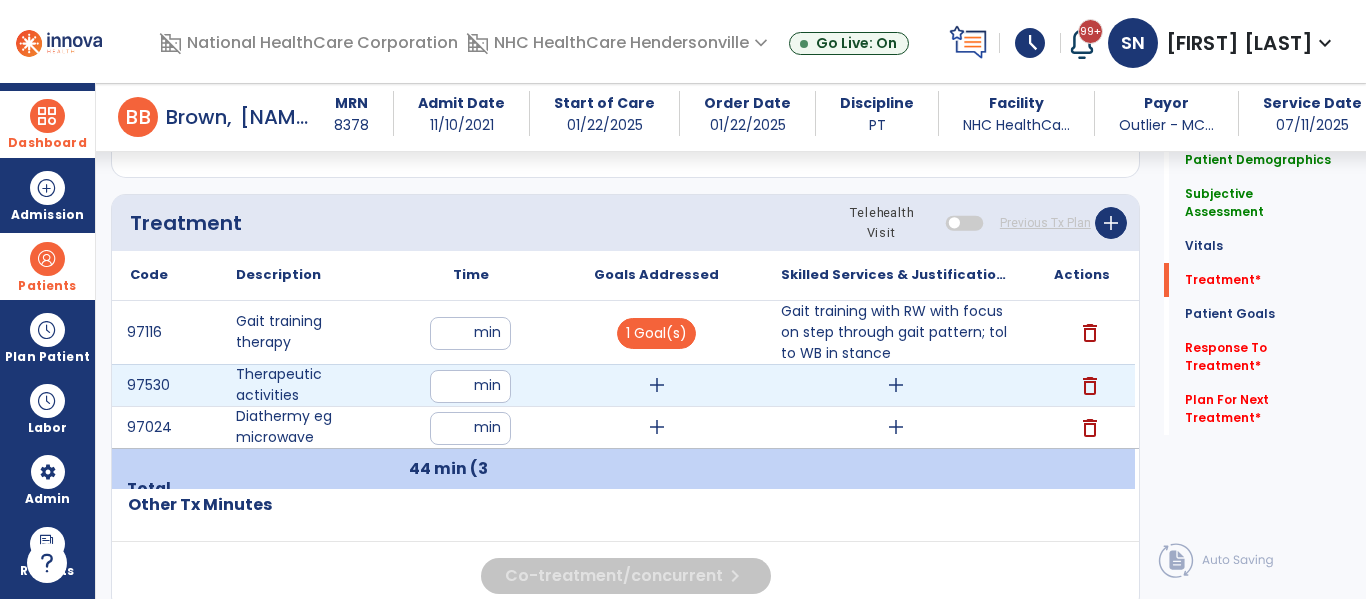 click on "add" at bounding box center (657, 385) 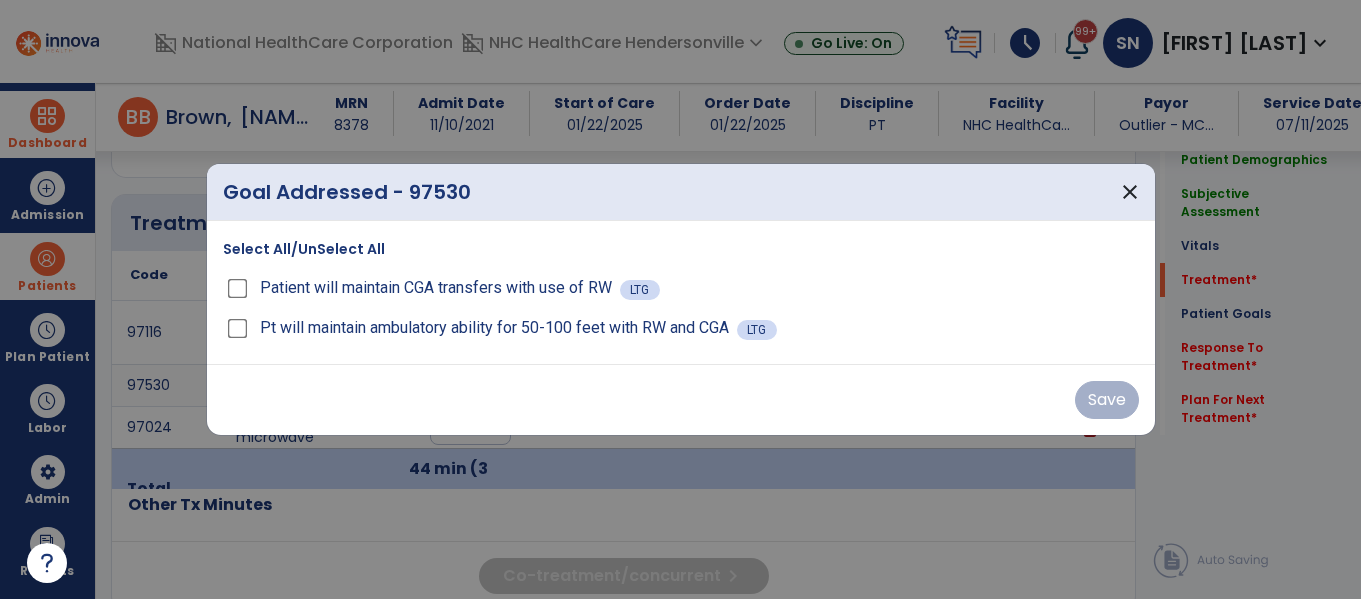 scroll, scrollTop: 1135, scrollLeft: 0, axis: vertical 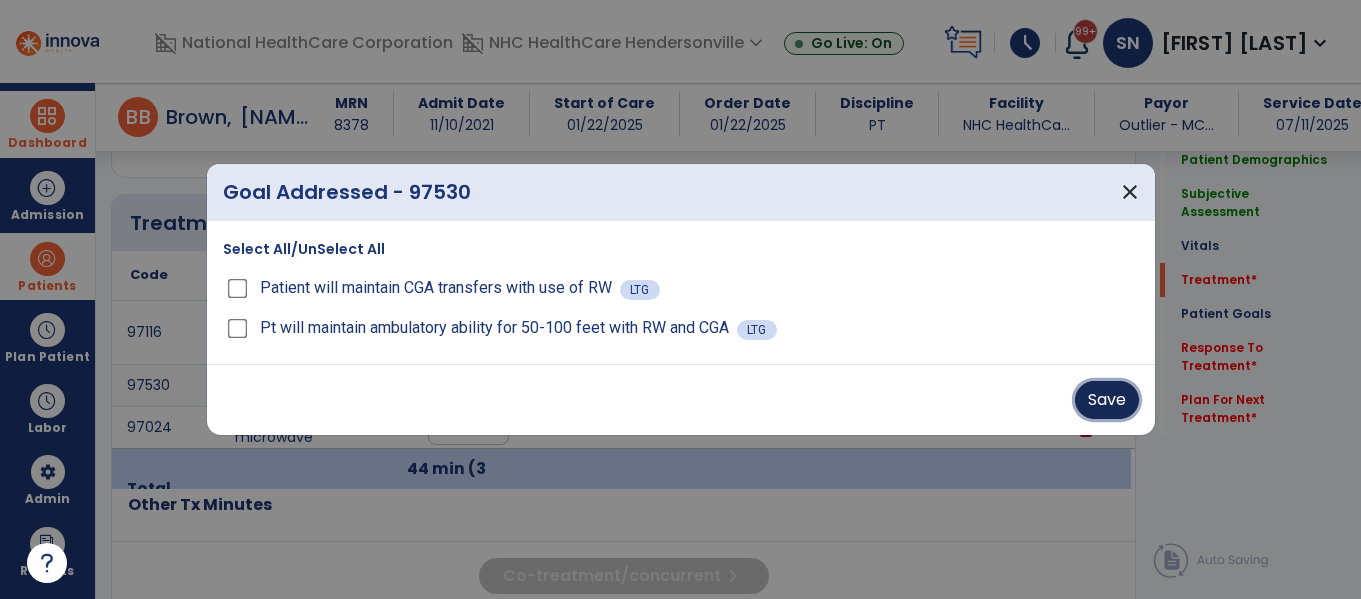 click on "Save" at bounding box center [1107, 400] 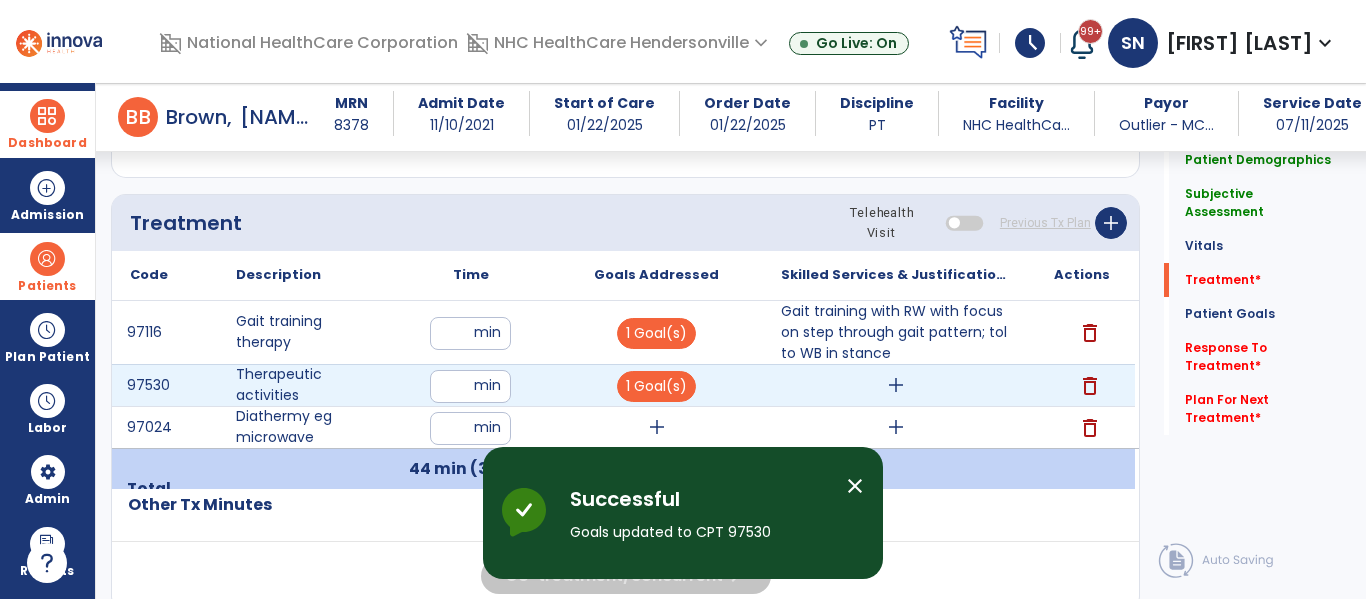 click on "add" at bounding box center (896, 385) 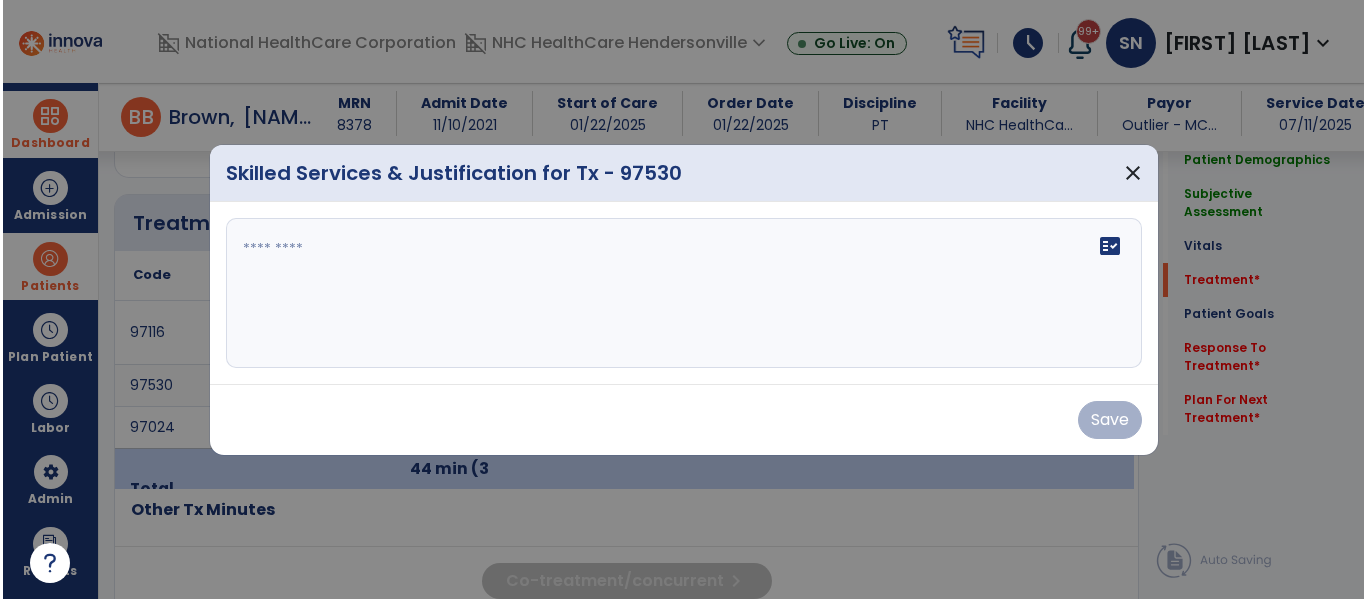 scroll, scrollTop: 1135, scrollLeft: 0, axis: vertical 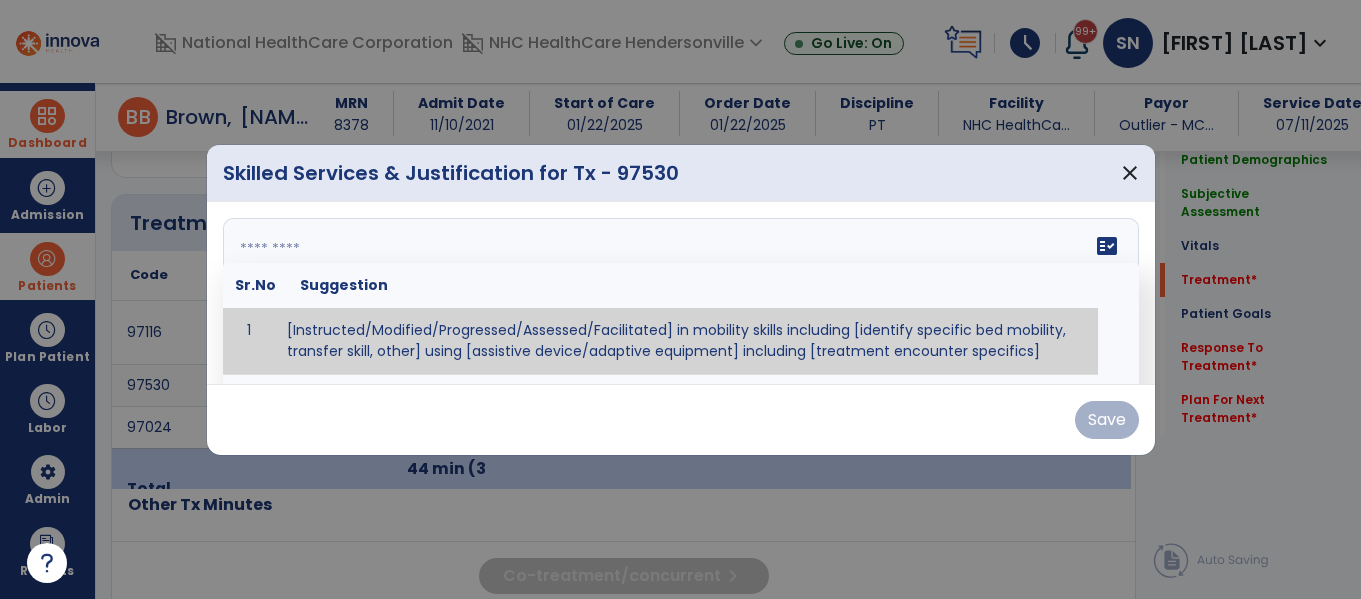 click on "fact_check  Sr.No Suggestion 1 [Instructed/Modified/Progressed/Assessed/Facilitated] in mobility skills including [identify specific bed mobility, transfer skill, other] using [assistive device/adaptive equipment] including [treatment encounter specifics]" at bounding box center (681, 293) 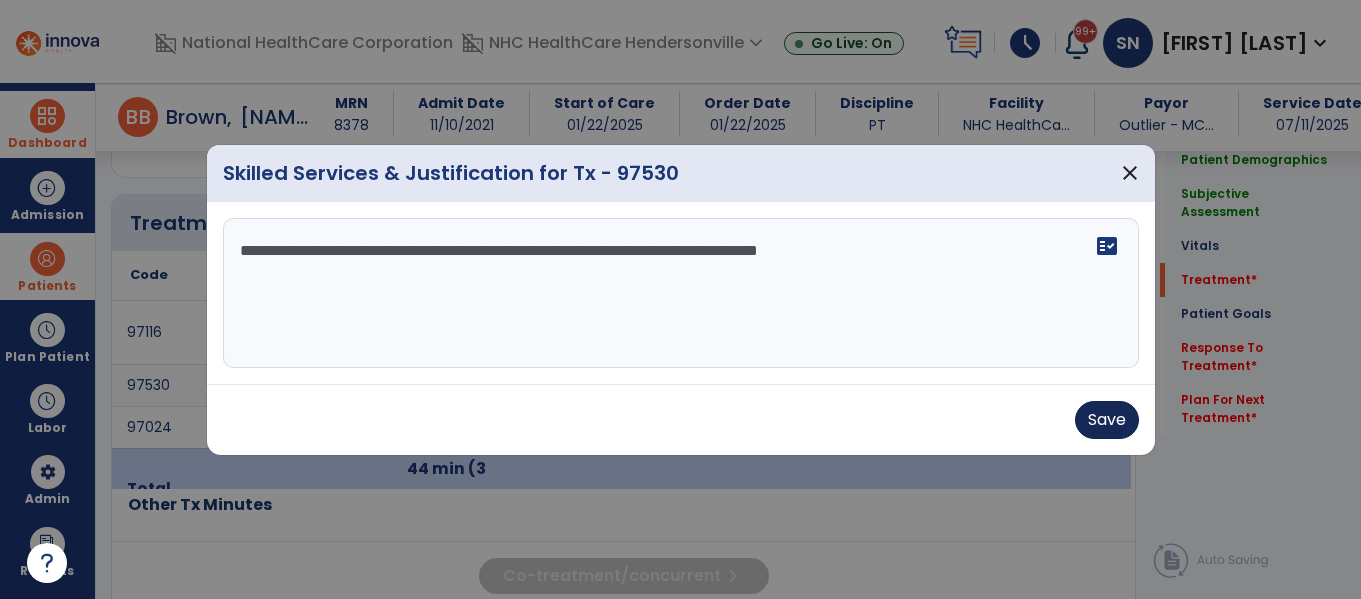 type on "**********" 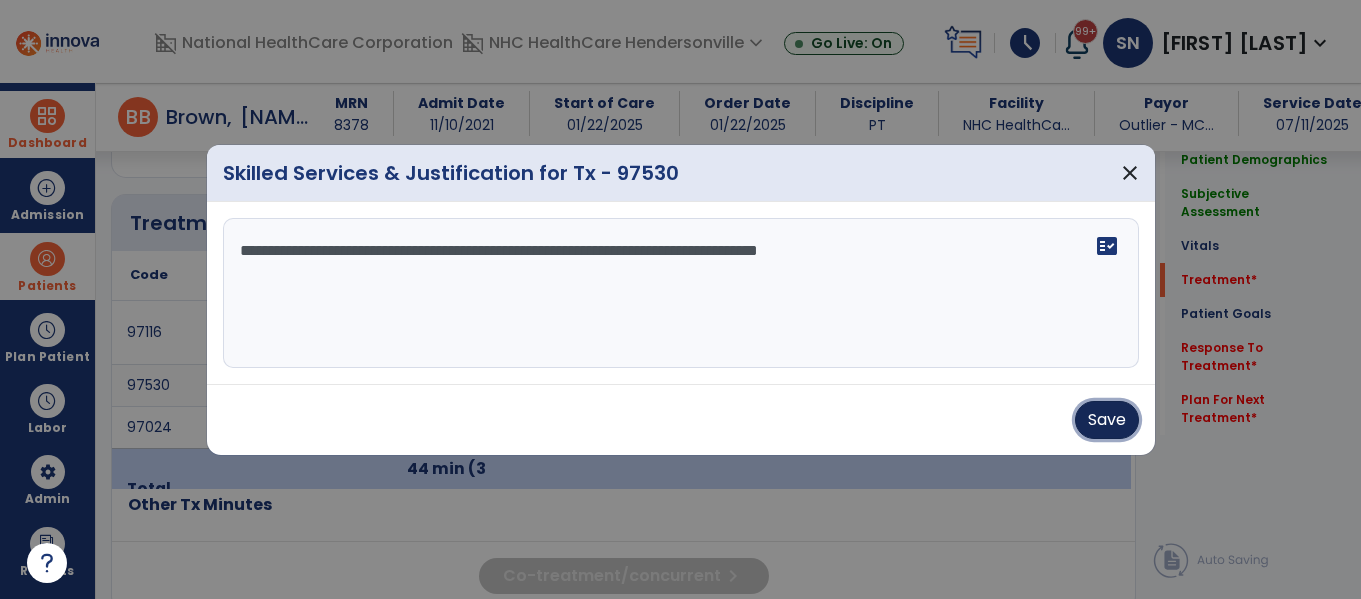 click on "Save" at bounding box center (1107, 420) 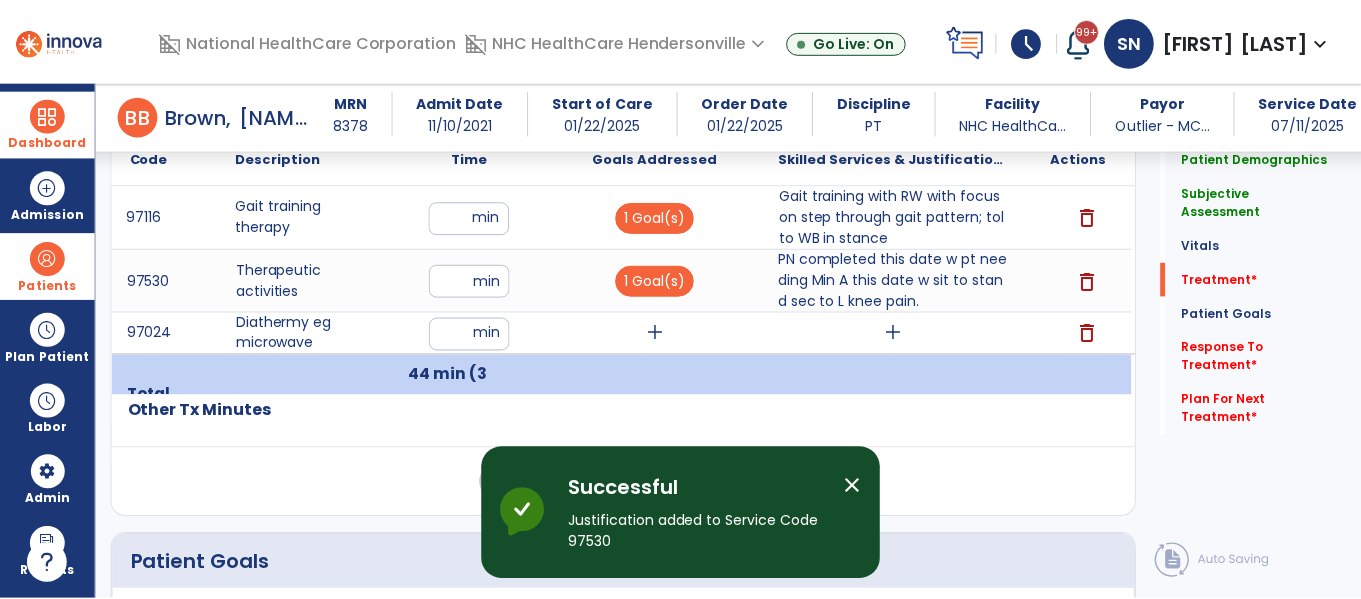 scroll, scrollTop: 1251, scrollLeft: 0, axis: vertical 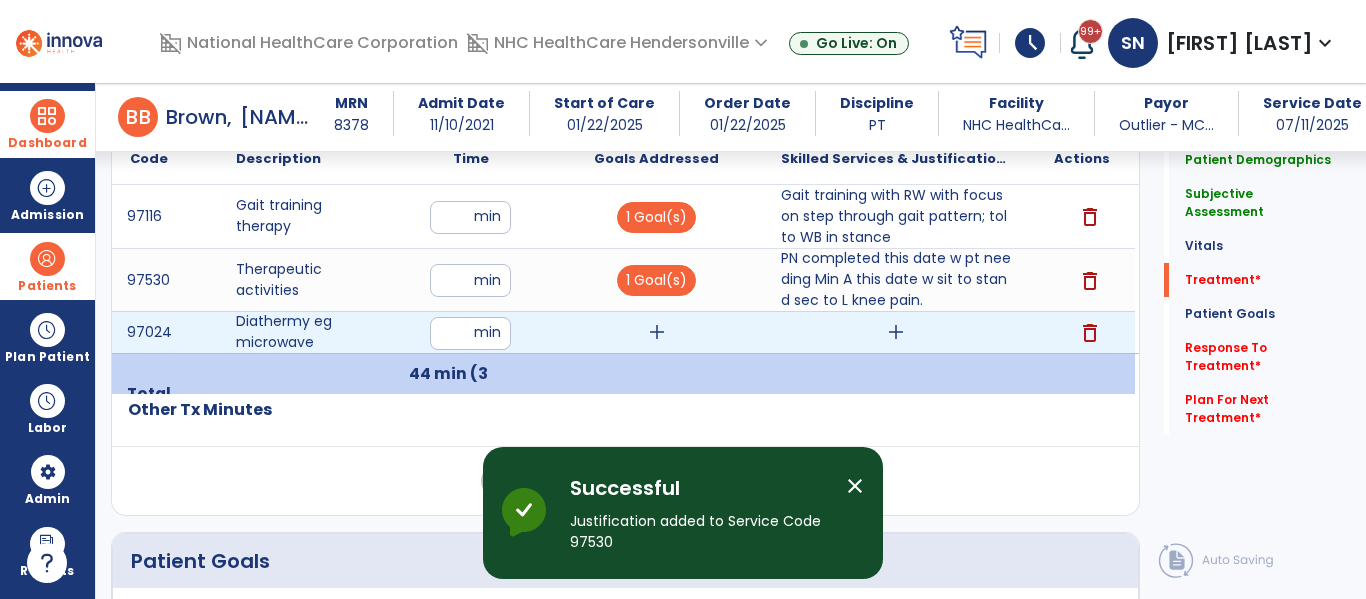 click on "add" at bounding box center [657, 332] 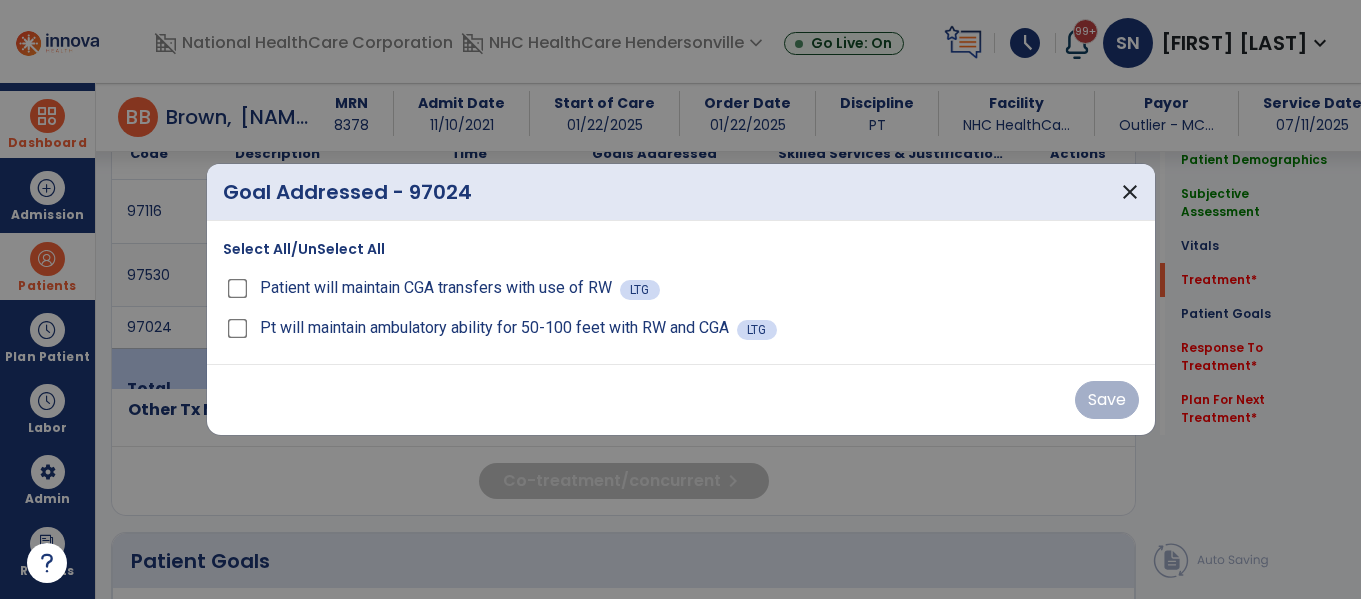 scroll, scrollTop: 1251, scrollLeft: 0, axis: vertical 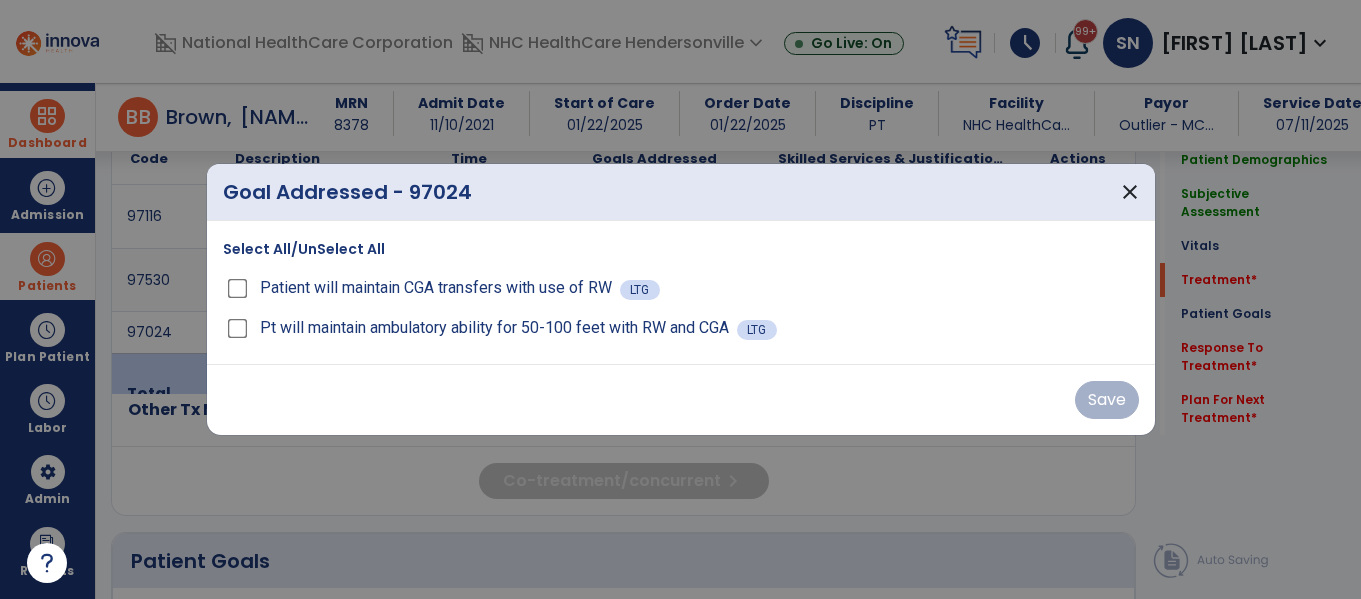 click on "Pt will maintain ambulatory ability for 50-100 feet with RW and CGA  LTG" at bounding box center [681, 328] 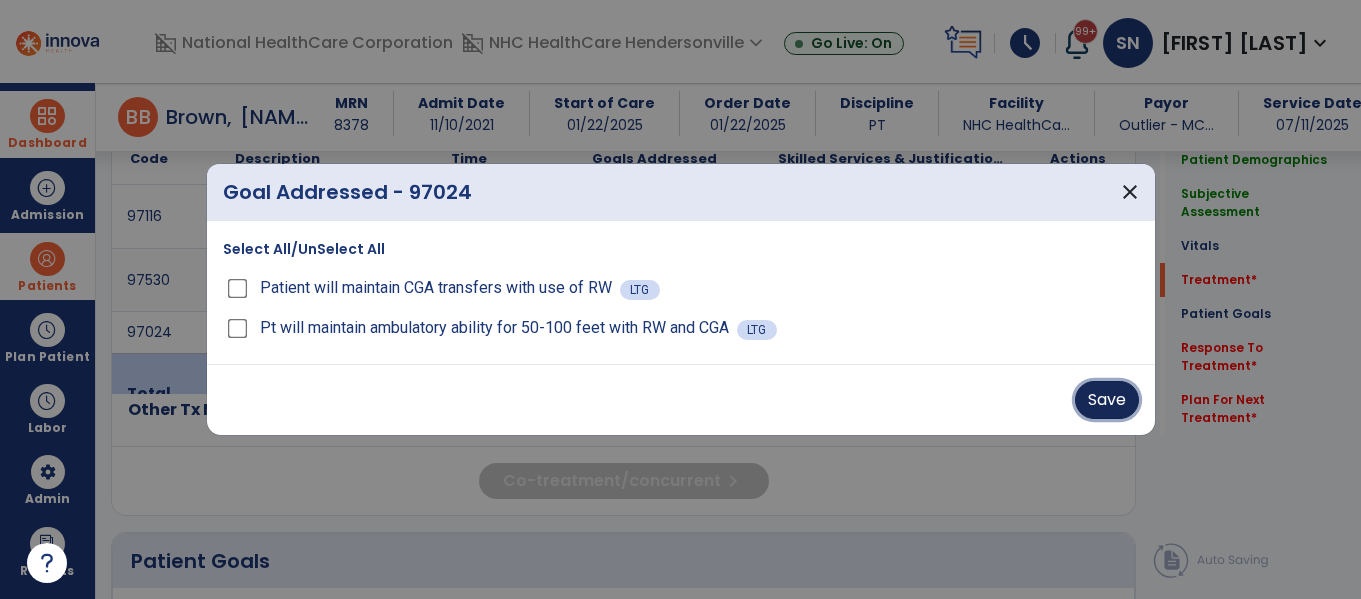 click on "Save" at bounding box center [1107, 400] 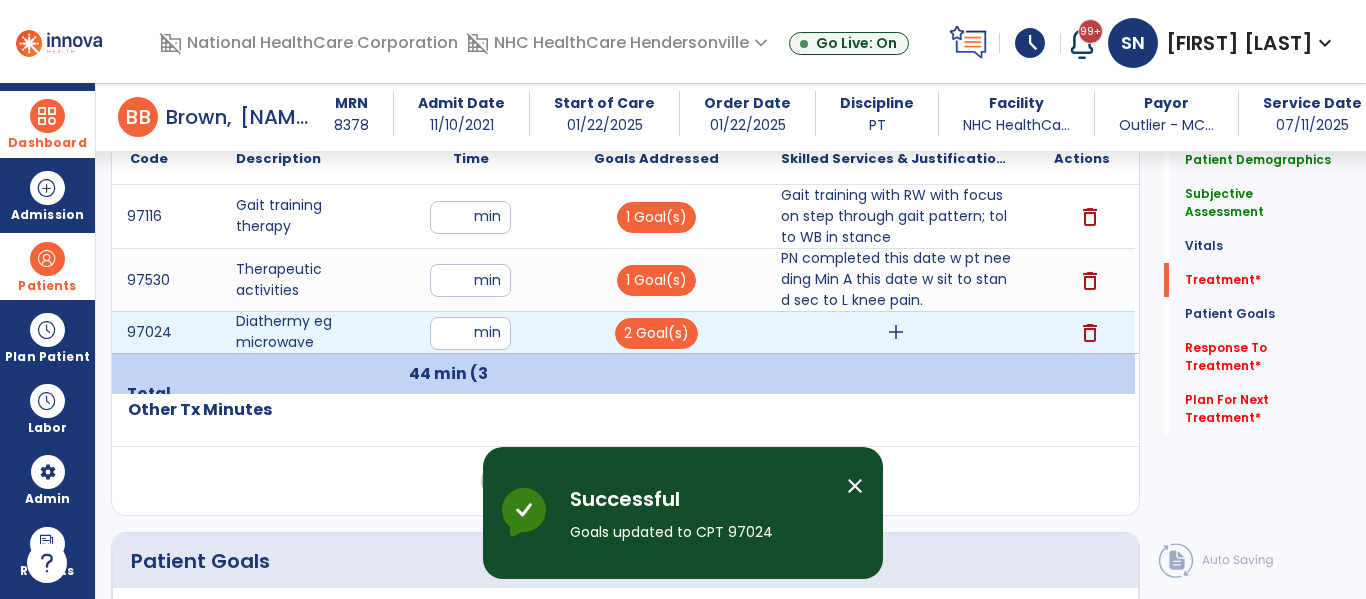 click on "add" at bounding box center [896, 332] 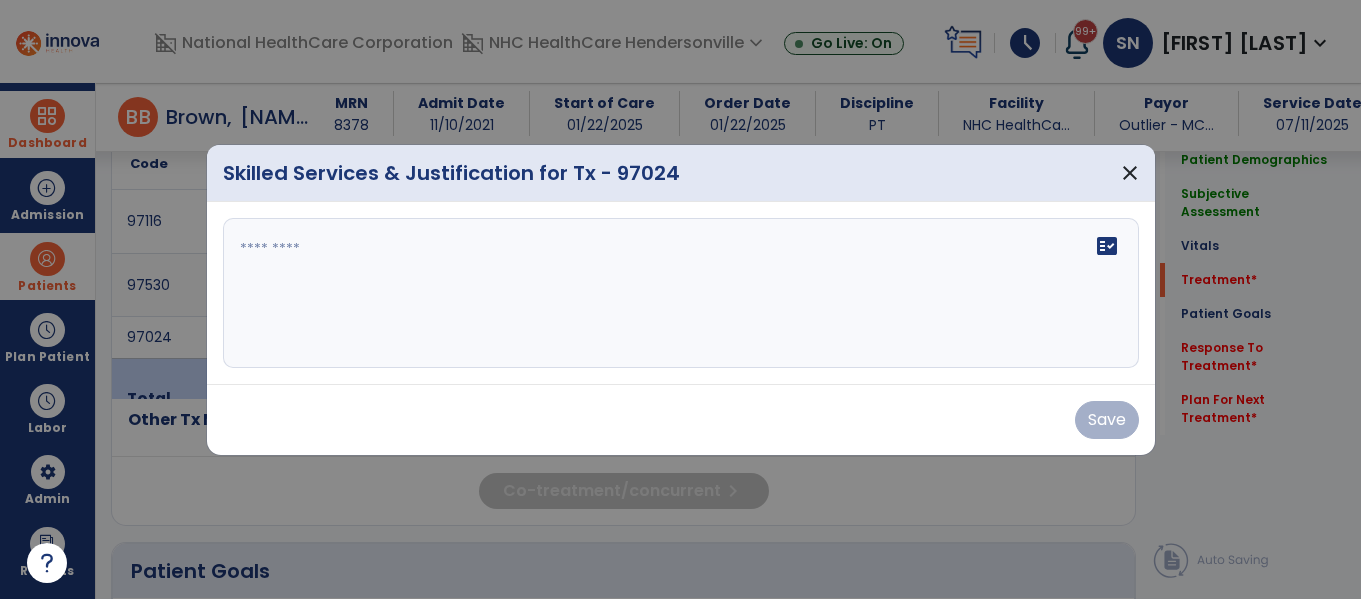 scroll, scrollTop: 1251, scrollLeft: 0, axis: vertical 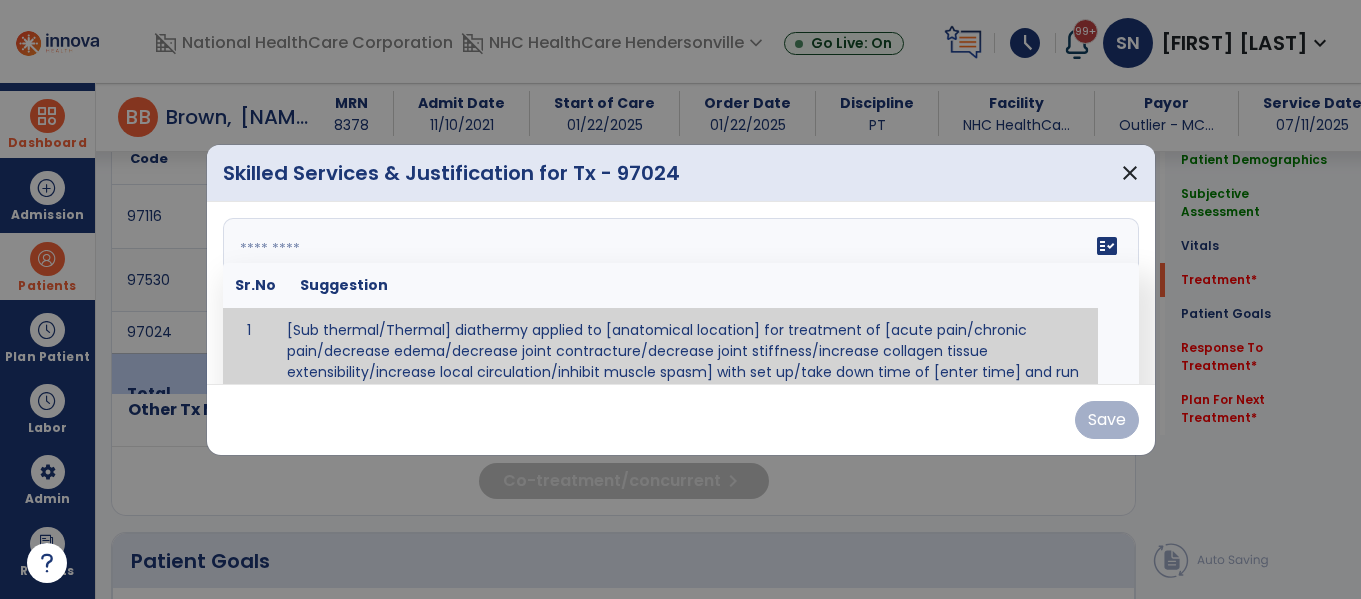 click on "fact_check  Sr.No Suggestion 1 [Sub thermal/Thermal] diathermy applied to [anatomical location] for treatment of [acute pain/chronic pain/decrease edema/decrease joint contracture/decrease joint stiffness/increase collagen tissue extensibility/increase local circulation/inhibit muscle spasm] with set up/take down time of [enter time] and run time of [enter time].  Skilled supervision during run time necessary due to [enter reason for skilled service]." at bounding box center (681, 293) 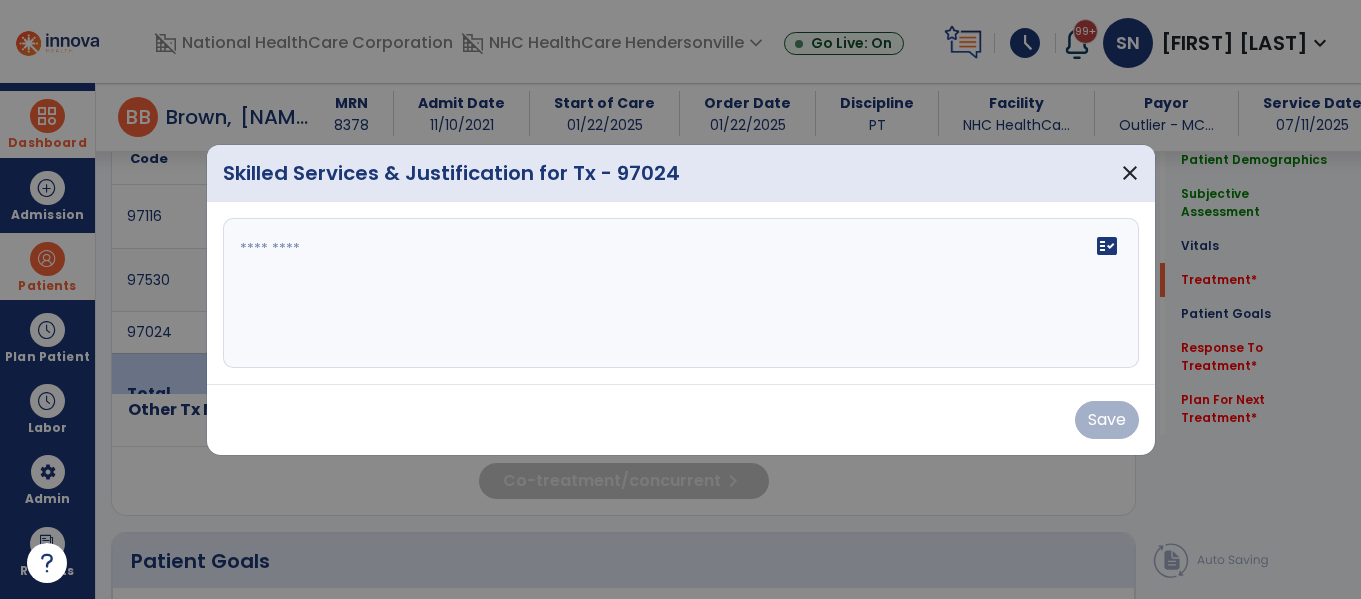 click on "fact_check" at bounding box center [681, 293] 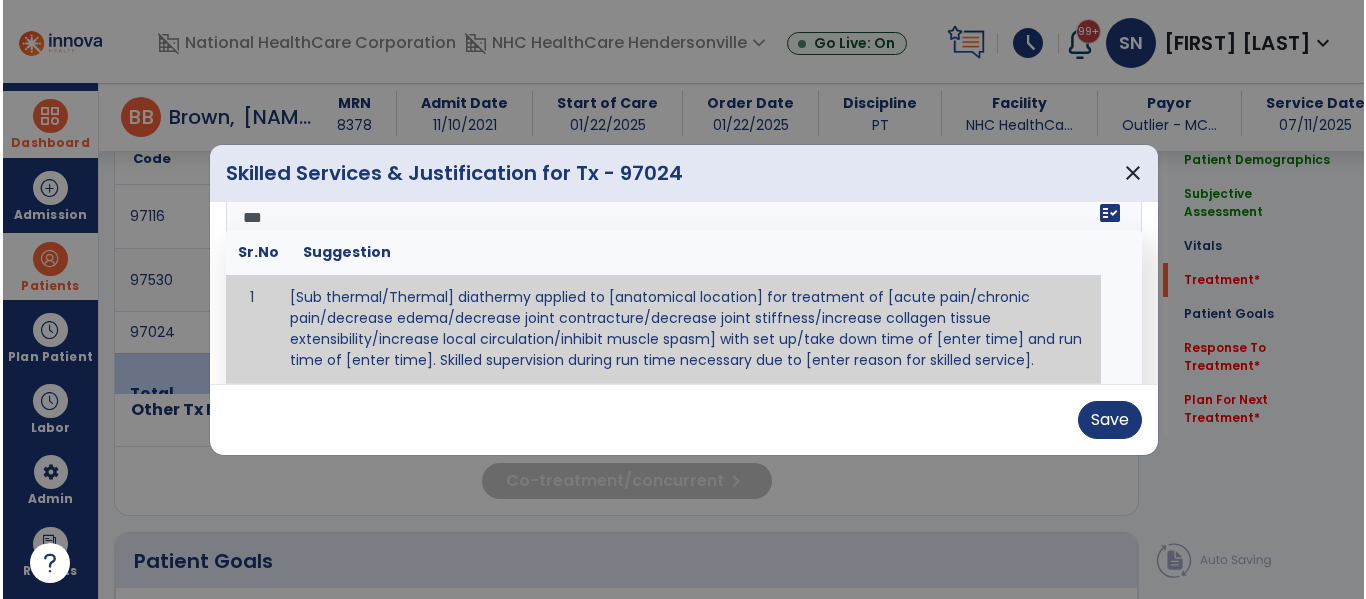 scroll, scrollTop: 0, scrollLeft: 0, axis: both 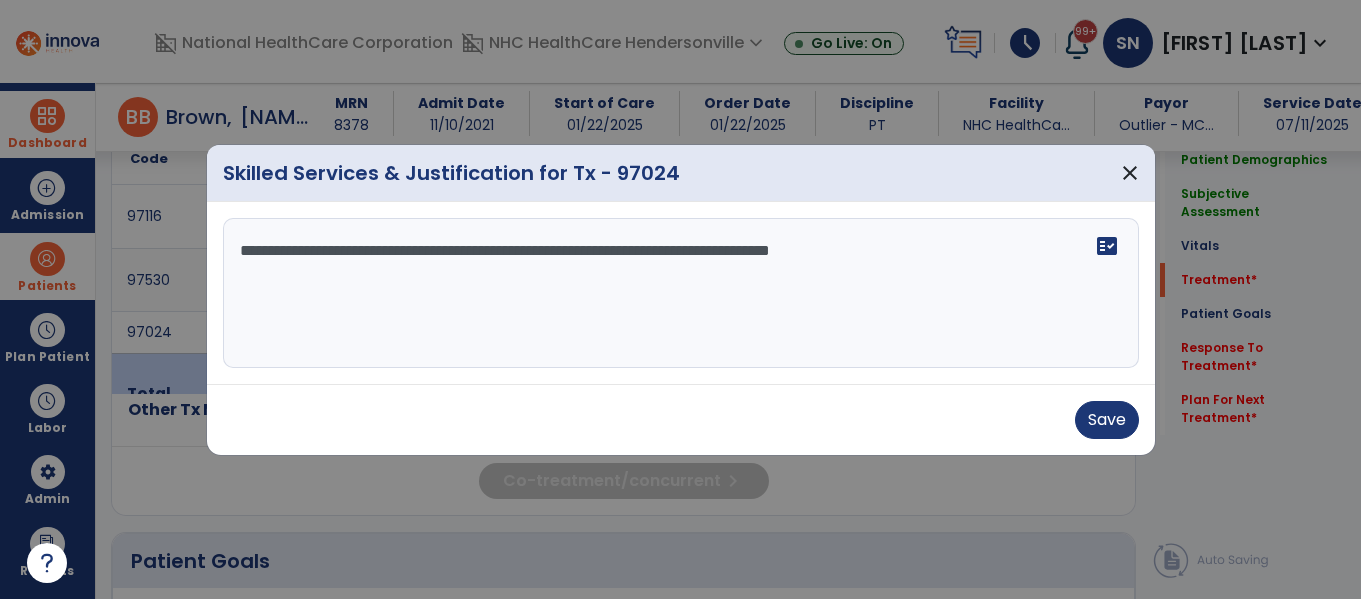 click on "**********" at bounding box center [681, 293] 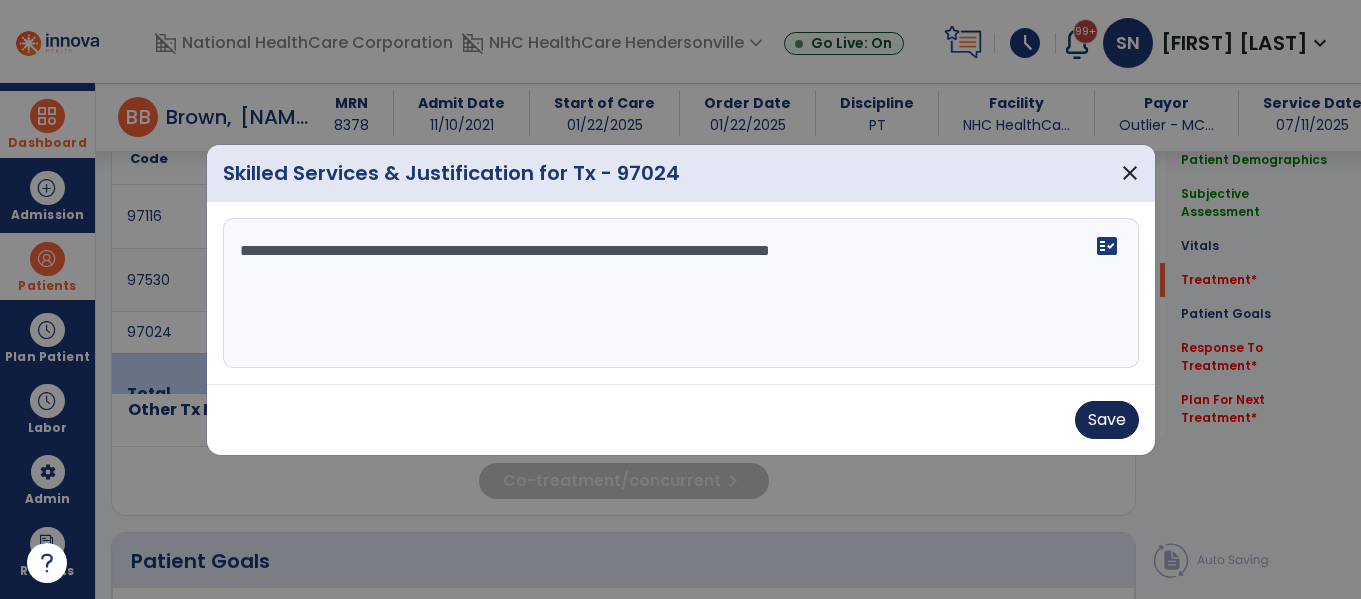 type on "**********" 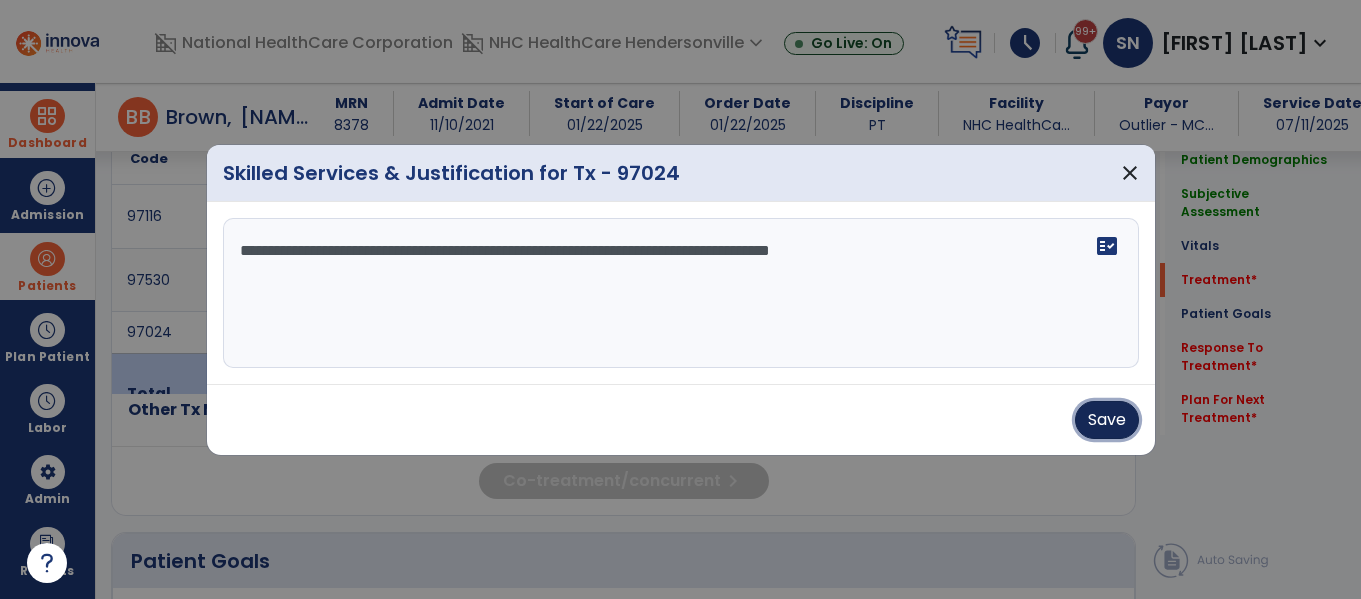 click on "Save" at bounding box center [1107, 420] 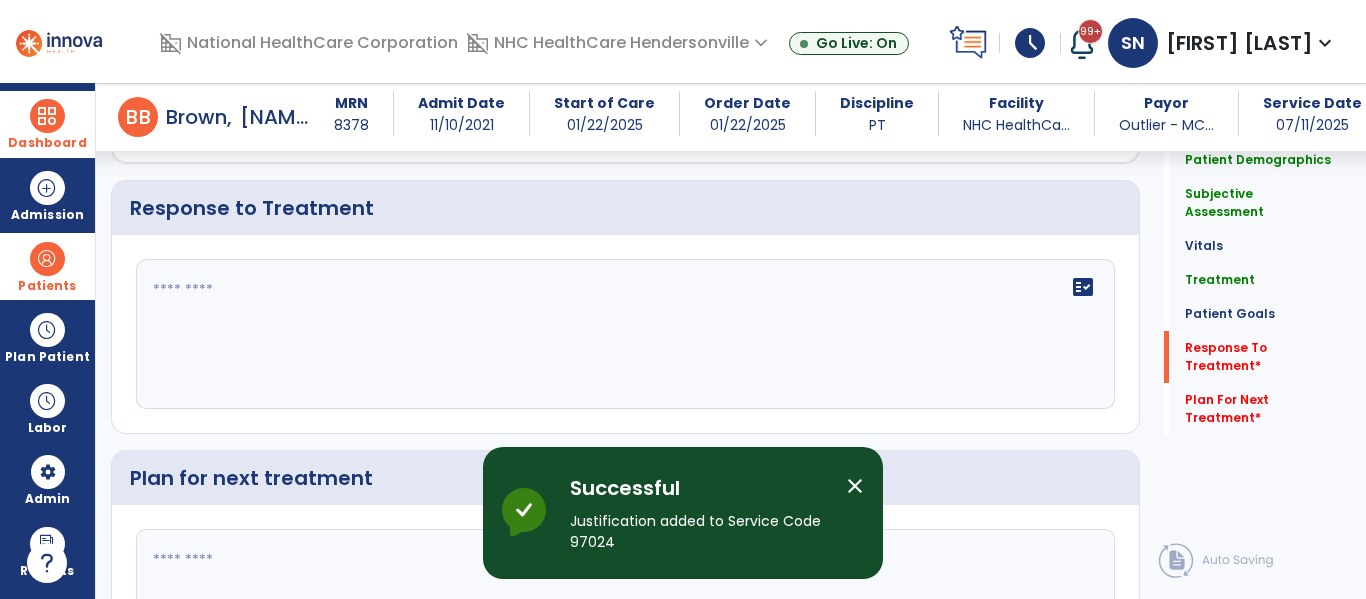 scroll, scrollTop: 2726, scrollLeft: 0, axis: vertical 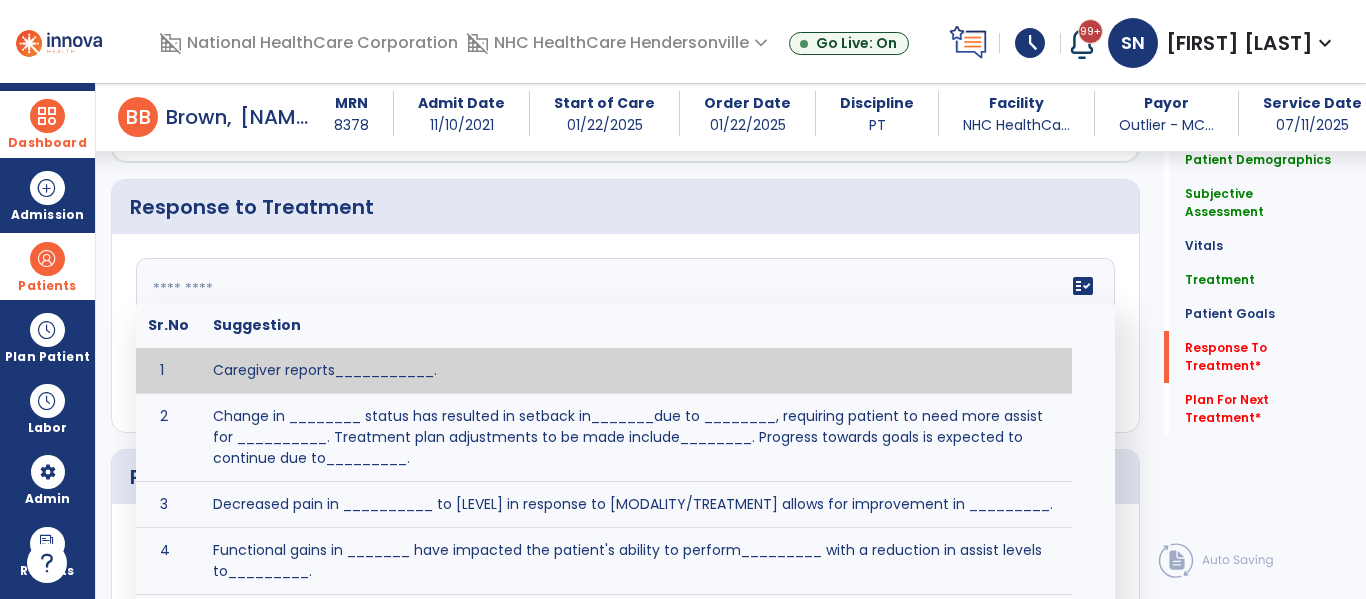 click on "fact_check  Sr.No Suggestion 1 Caregiver reports___________. 2 Change in ________ status has resulted in setback in_______due to ________, requiring patient to need more assist for __________.   Treatment plan adjustments to be made include________.  Progress towards goals is expected to continue due to_________. 3 Decreased pain in __________ to [LEVEL] in response to [MODALITY/TREATMENT] allows for improvement in _________. 4 Functional gains in _______ have impacted the patient's ability to perform_________ with a reduction in assist levels to_________. 5 Functional progress this week has been significant due to__________. 6 Gains in ________ have improved the patient's ability to perform ______with decreased levels of assist to___________. 7 Improvement in ________allows patient to tolerate higher levels of challenges in_________. 8 Pain in [AREA] has decreased to [LEVEL] in response to [TREATMENT/MODALITY], allowing fore ease in completing__________. 9 10 11 12 13 14 15 16 17 18 19 20 21" 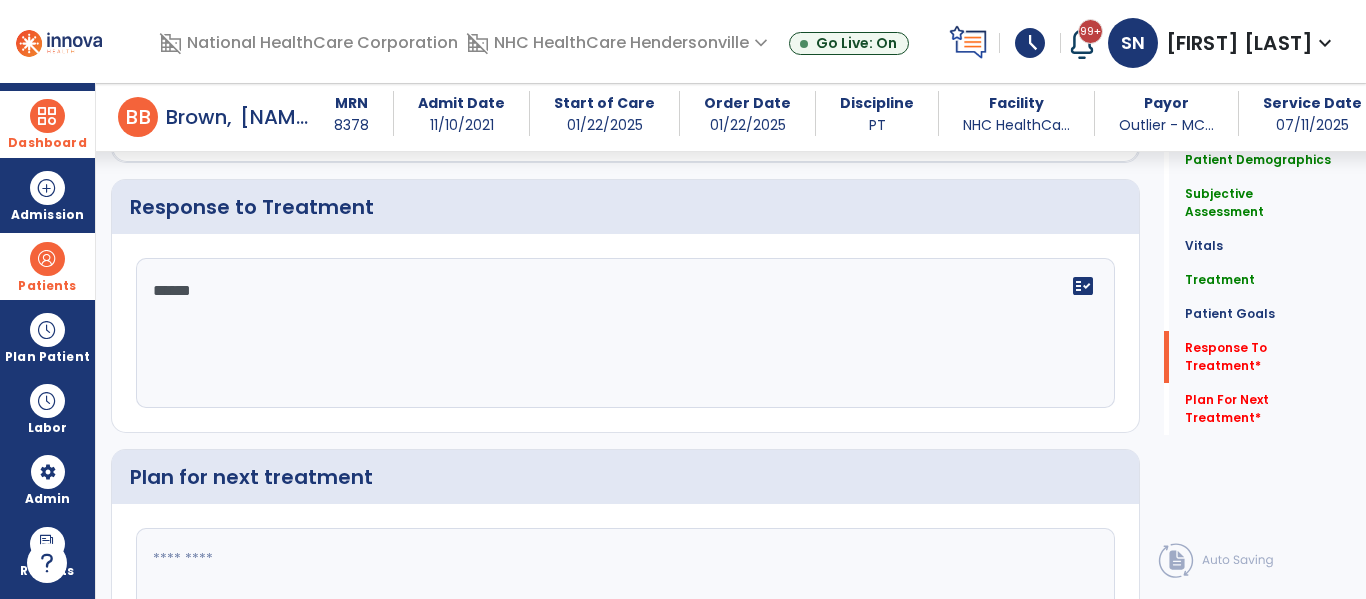 scroll, scrollTop: 2866, scrollLeft: 0, axis: vertical 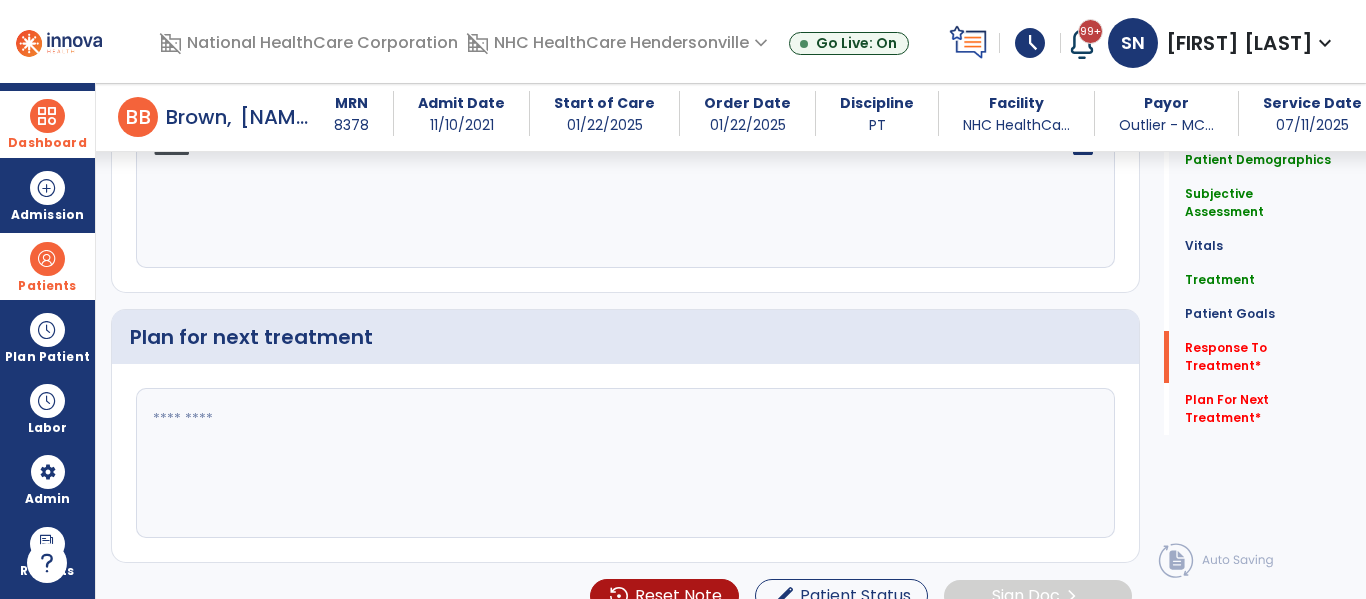 type on "******" 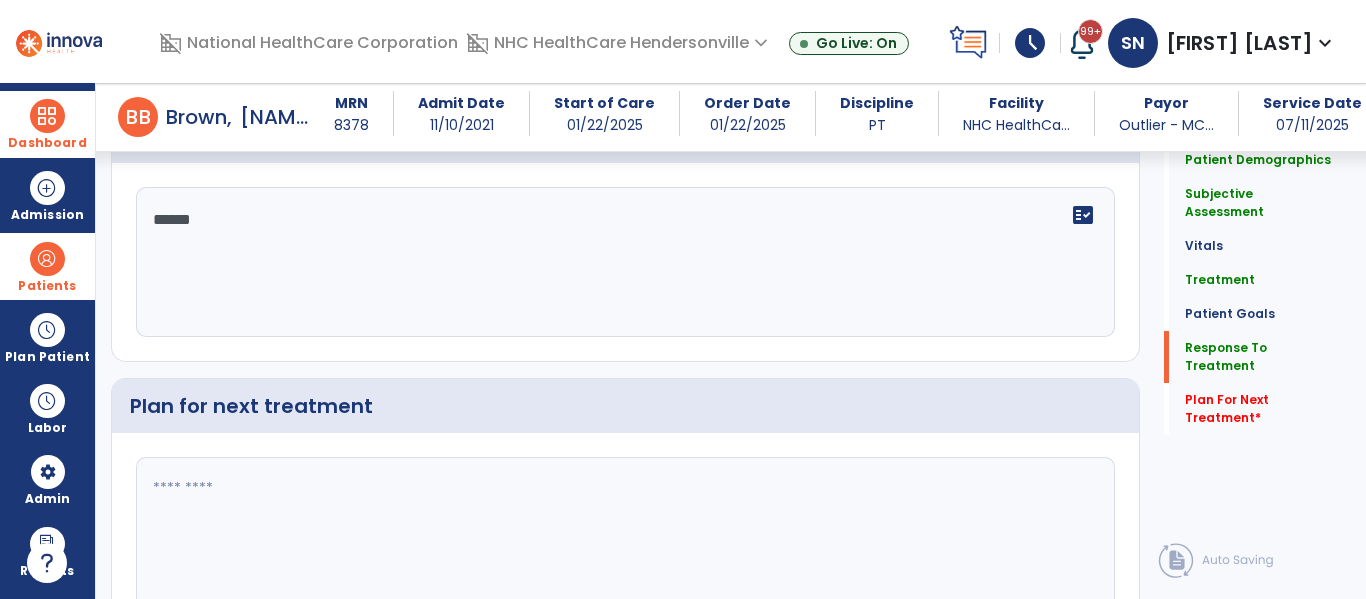 scroll, scrollTop: 2866, scrollLeft: 0, axis: vertical 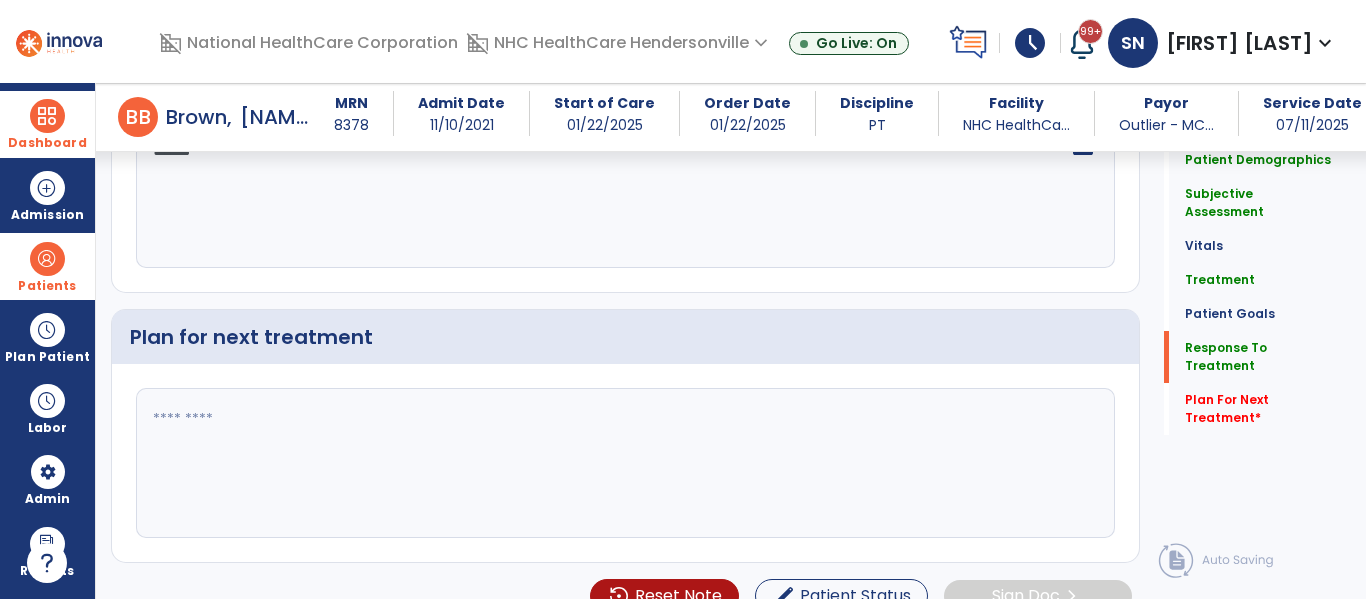 type on "*" 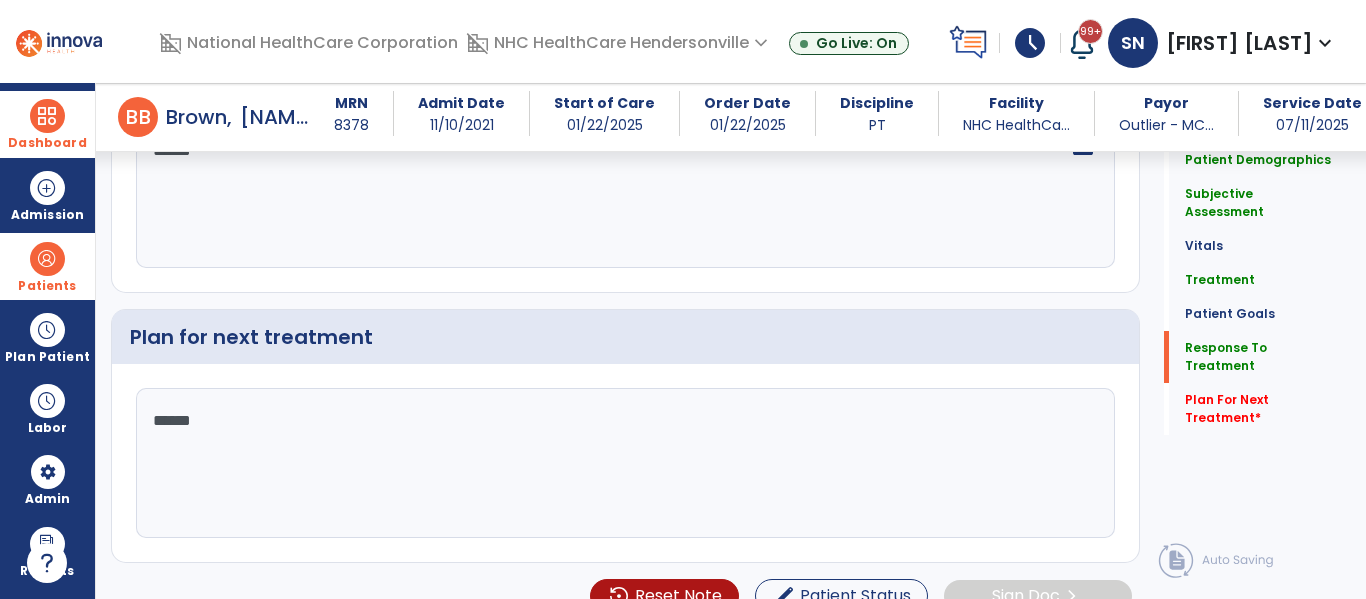 scroll, scrollTop: 2897, scrollLeft: 0, axis: vertical 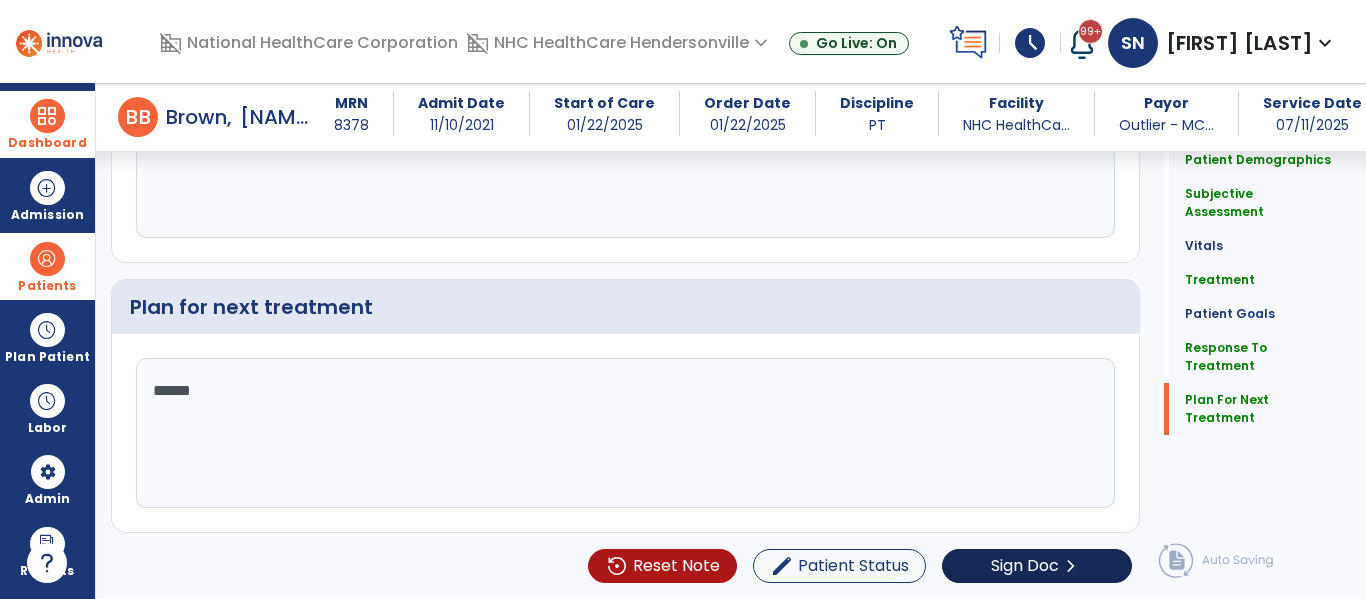 type on "******" 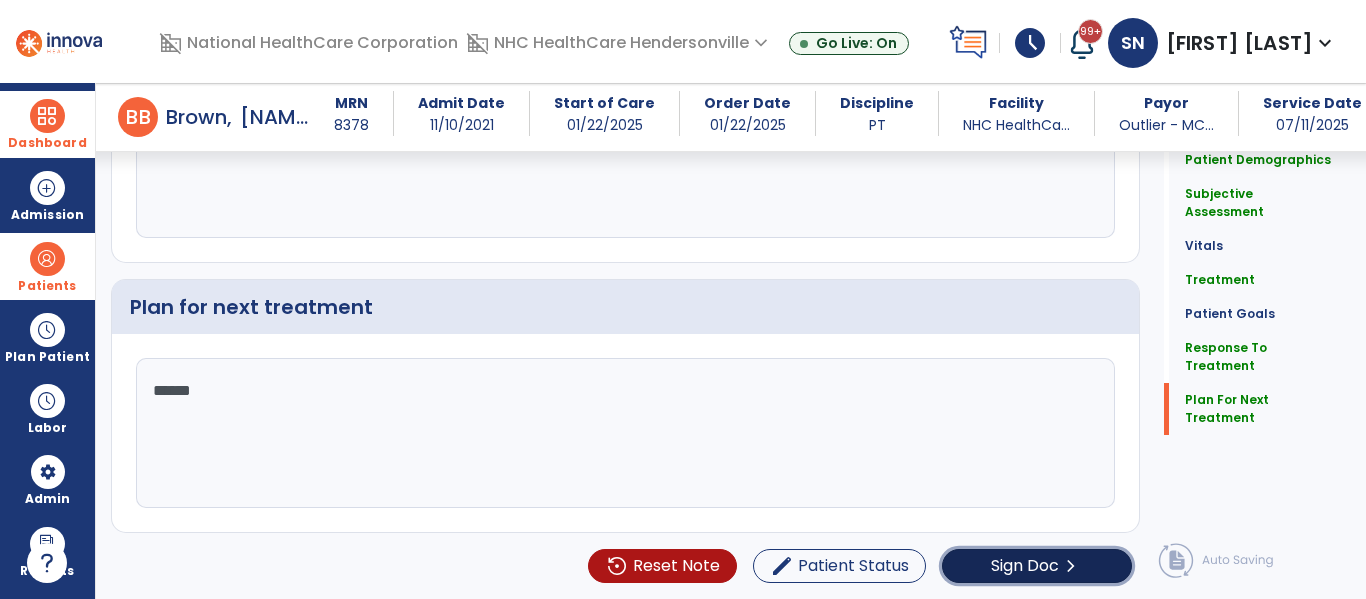 click on "Sign Doc" 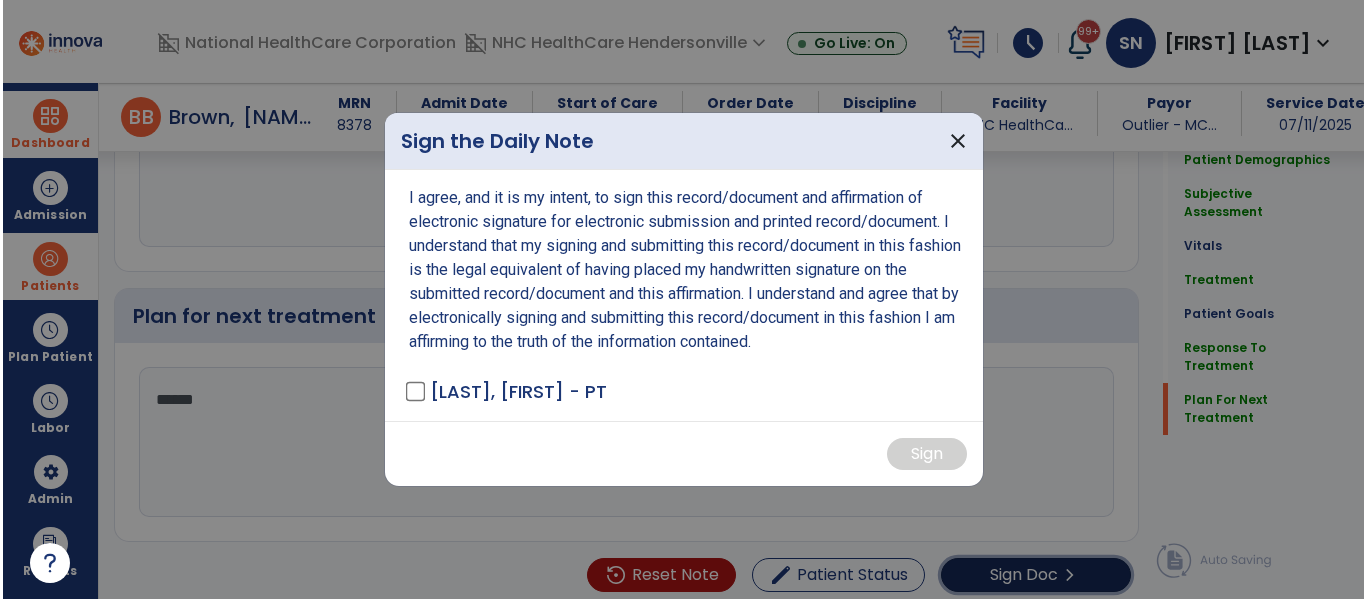 scroll, scrollTop: 2897, scrollLeft: 0, axis: vertical 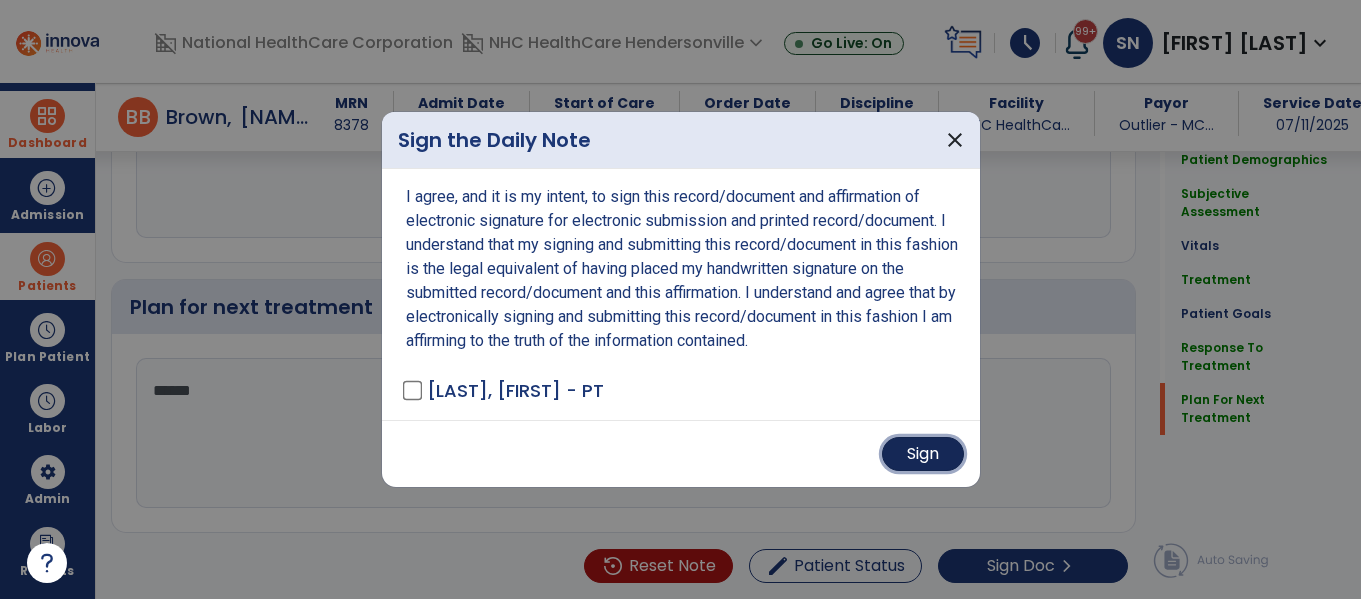 click on "Sign" at bounding box center (923, 454) 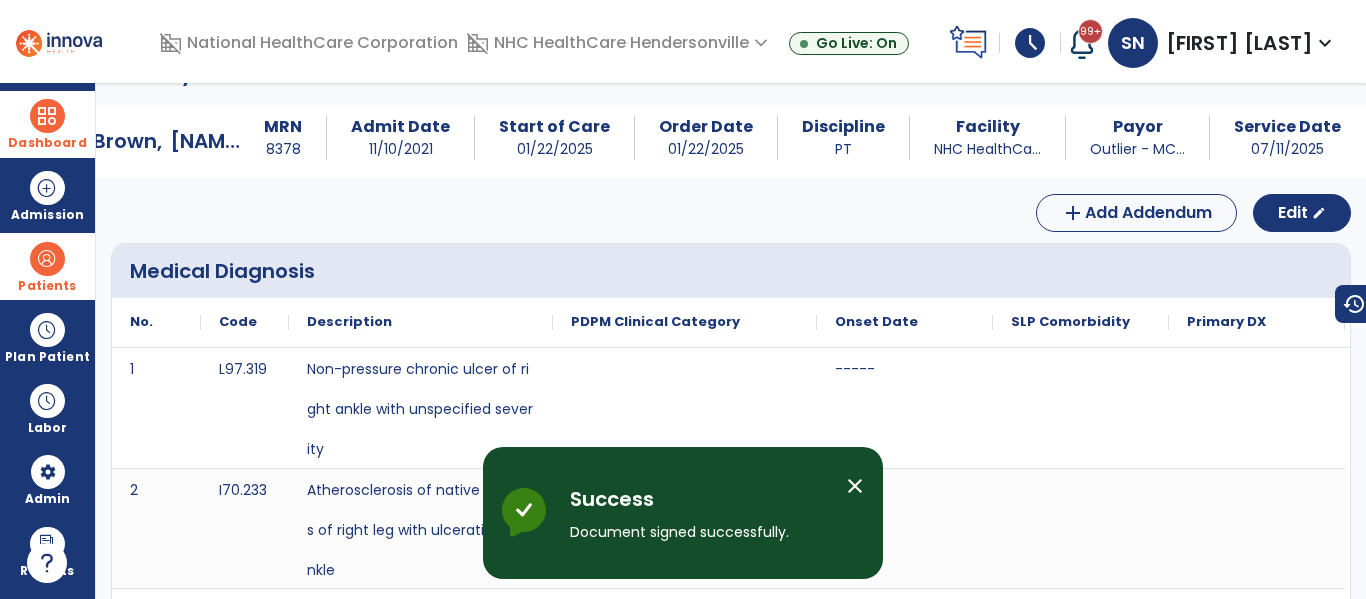 scroll, scrollTop: 0, scrollLeft: 0, axis: both 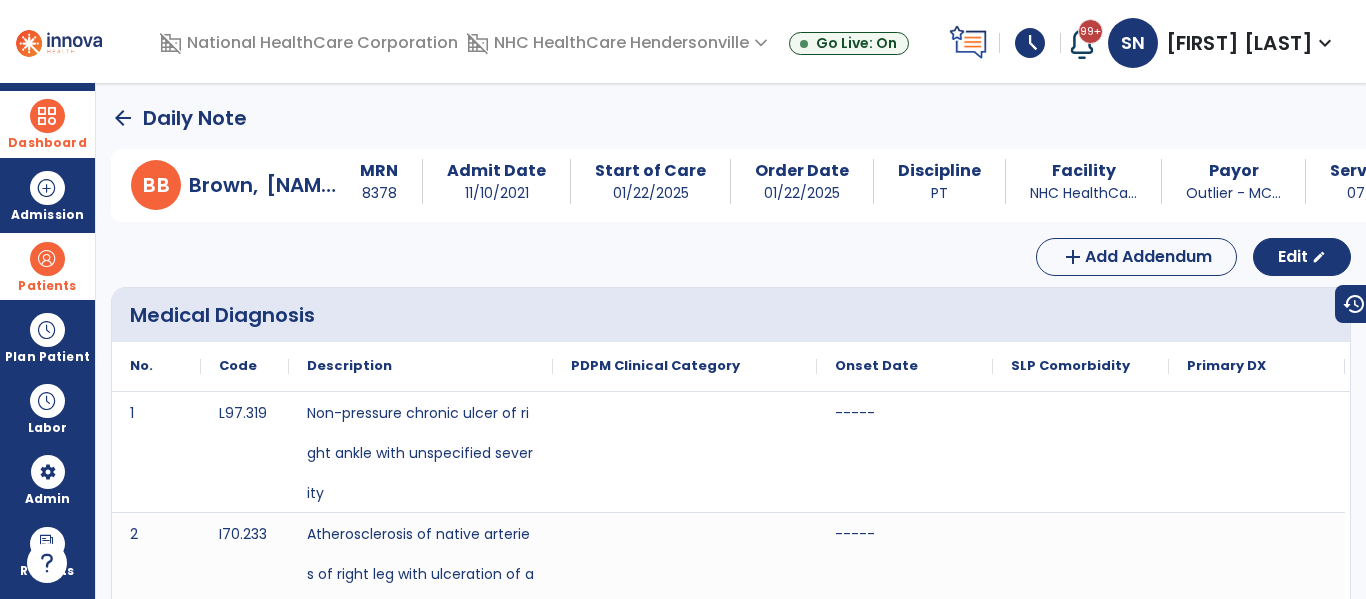 click on "arrow_back" 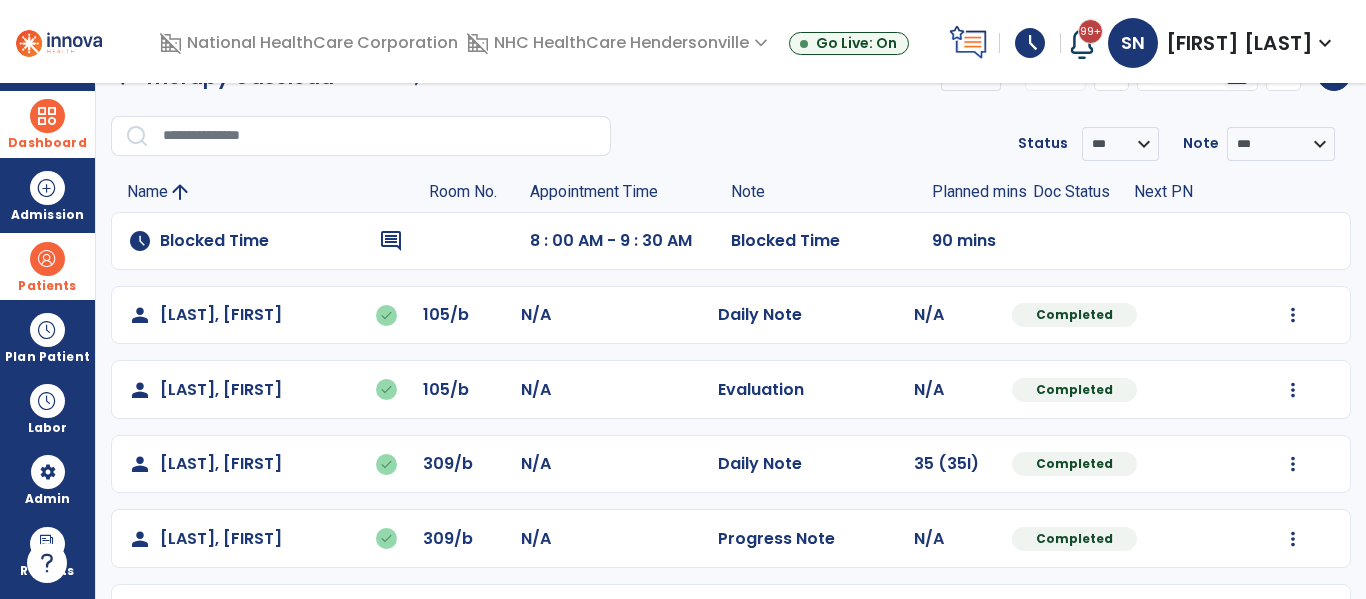 scroll, scrollTop: 0, scrollLeft: 0, axis: both 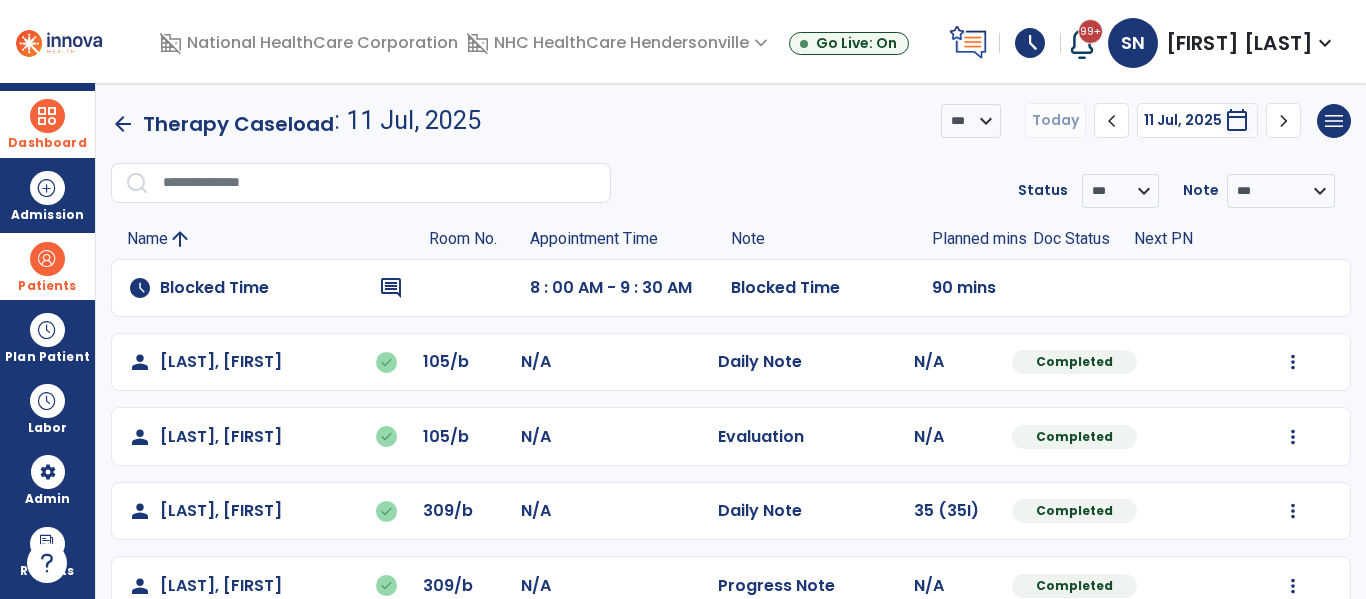 click on "schedule" at bounding box center (1030, 43) 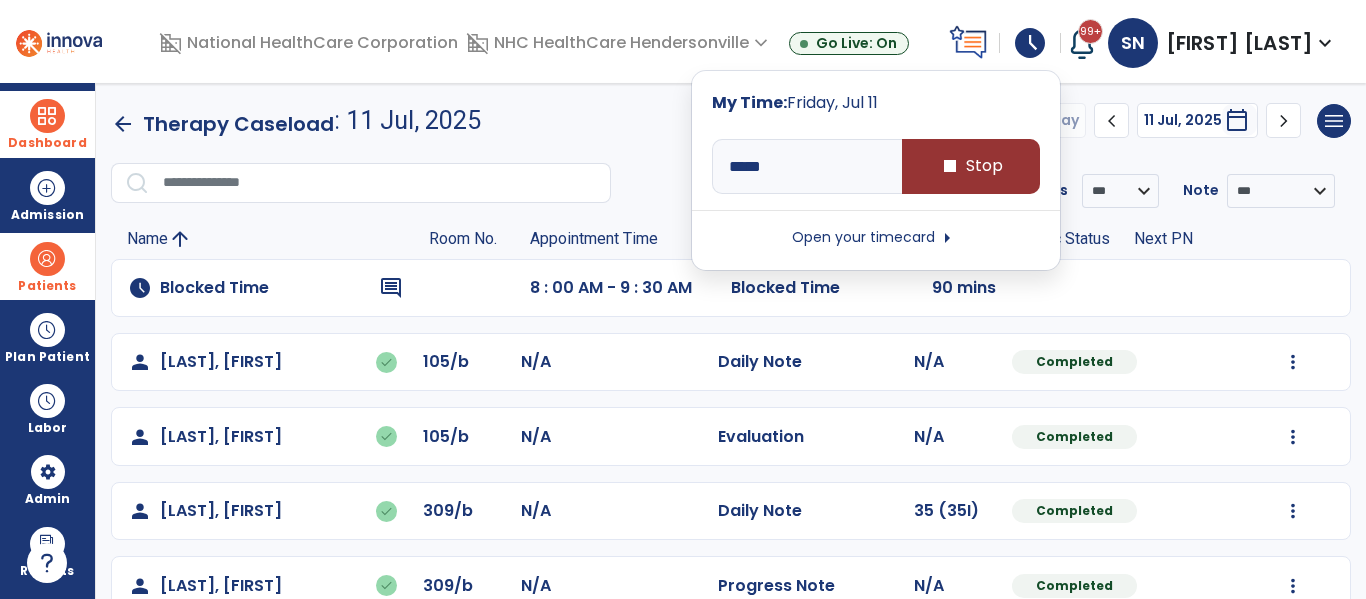 click on "stop  Stop" at bounding box center [971, 166] 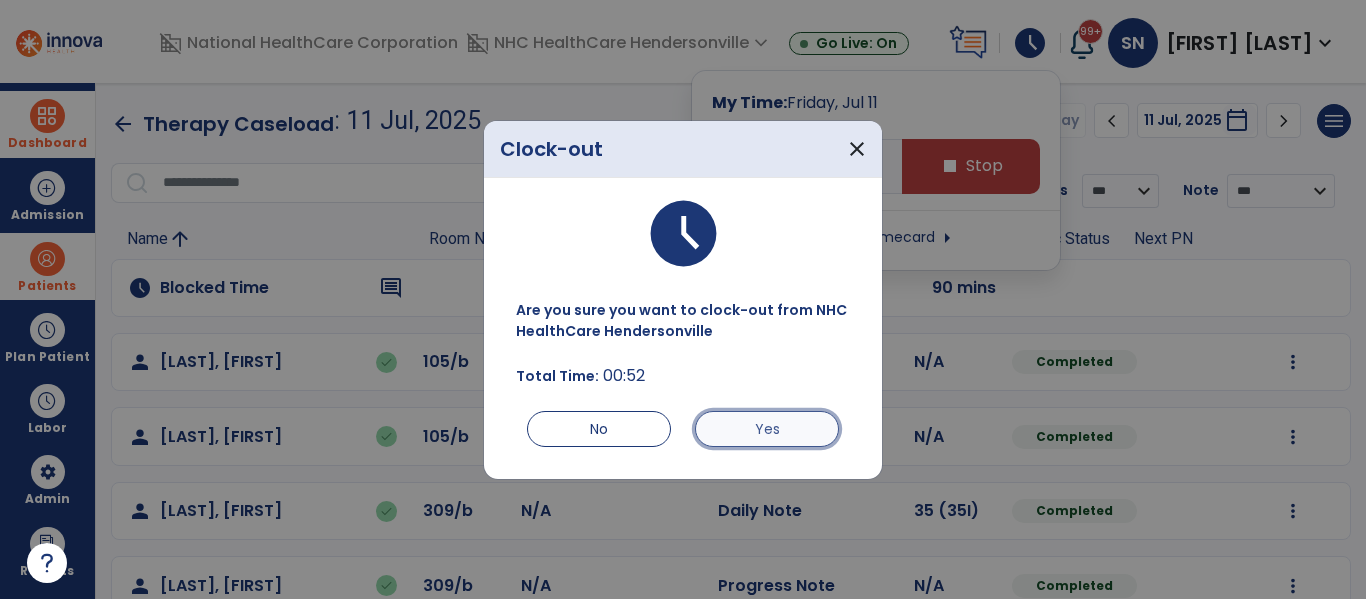click on "Yes" at bounding box center [767, 429] 